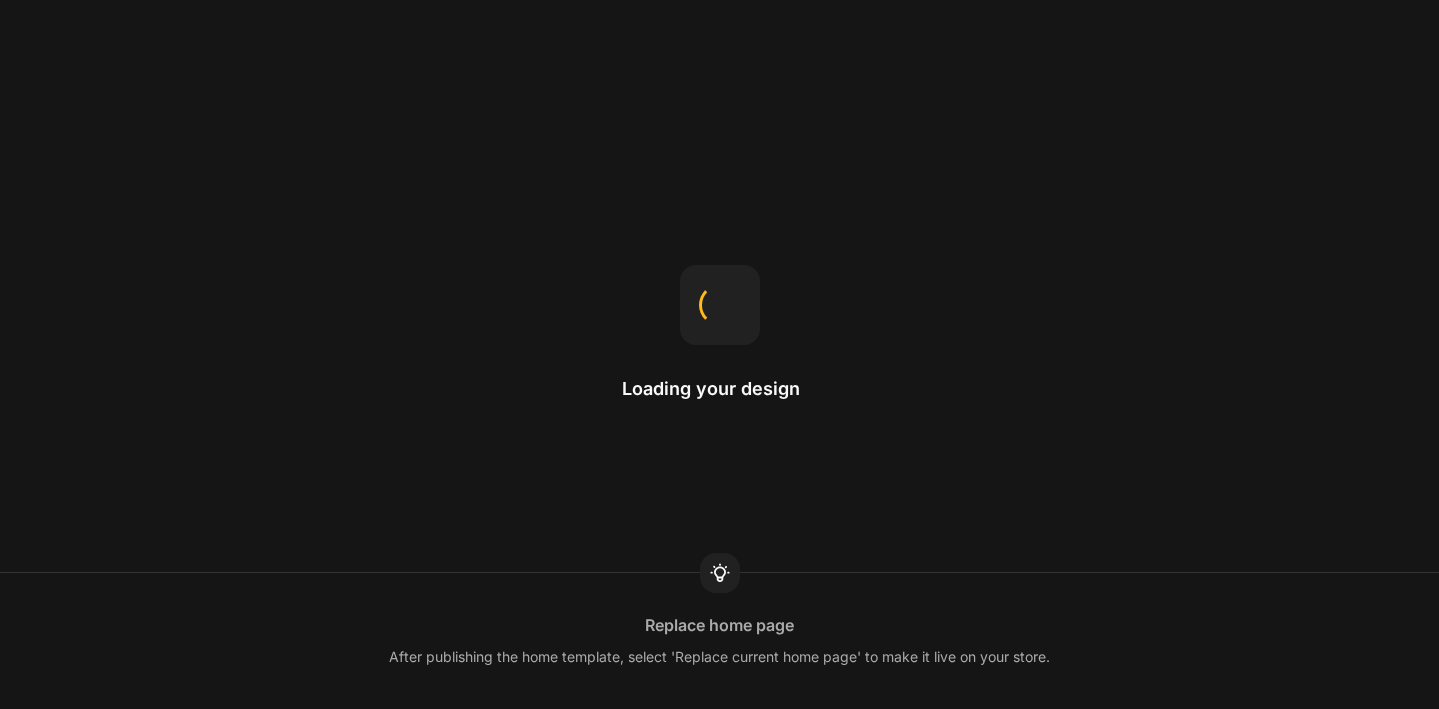 scroll, scrollTop: 0, scrollLeft: 0, axis: both 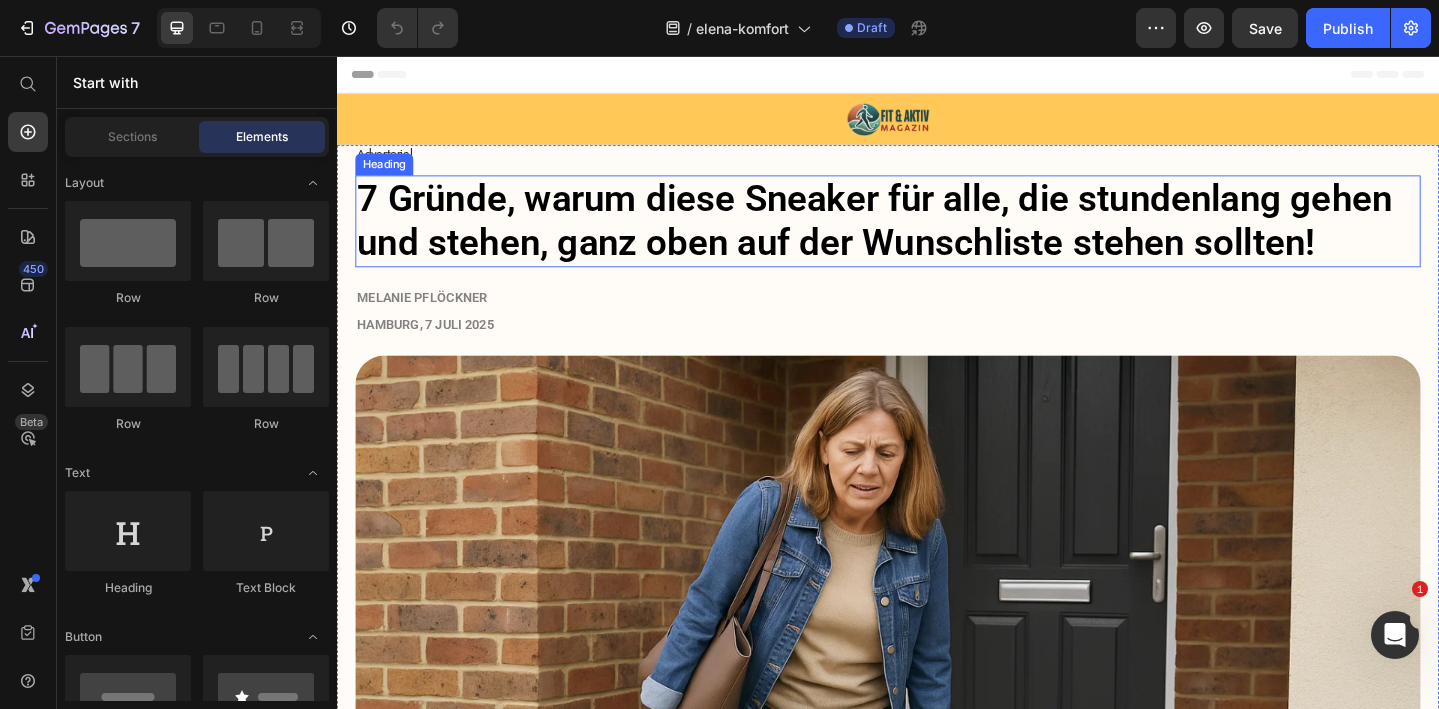 click on "7 Gründe, warum diese Sneaker für alle, die stundenlang gehen und stehen, ganz oben auf der Wunschliste stehen sollten!" at bounding box center [922, 235] 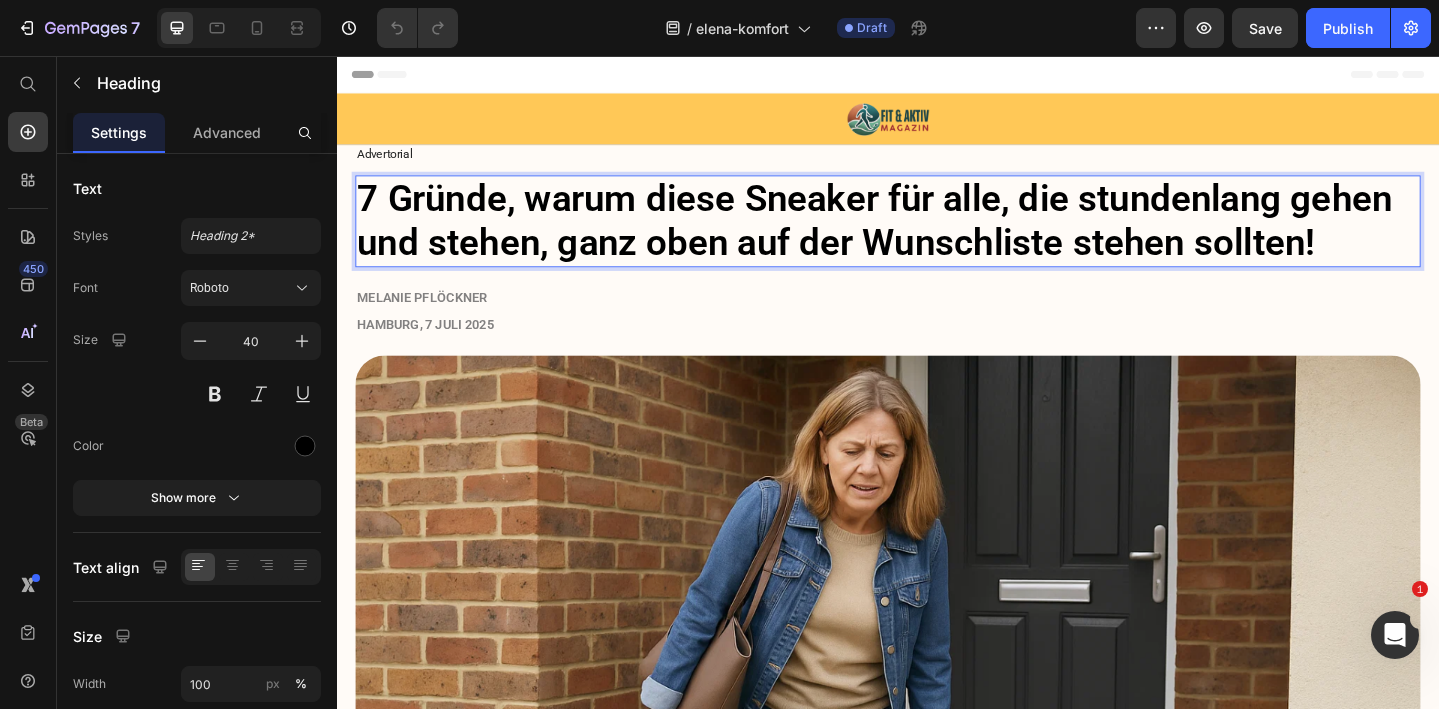 click on "7 Gründe, warum diese Sneaker für alle, die stundenlang gehen und stehen, ganz oben auf der Wunschliste stehen sollten!" at bounding box center [922, 235] 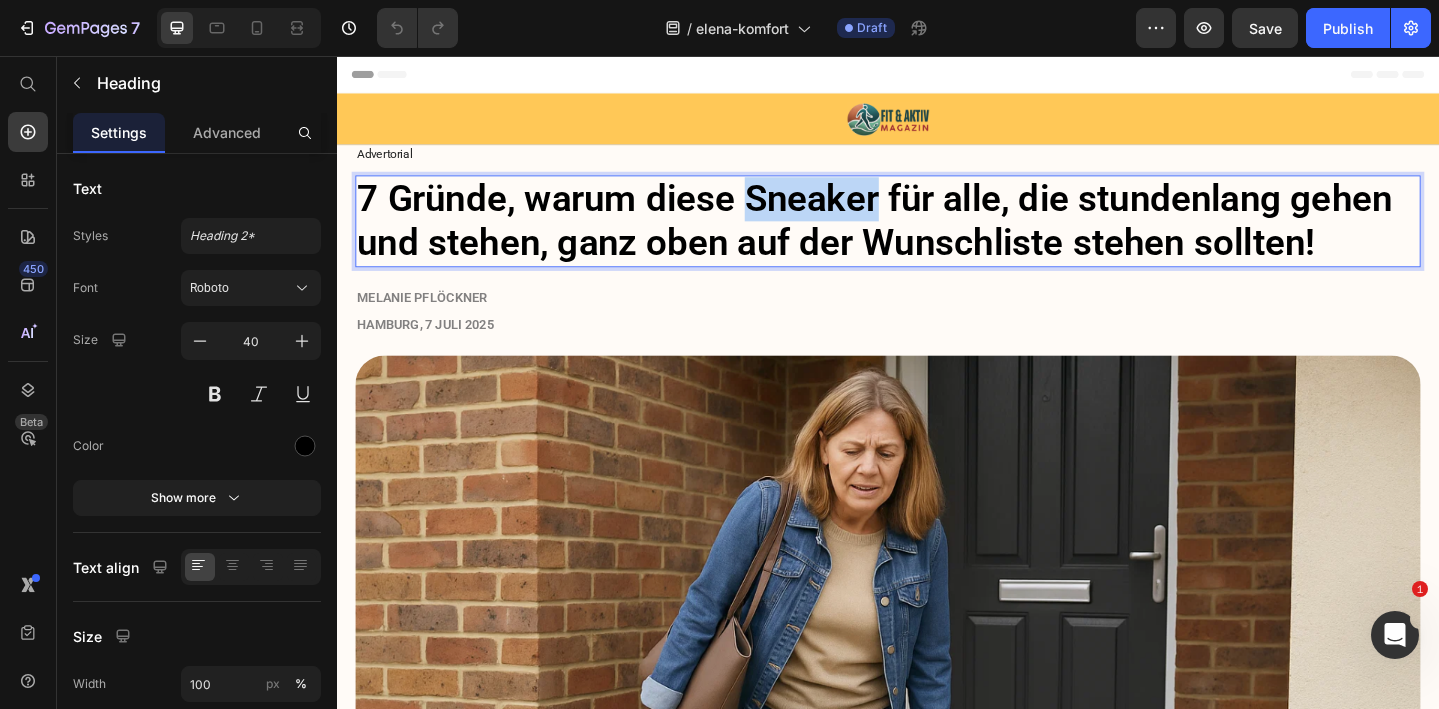click on "7 Gründe, warum diese Sneaker für alle, die stundenlang gehen und stehen, ganz oben auf der Wunschliste stehen sollten!" at bounding box center [922, 235] 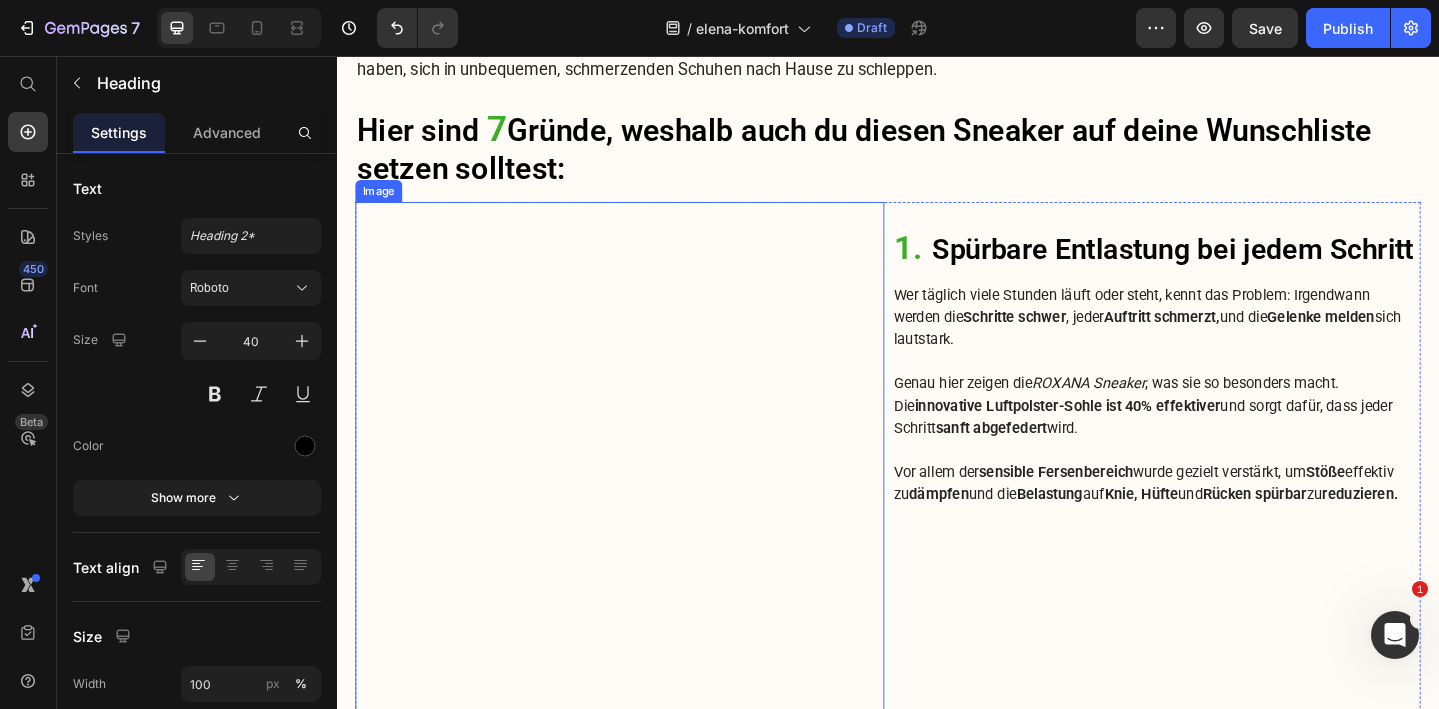 scroll, scrollTop: 1494, scrollLeft: 0, axis: vertical 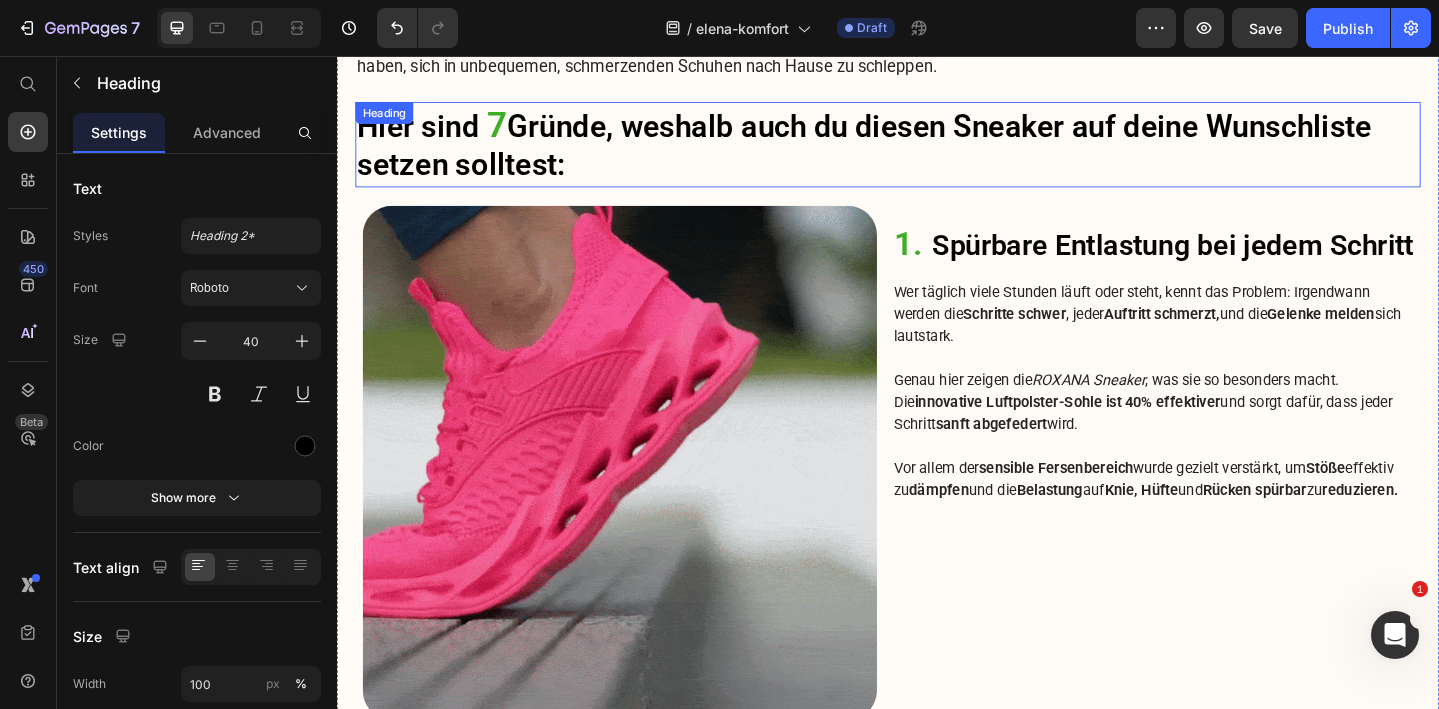 click on "Hier sind   7  Gründe , weshalb auch du diesen Sneaker auf deine Wunschliste setzen solltest:" at bounding box center (937, 154) 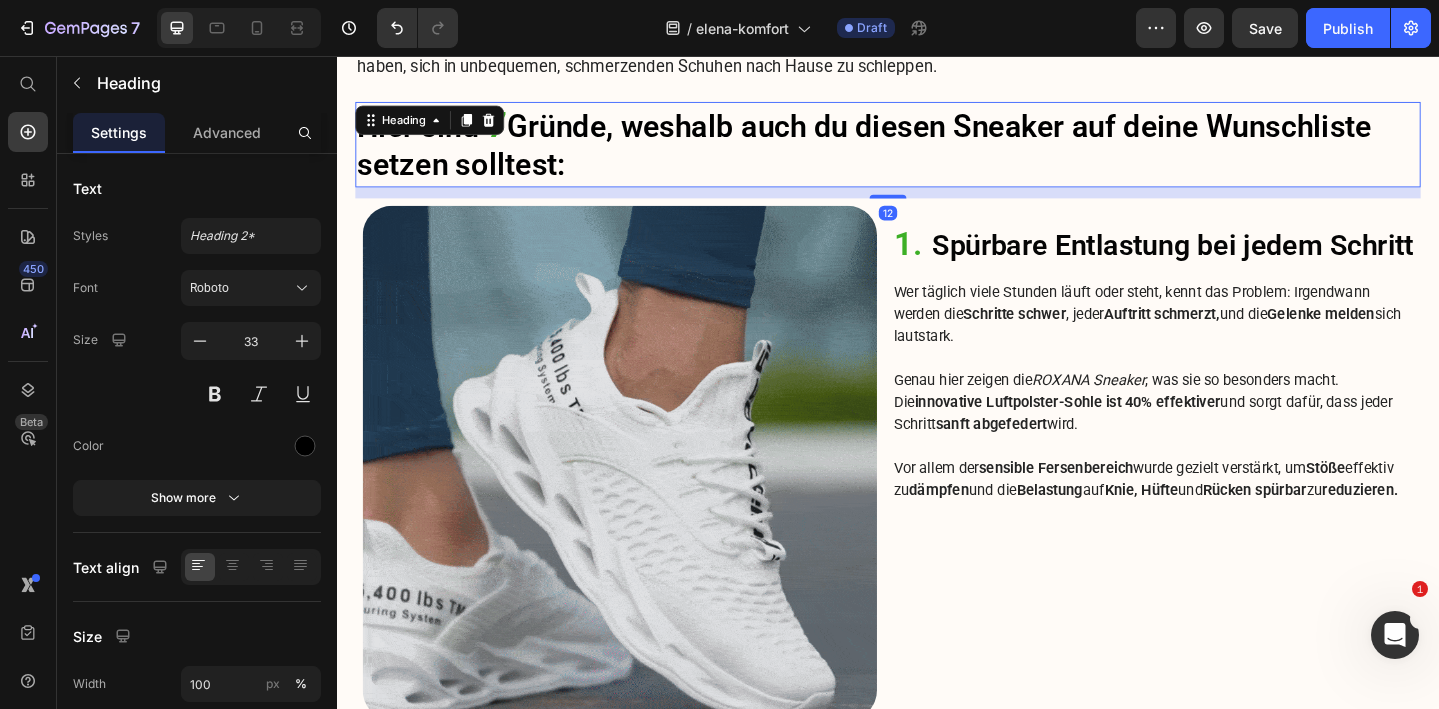 click on "Hier sind   7  Gründe , weshalb auch du diesen Sneaker auf deine Wunschliste setzen solltest:" at bounding box center (937, 154) 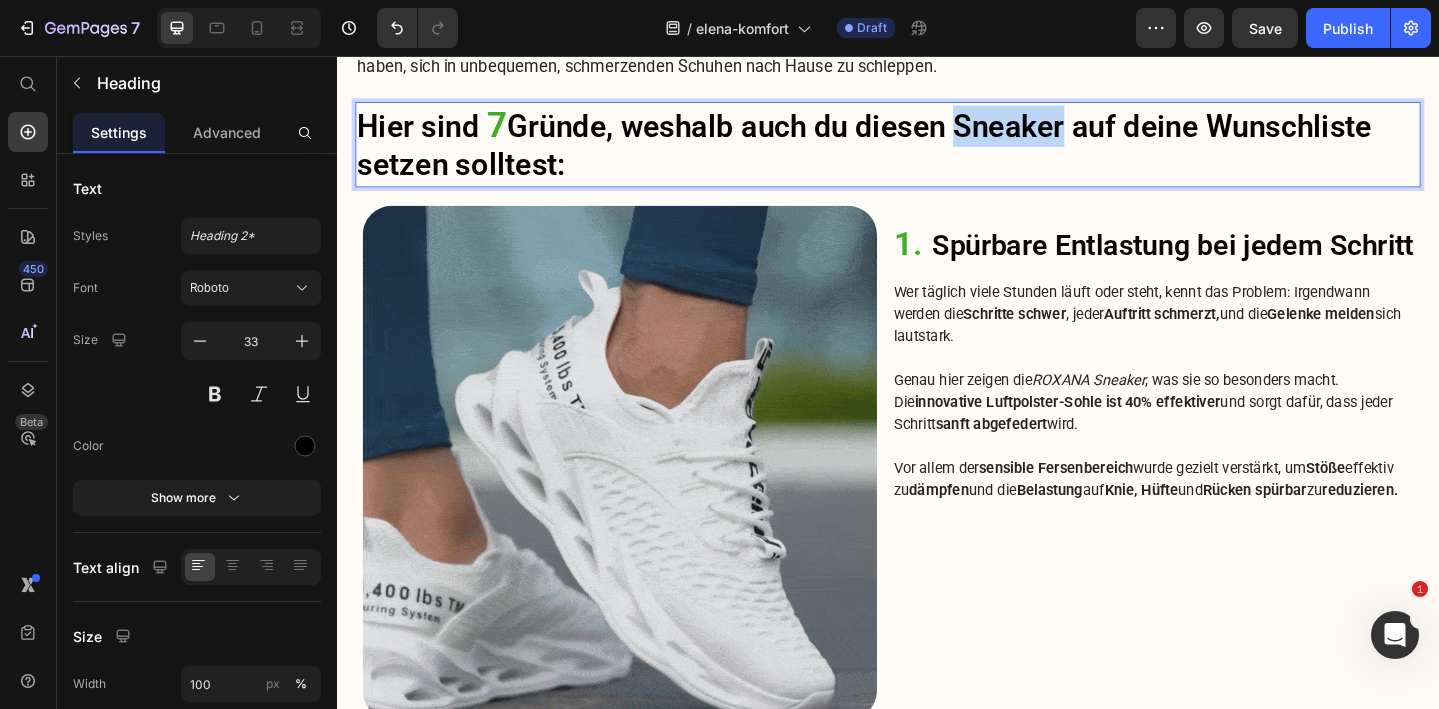 click on "Hier sind   7  Gründe , weshalb auch du diesen Sneaker auf deine Wunschliste setzen solltest:" at bounding box center [937, 154] 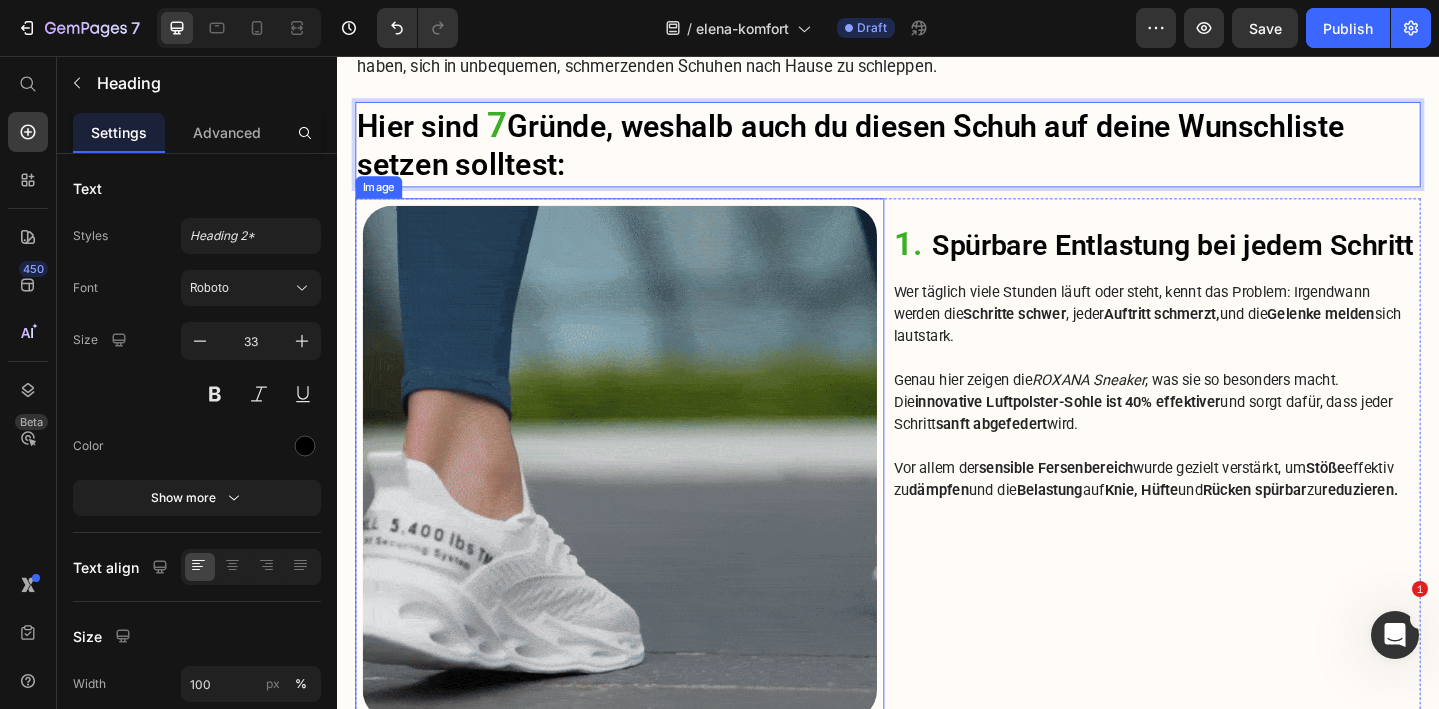 click at bounding box center [645, 499] 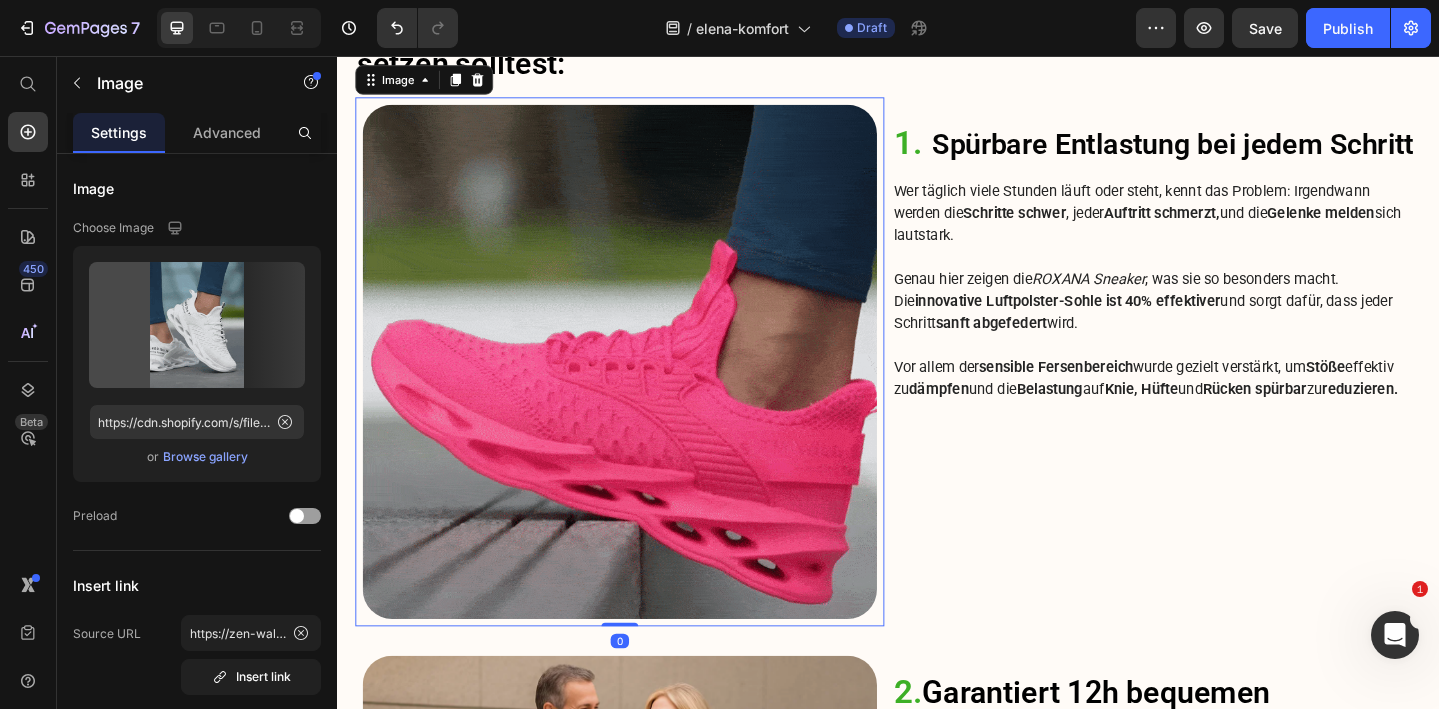 scroll, scrollTop: 1605, scrollLeft: 0, axis: vertical 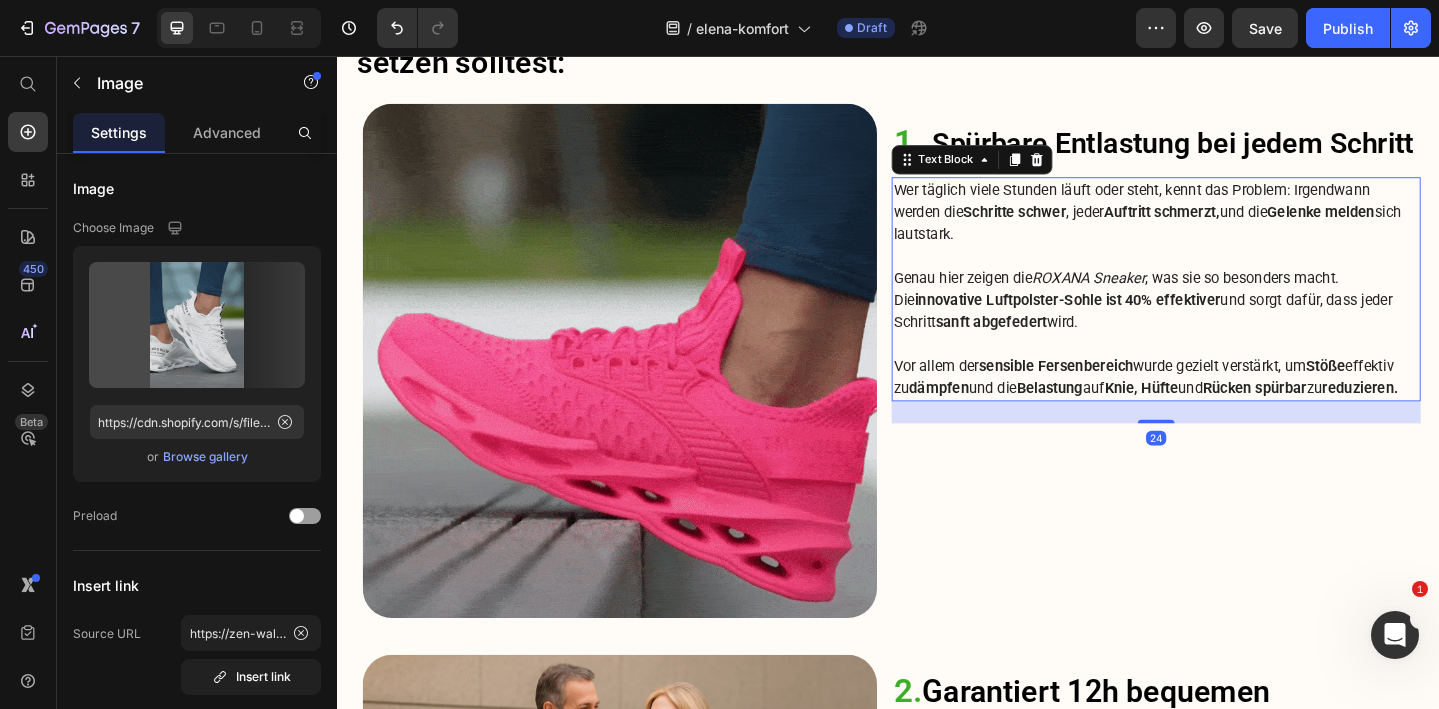 click on "sanft abgefedert" at bounding box center [1049, 345] 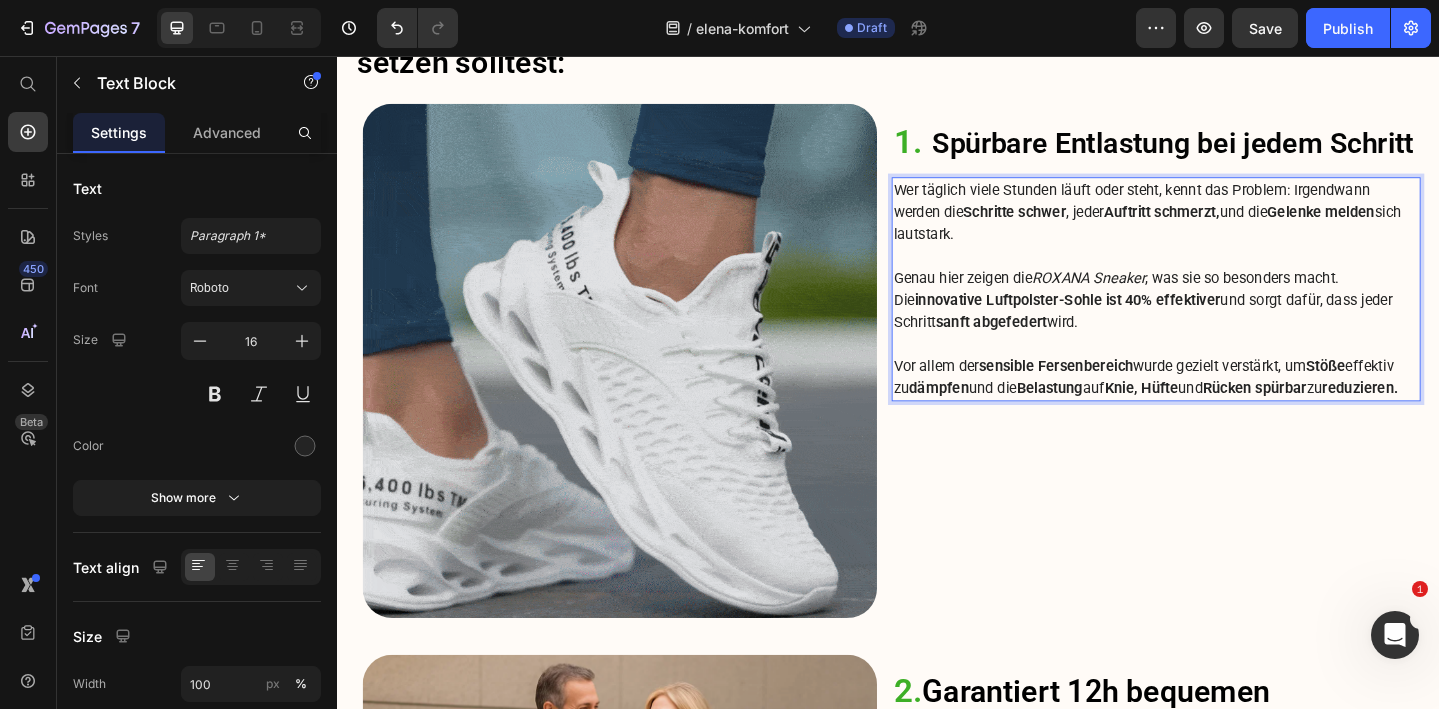click on "ROXANA Sneaker" at bounding box center [1155, 297] 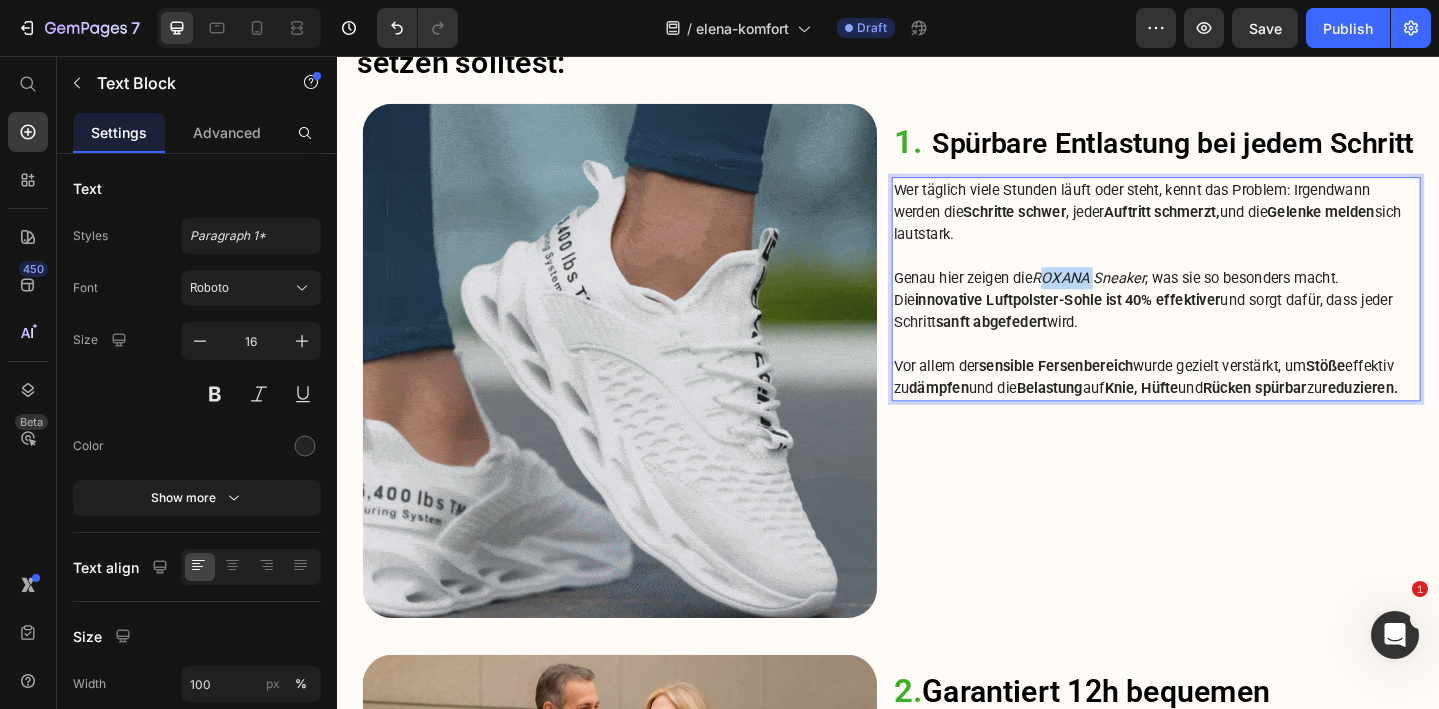 click on "ROXANA Sneaker" at bounding box center (1155, 297) 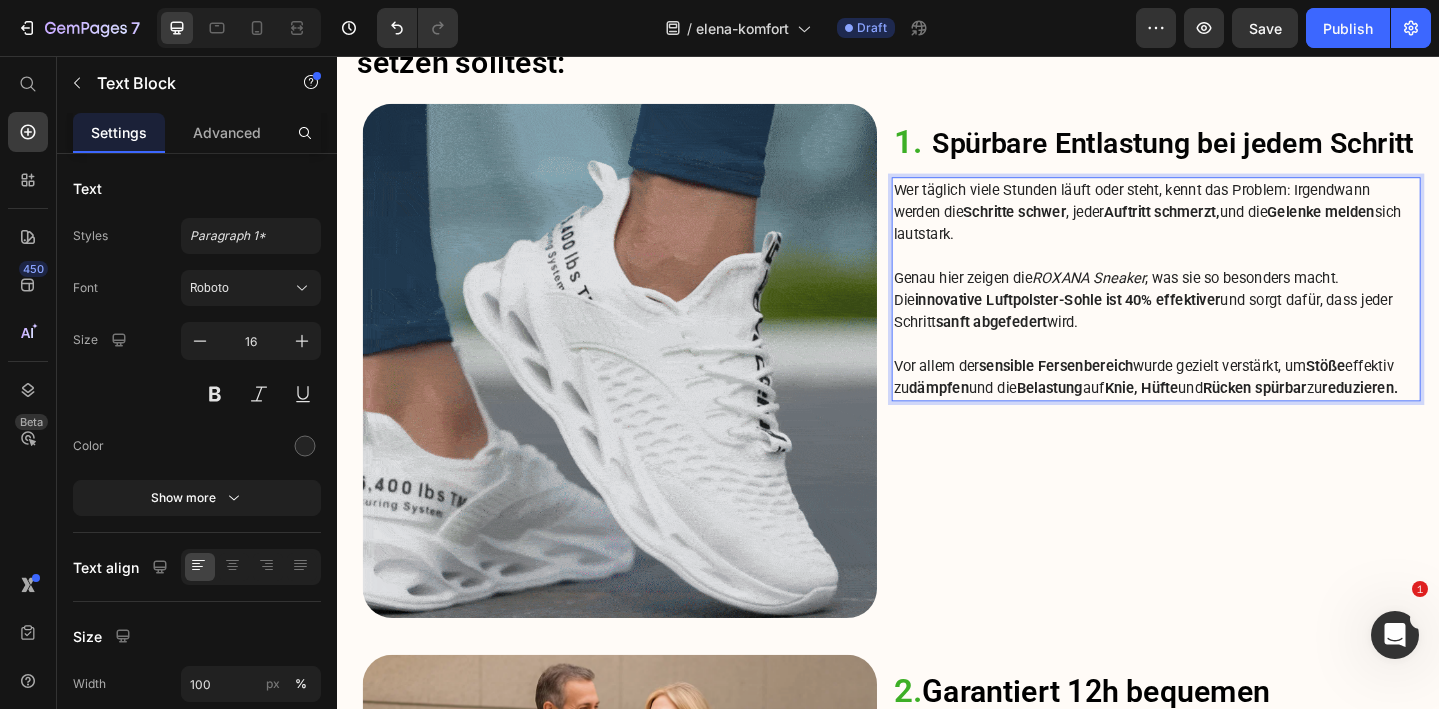 click on "ROXANA Sneaker" at bounding box center [1155, 297] 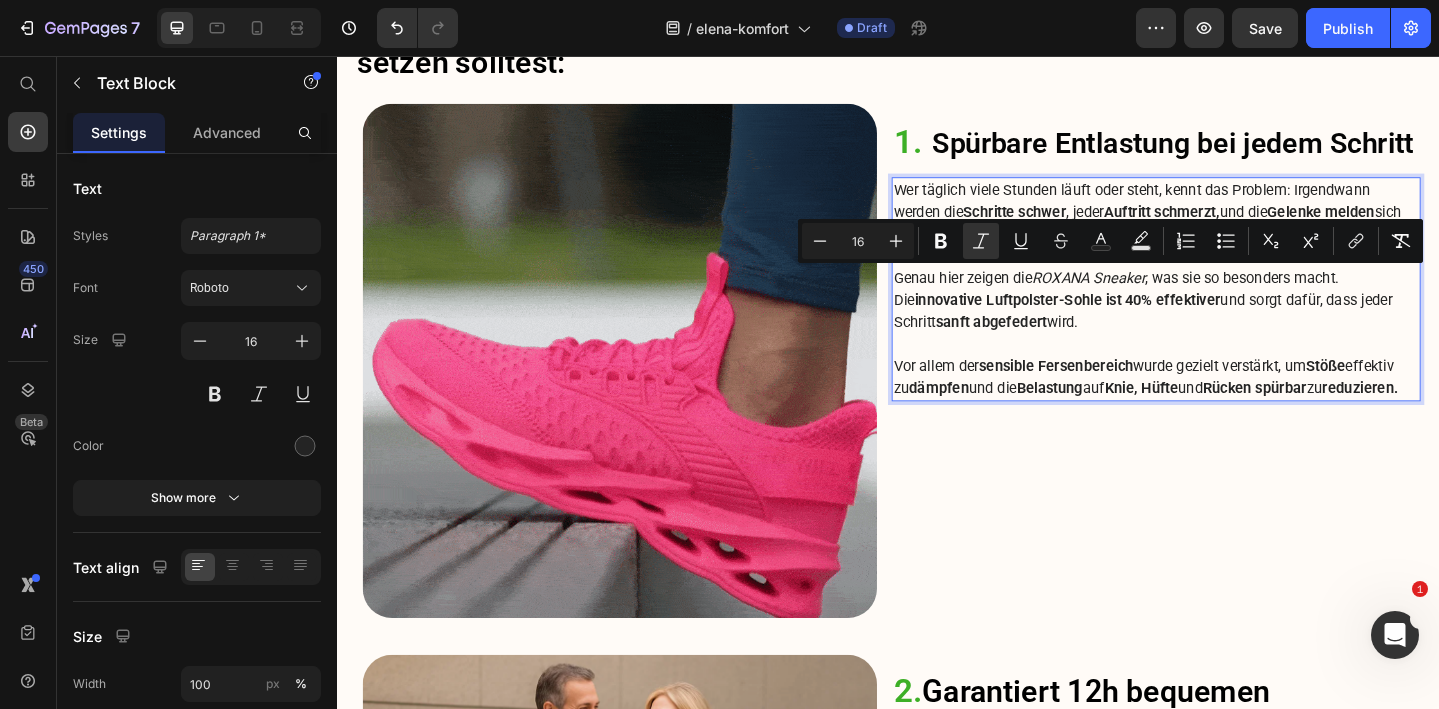 drag, startPoint x: 1222, startPoint y: 298, endPoint x: 1104, endPoint y: 294, distance: 118.06778 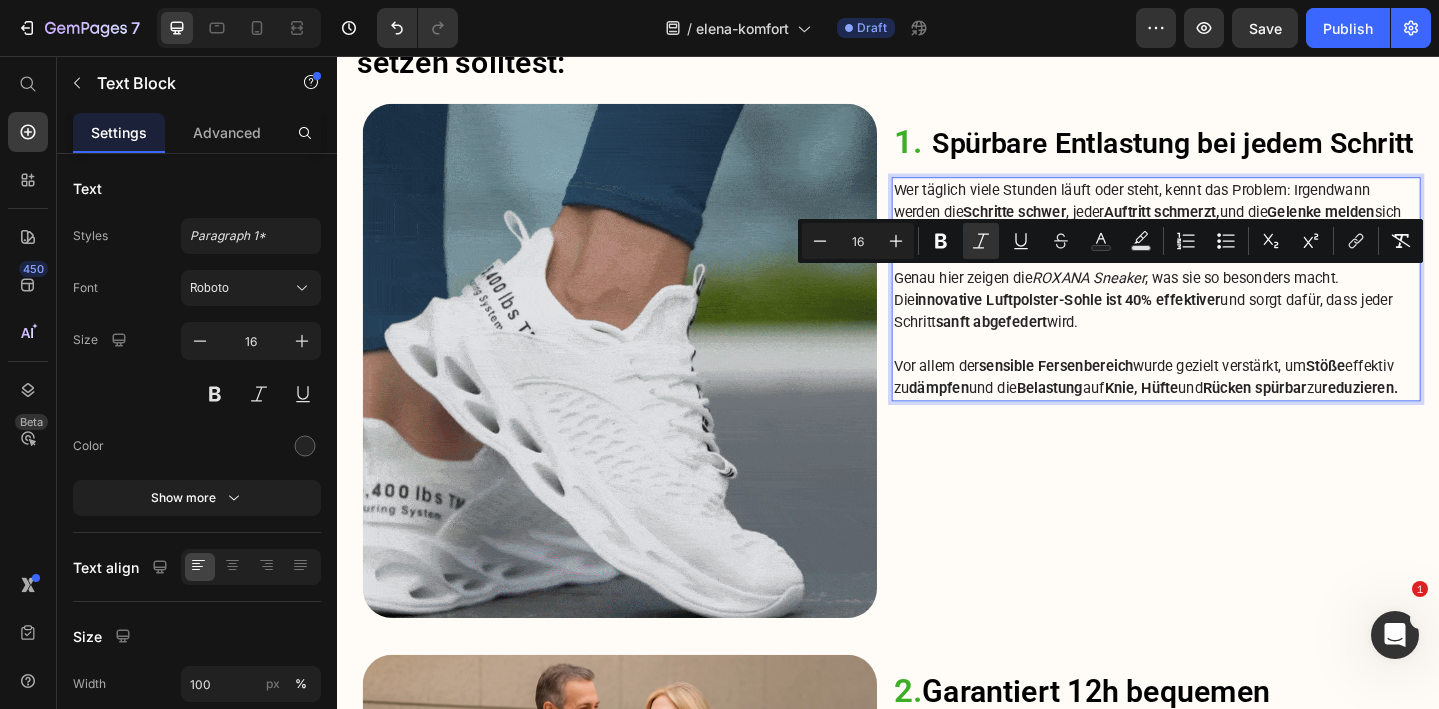 click on "ROXANA Sneaker" at bounding box center [1155, 297] 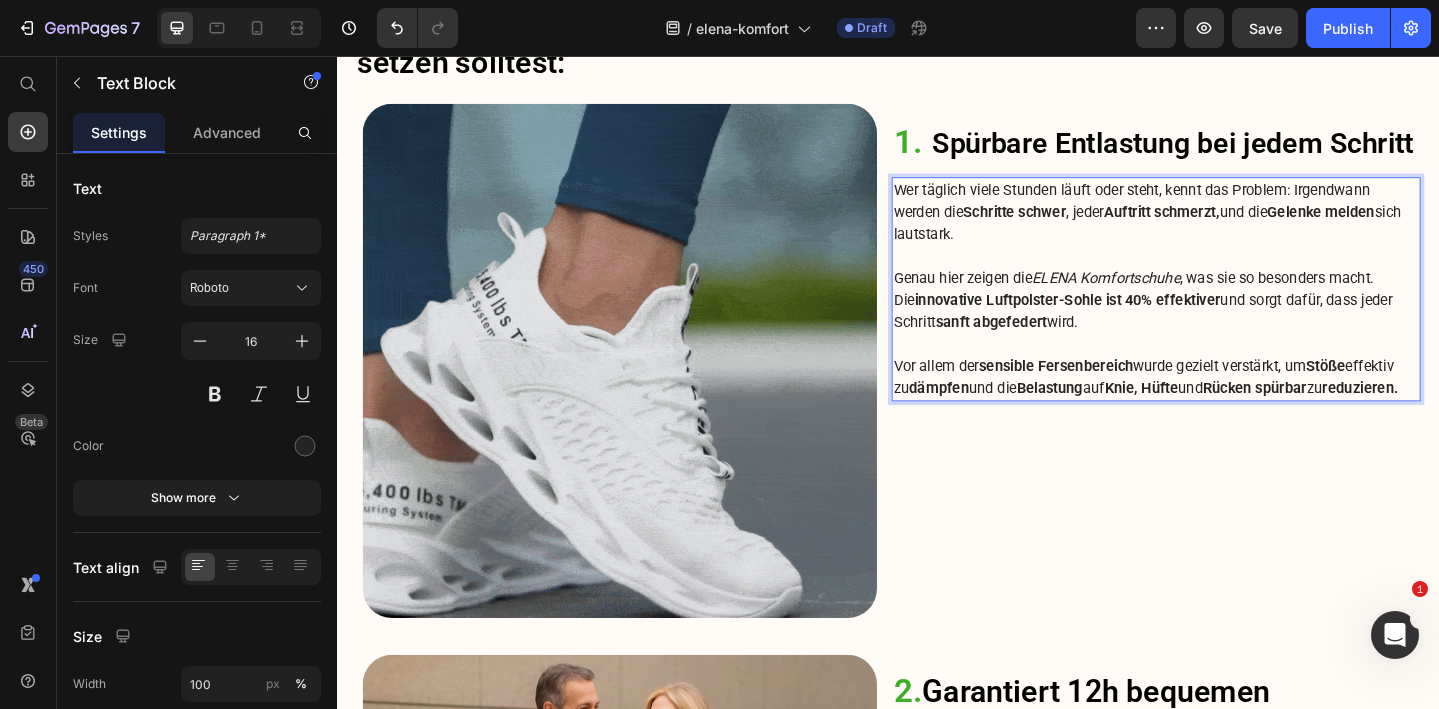 click at bounding box center (1229, 370) 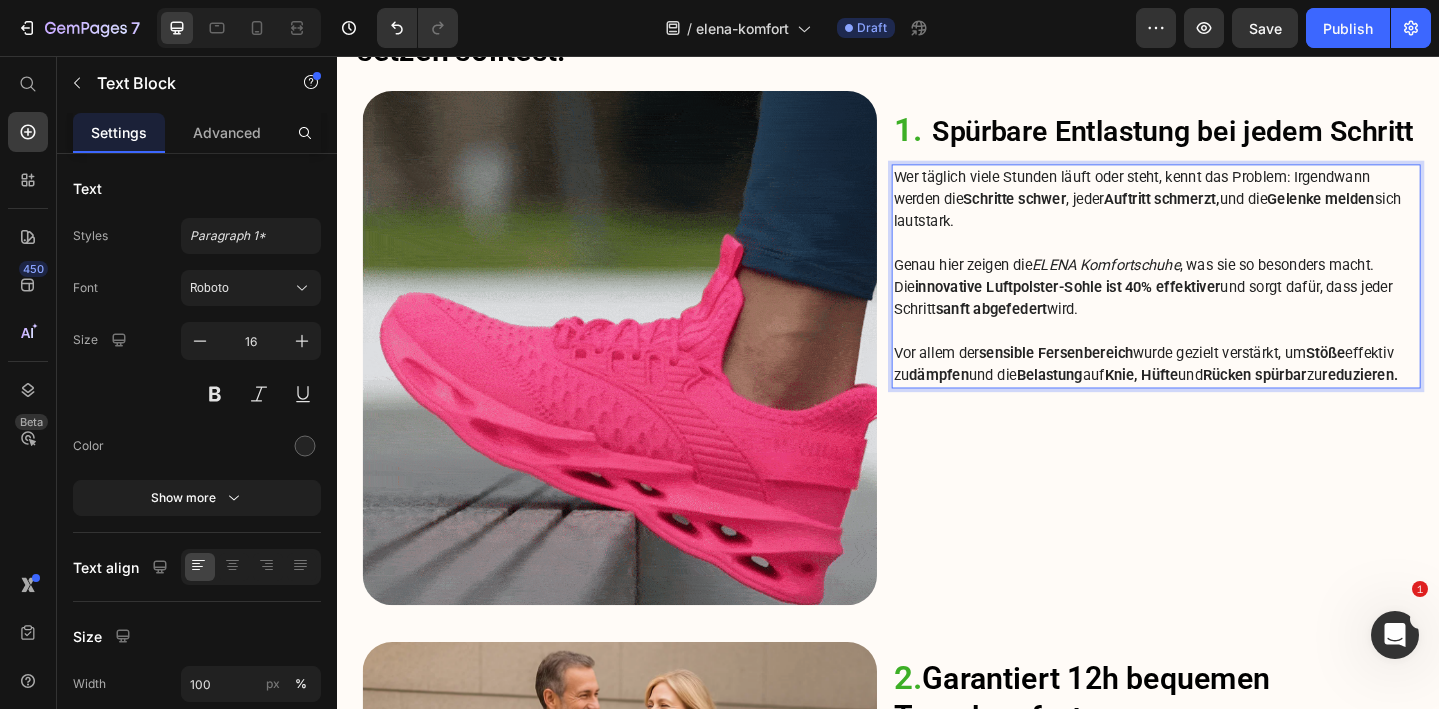 scroll, scrollTop: 1625, scrollLeft: 0, axis: vertical 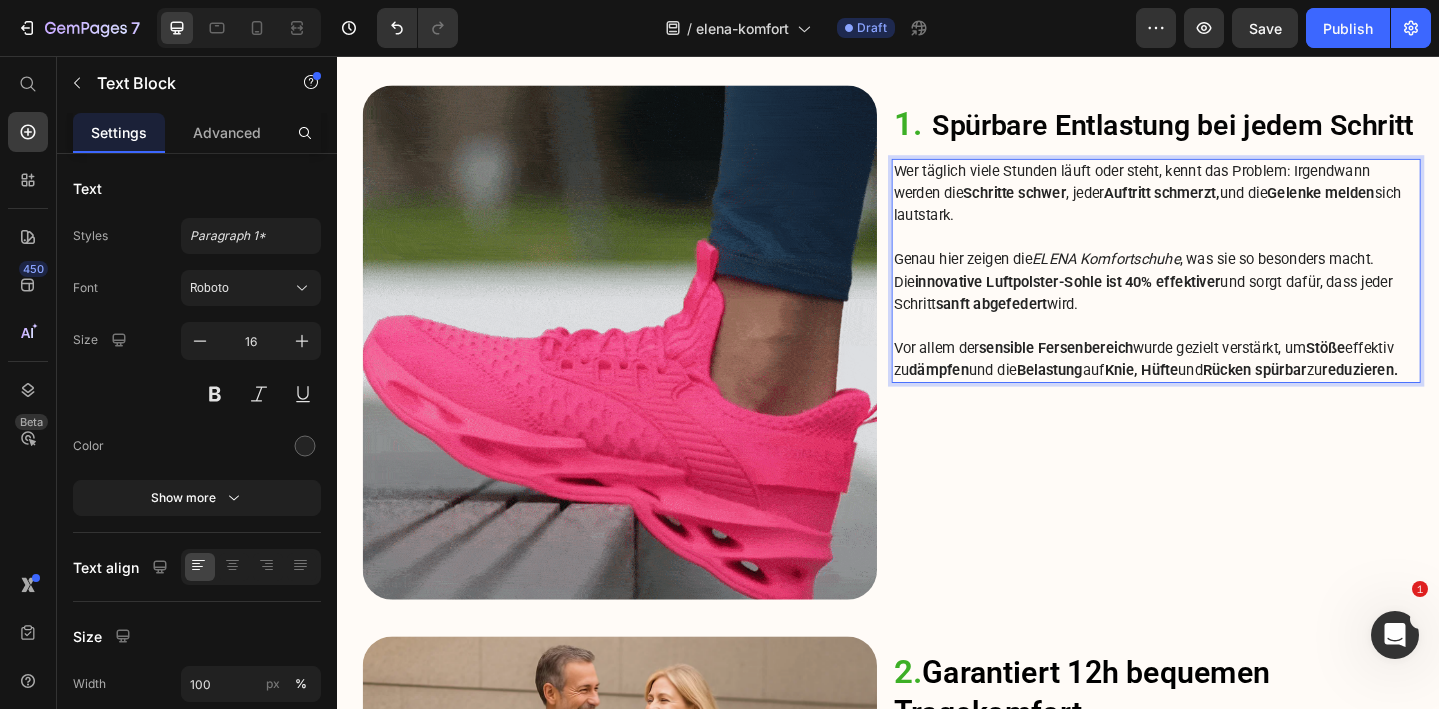 click on "innovative Luftpolster-Sohle ist 40% effektiver" at bounding box center [1132, 301] 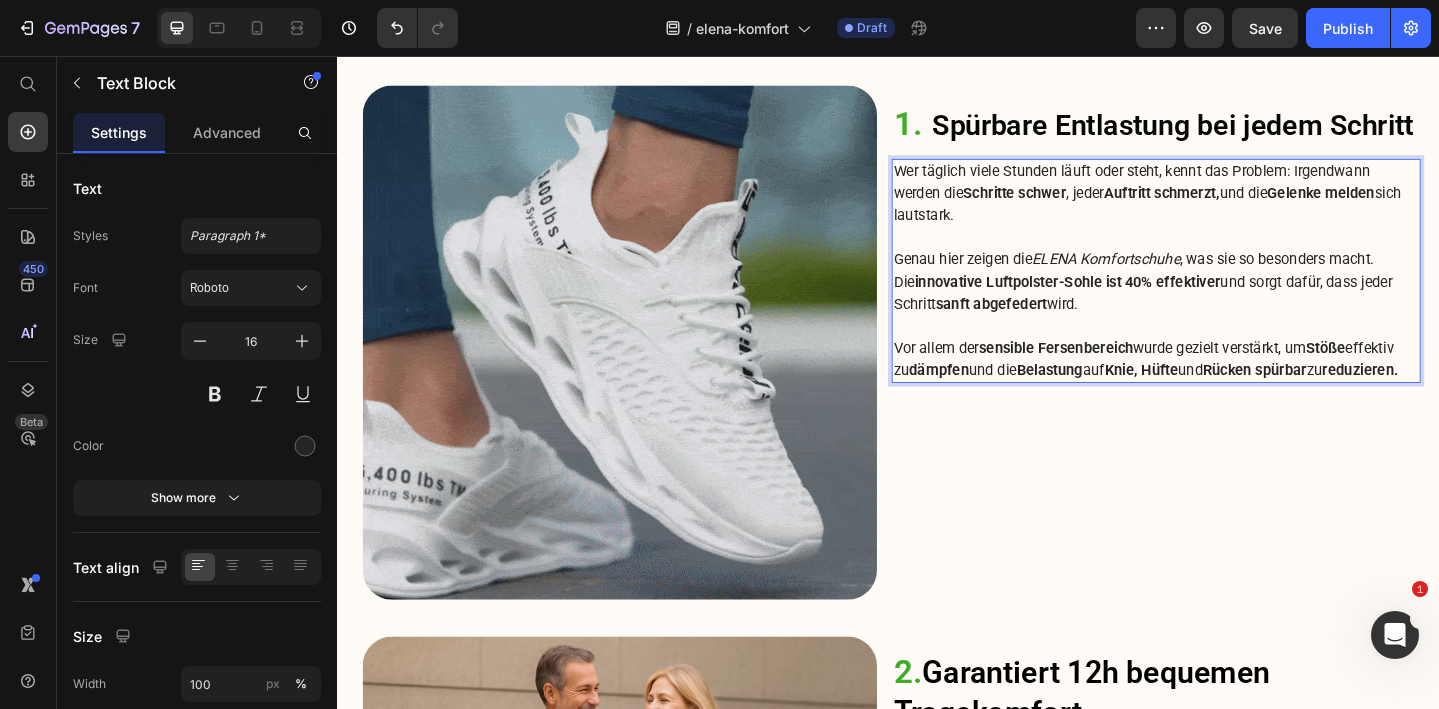 click on "innovative Luftpolster-Sohle ist 40% effektiver" at bounding box center (1132, 301) 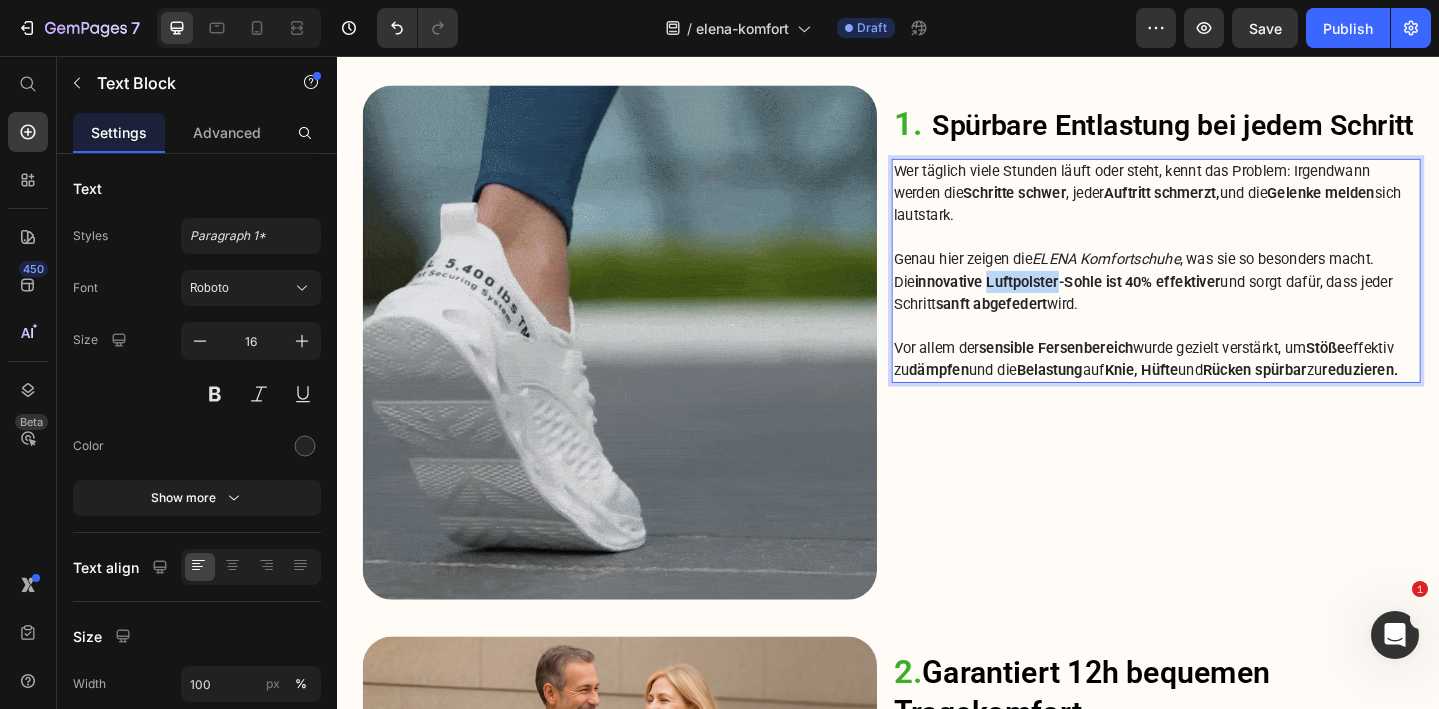 click on "innovative Luftpolster-Sohle ist 40% effektiver" at bounding box center (1132, 301) 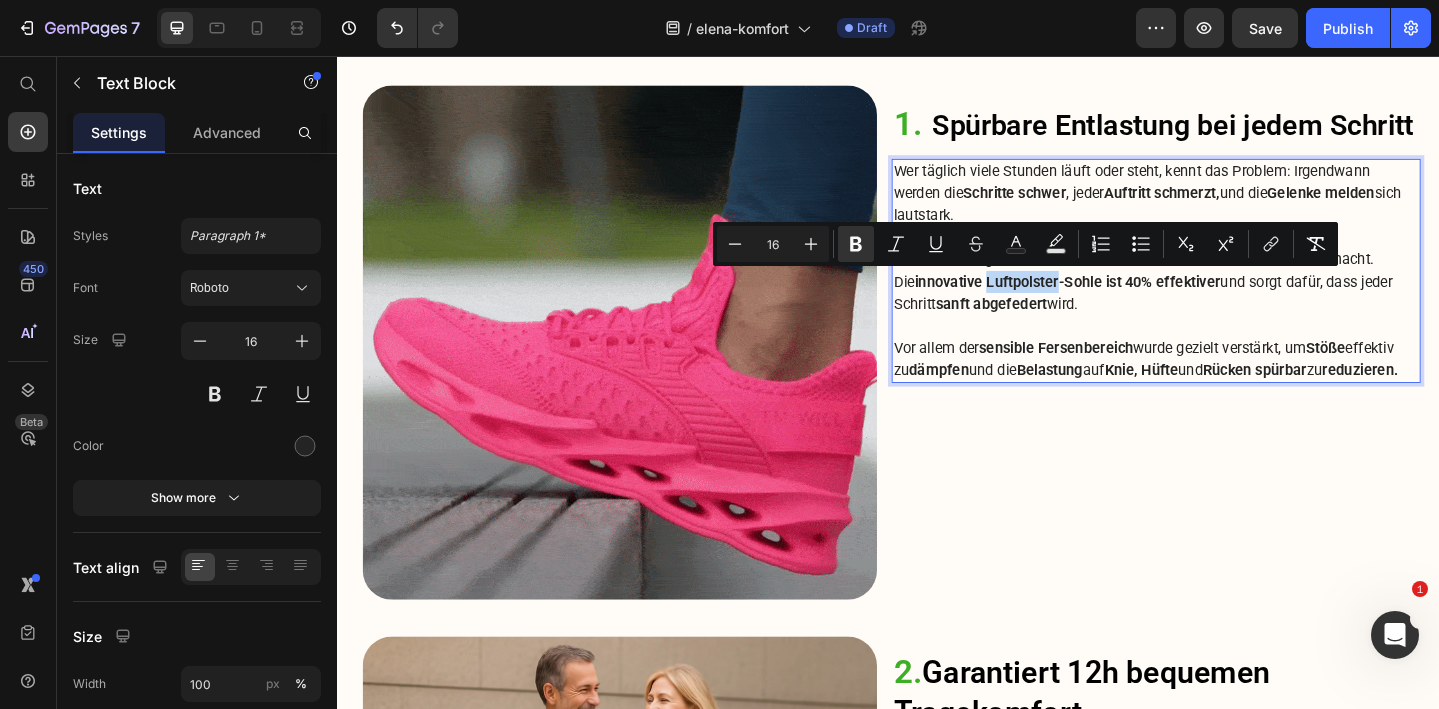 click on "Genau hier zeigen die  ELENA Komfortschuhe , was sie so besonders macht. Die  innovative Luftpolster-Sohle ist 40% effektiver  und sorgt dafür, dass jeder Schritt  sanft abgefedert  wird." at bounding box center [1229, 302] 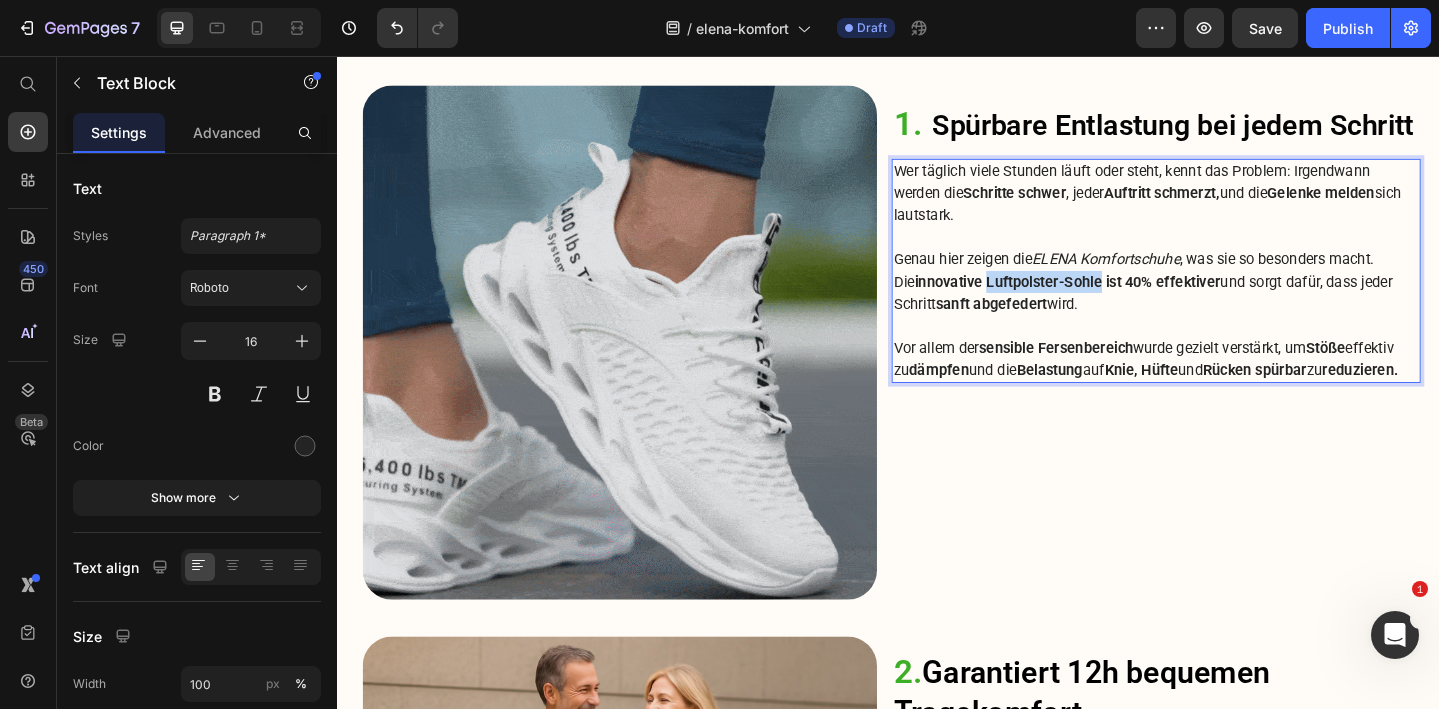 drag, startPoint x: 1144, startPoint y: 301, endPoint x: 1022, endPoint y: 303, distance: 122.016396 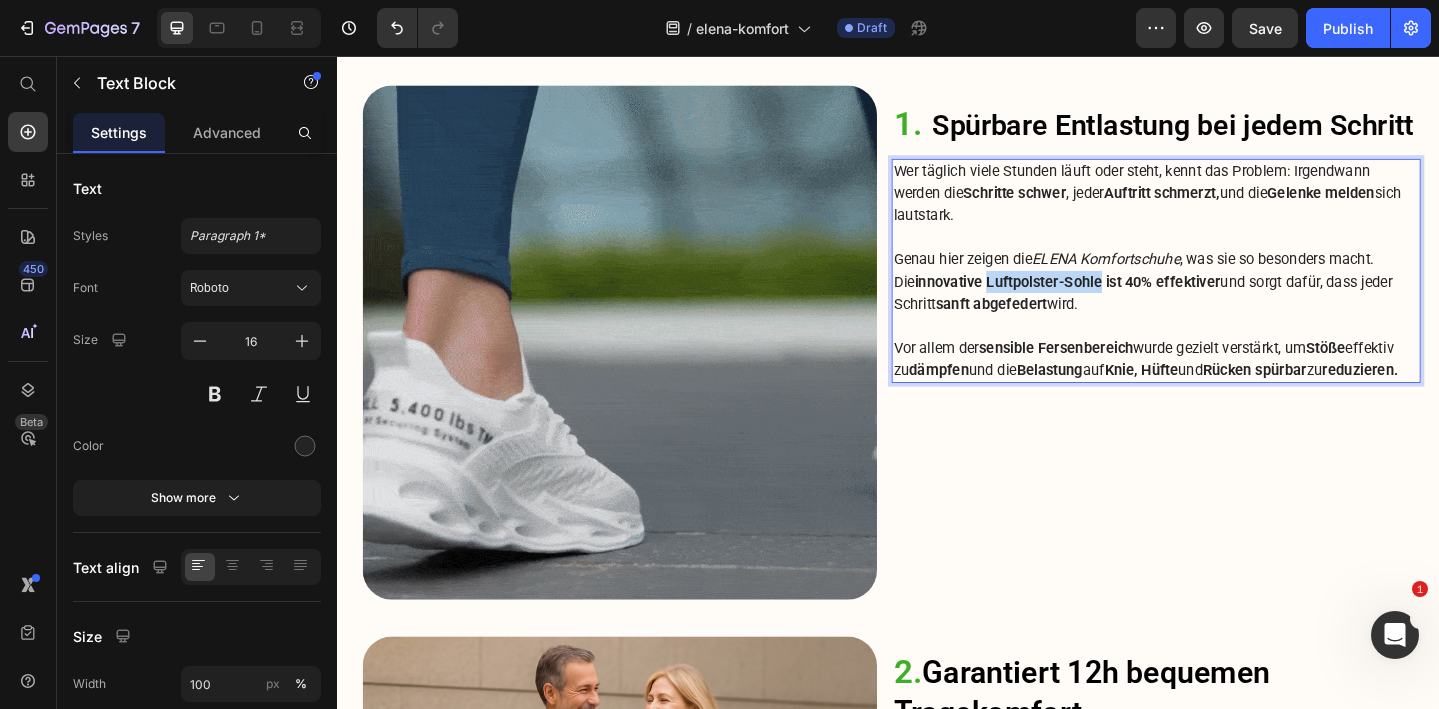 click on "innovative Luftpolster-Sohle ist 40% effektiver" at bounding box center (1132, 301) 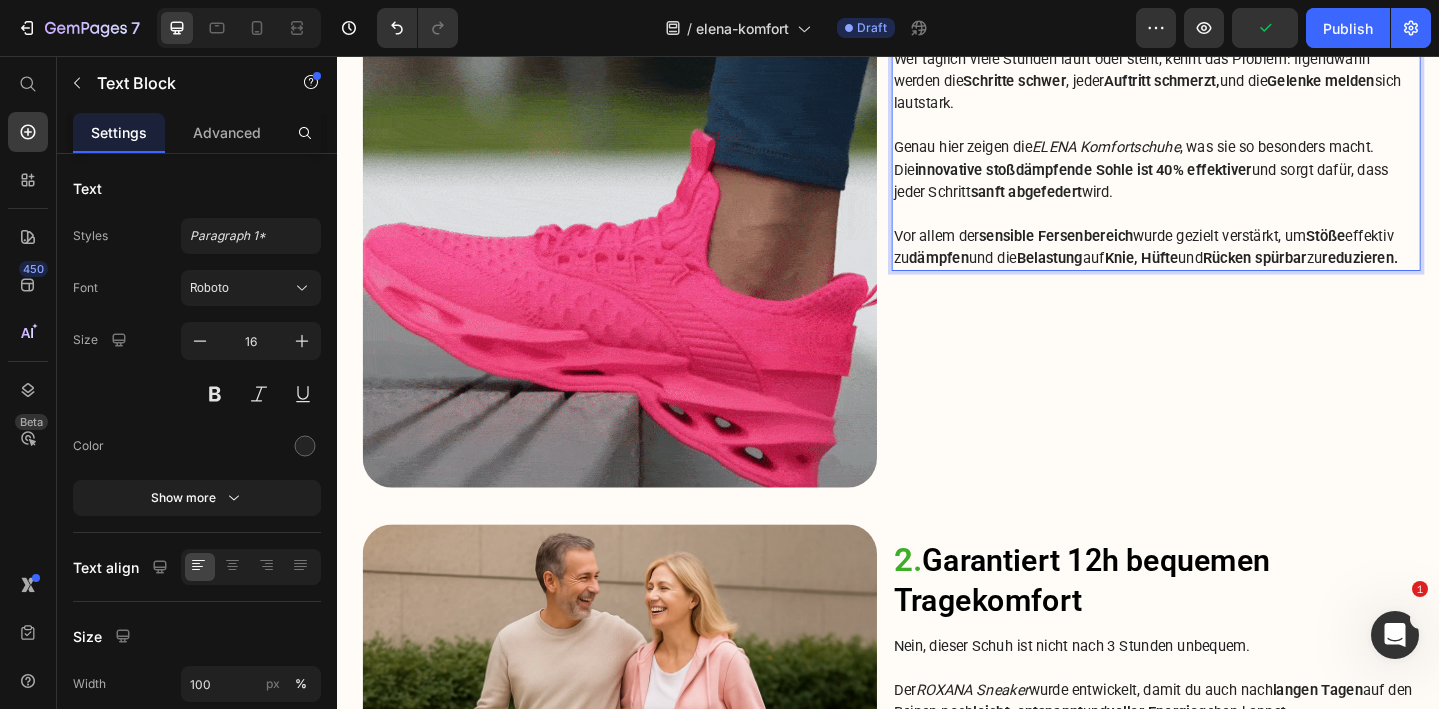 scroll, scrollTop: 1751, scrollLeft: 0, axis: vertical 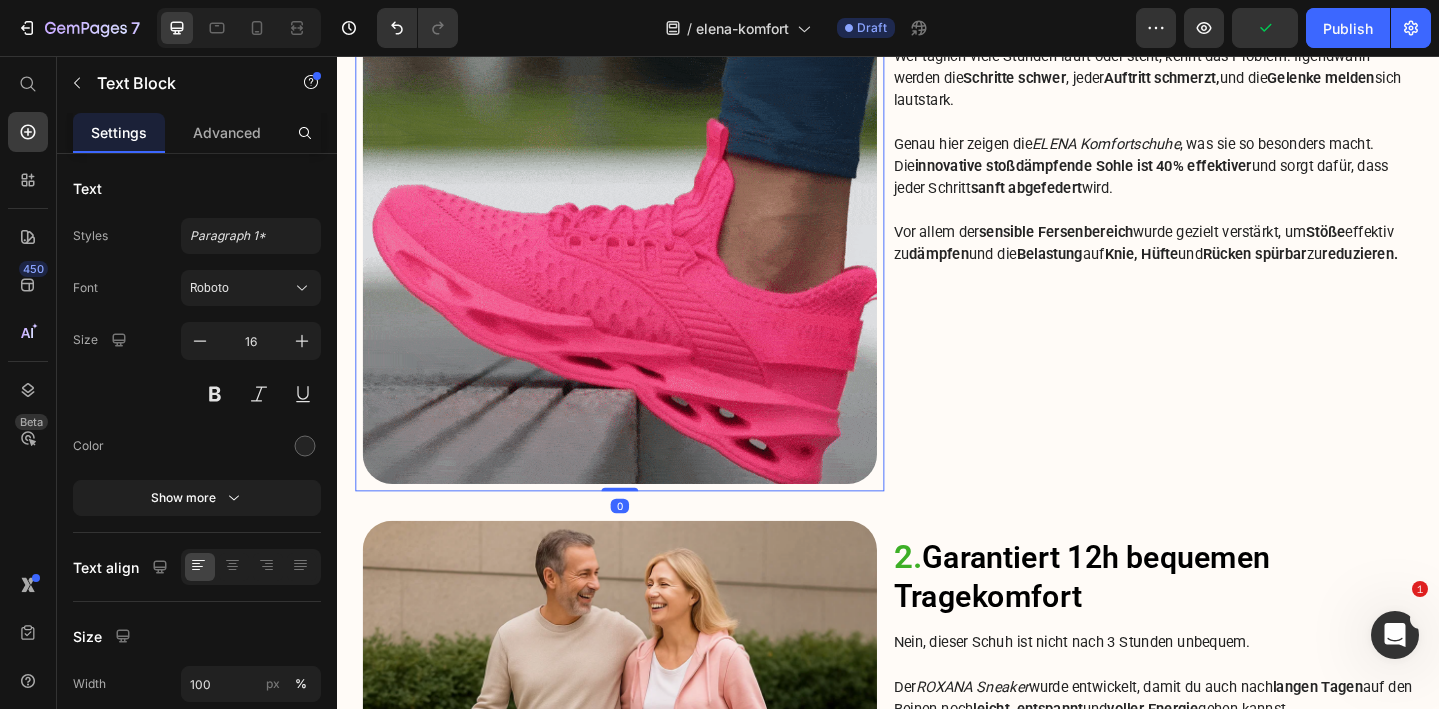 click at bounding box center (645, 242) 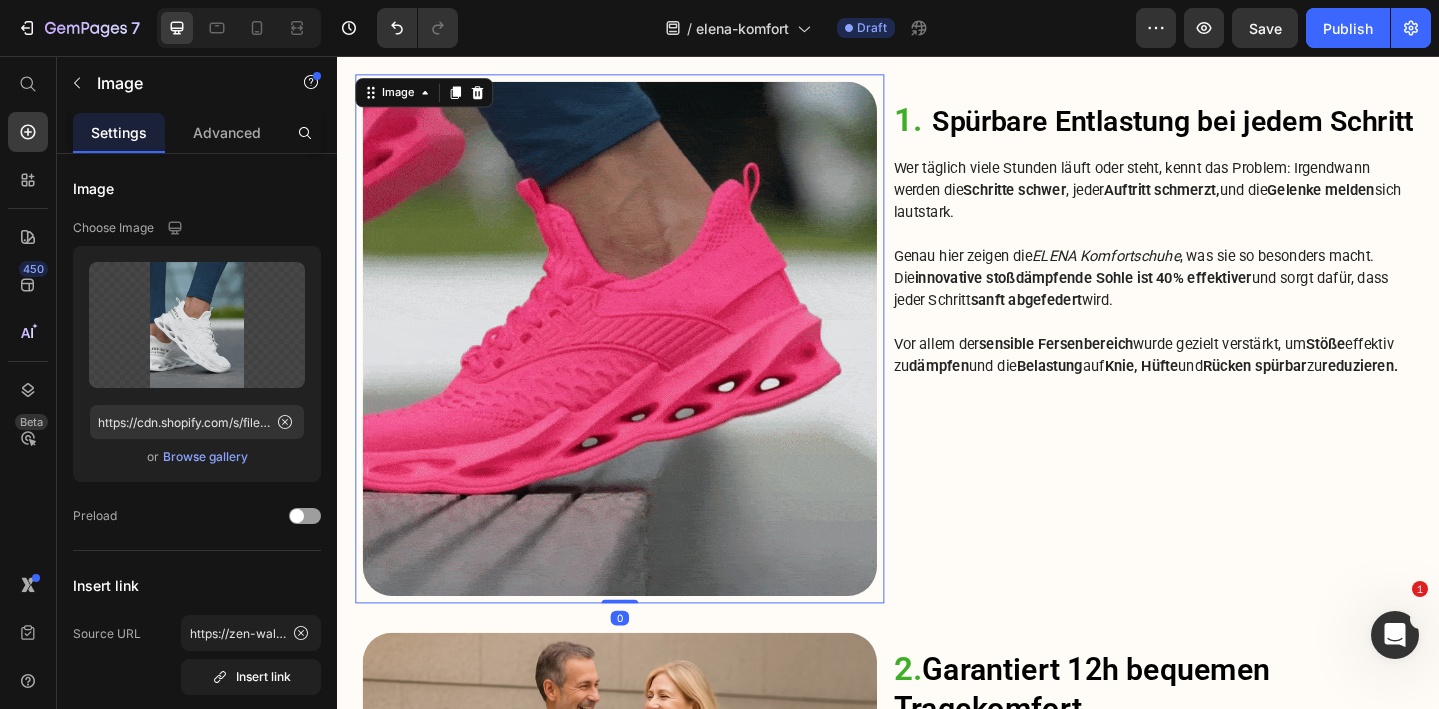 scroll, scrollTop: 1613, scrollLeft: 0, axis: vertical 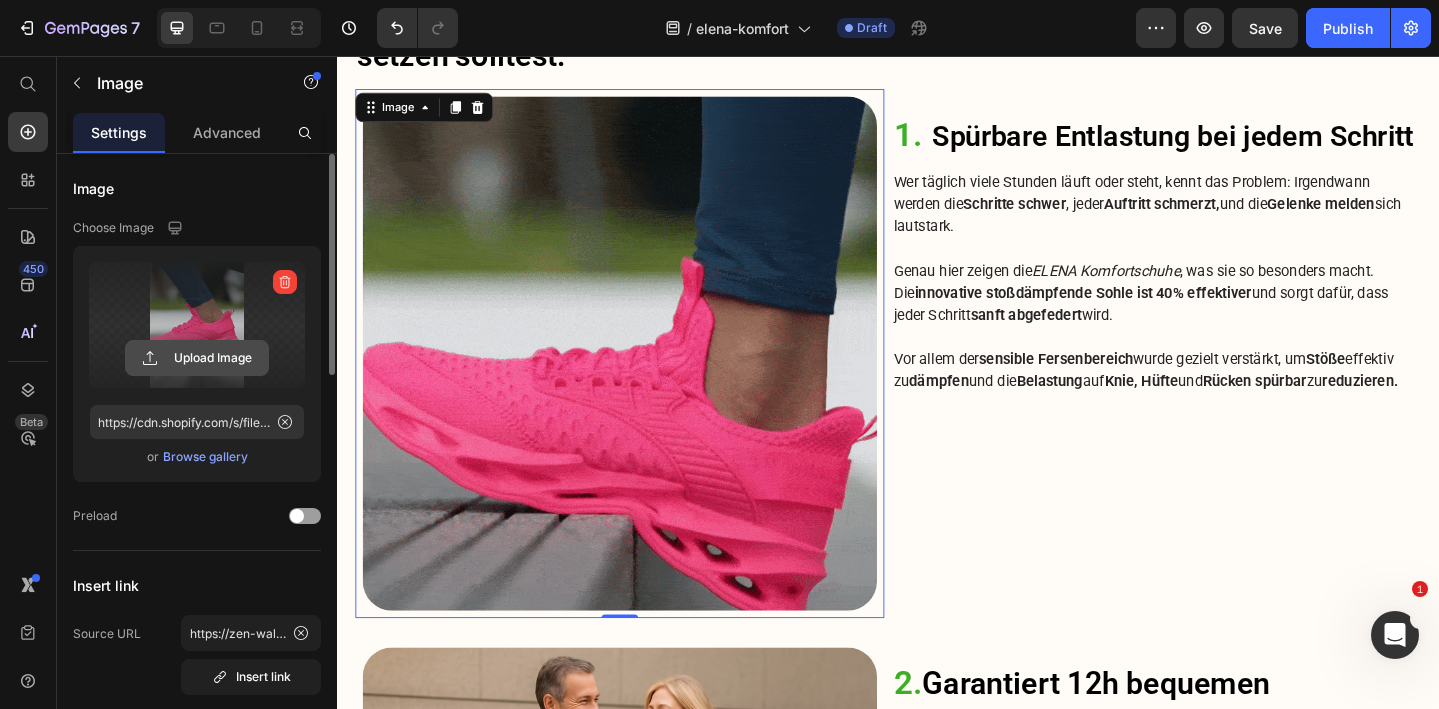 click 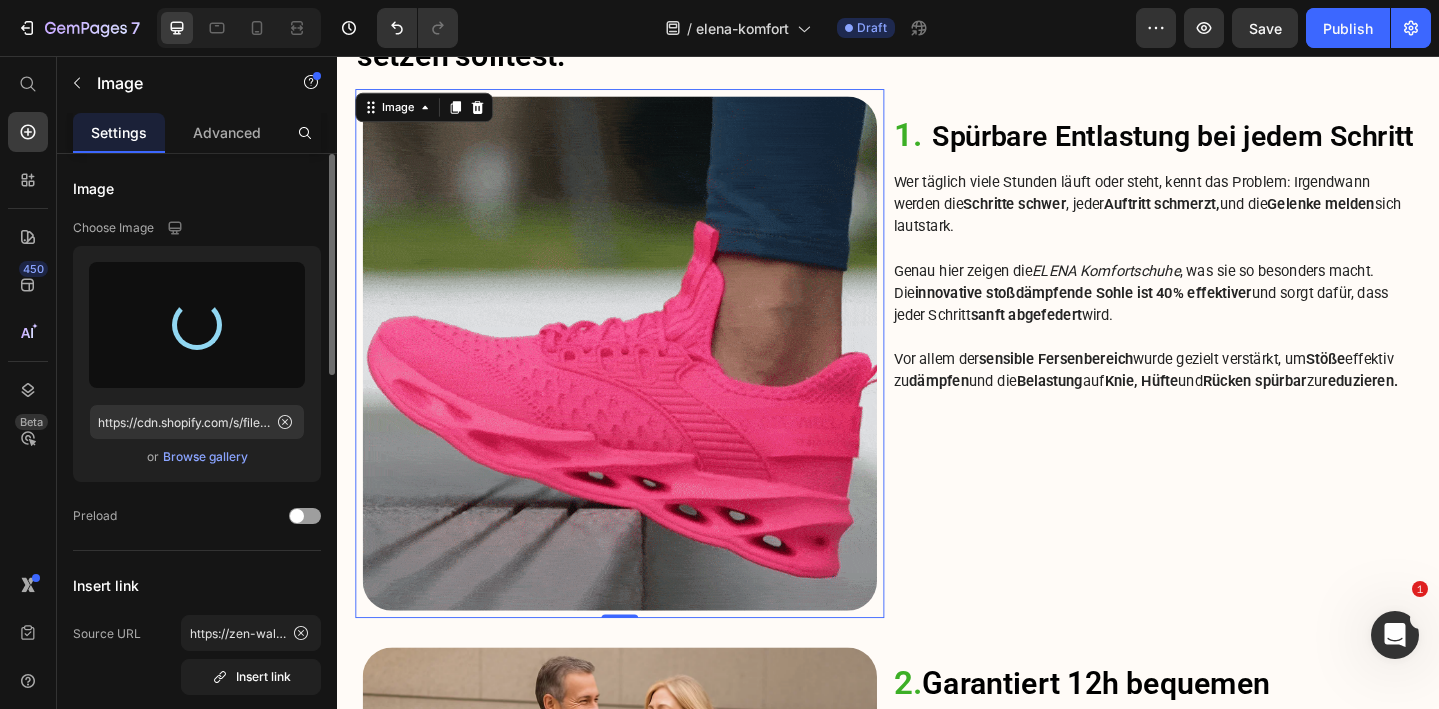 type on "https://cdn.shopify.com/s/files/1/0740/2012/6939/files/gempages_553629490677285781-fb26dec6-99cc-428e-b03d-255f9504b2af.gif" 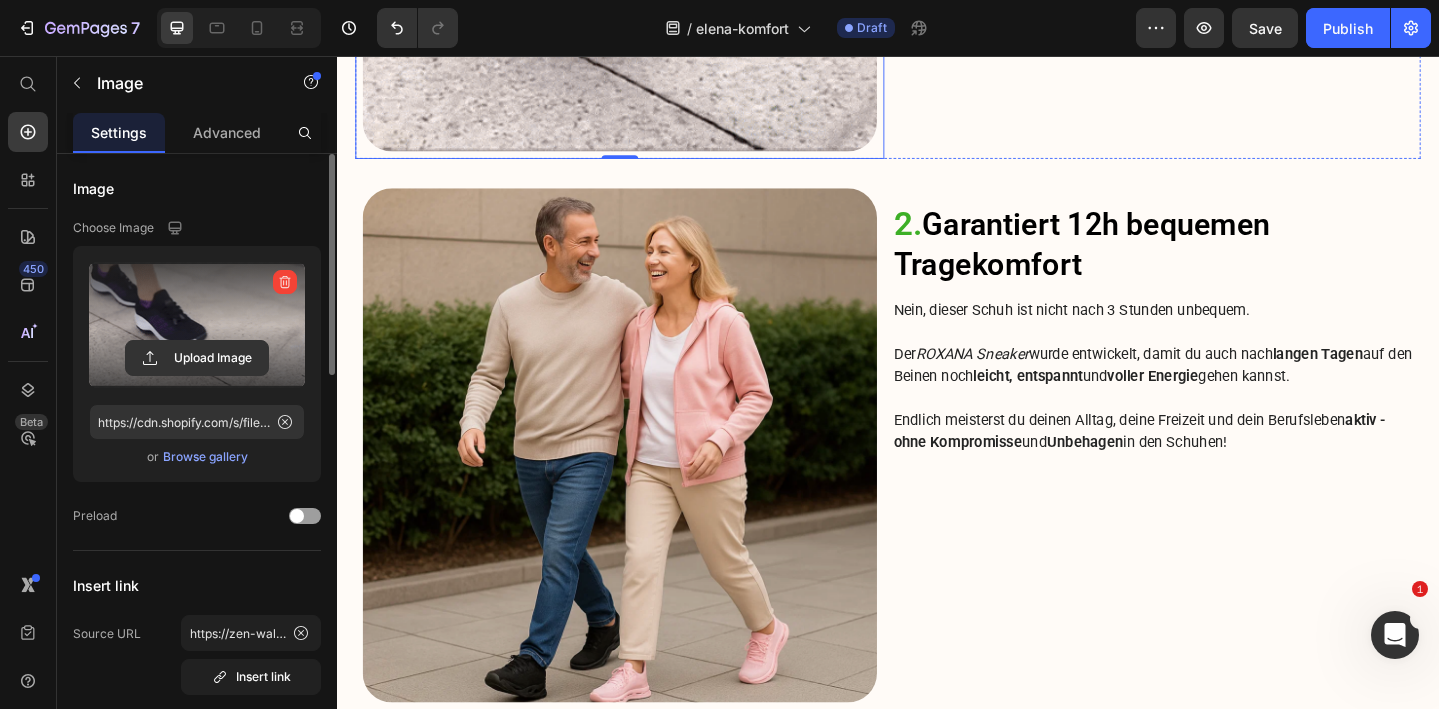 scroll, scrollTop: 2121, scrollLeft: 0, axis: vertical 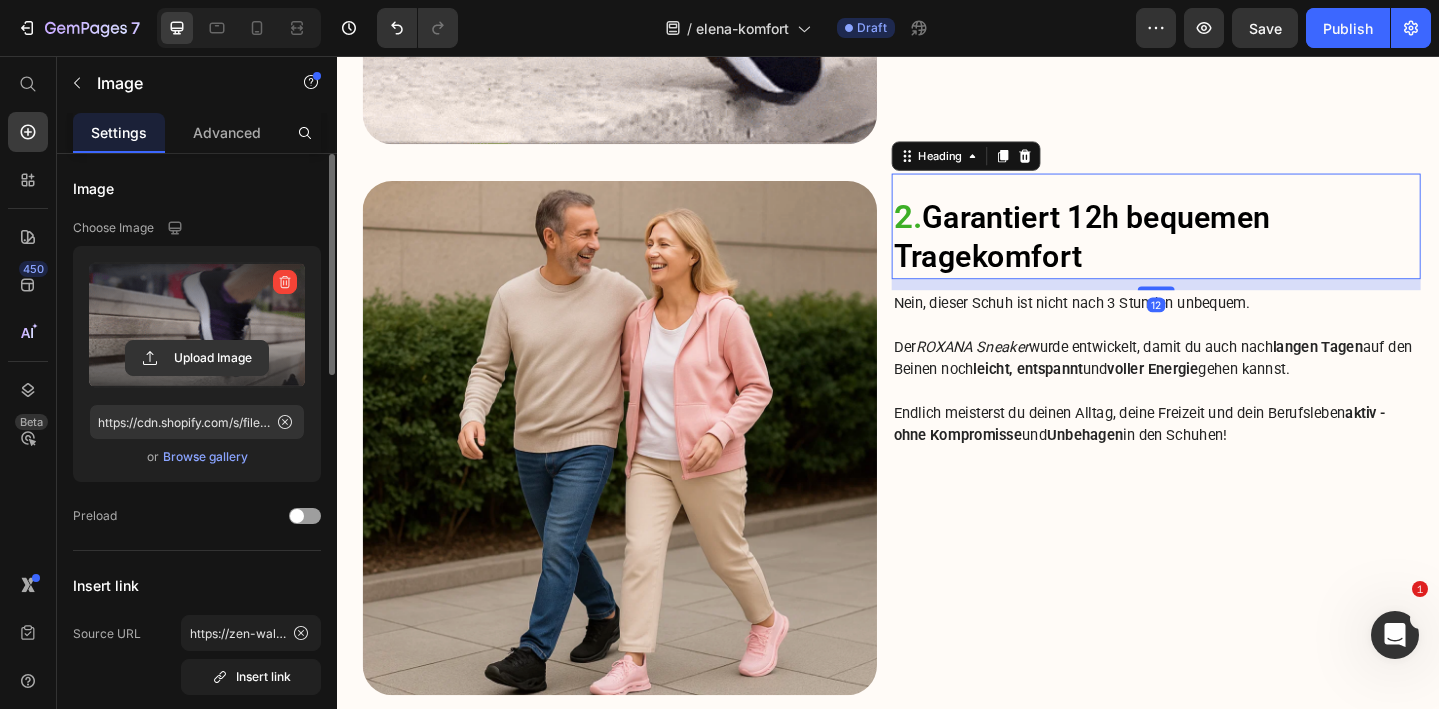 click on "2.  Garantiert 12h bequemen Tragekomfort" at bounding box center (1229, 253) 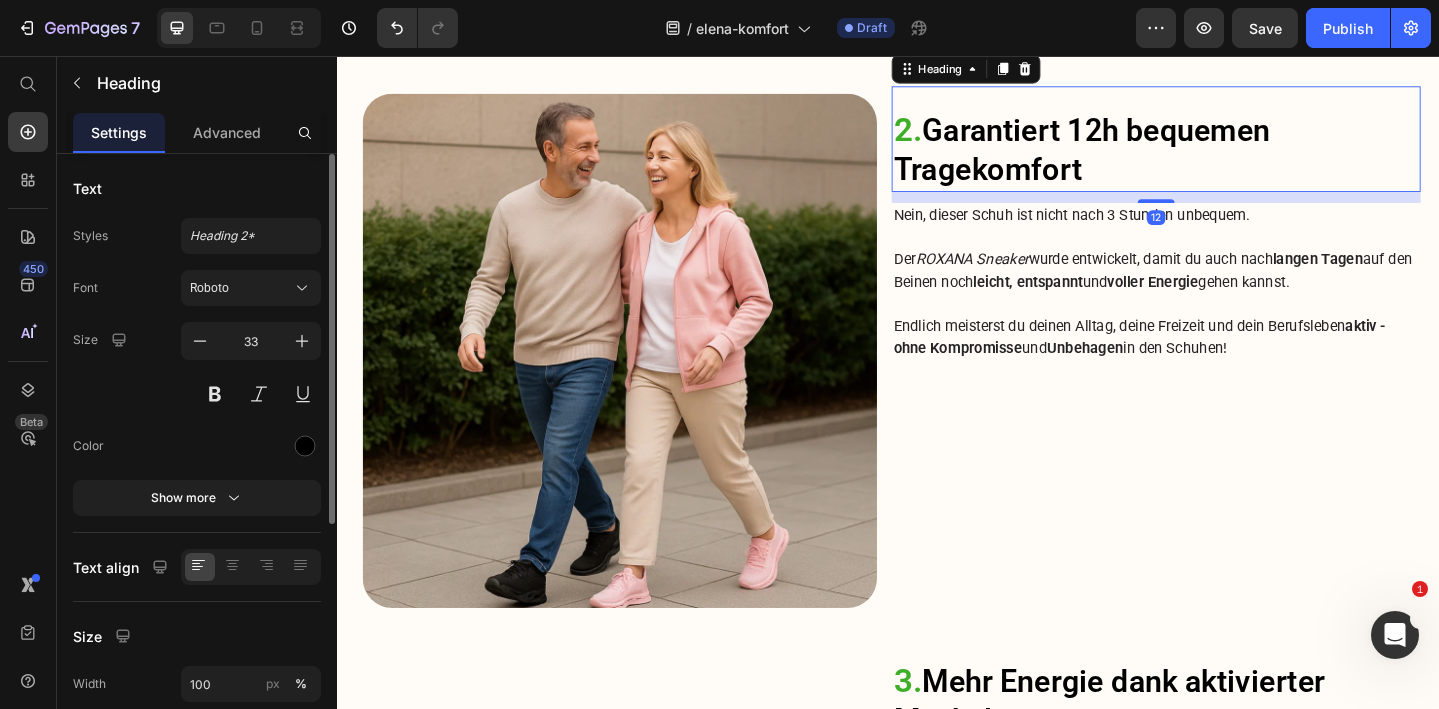 scroll, scrollTop: 2223, scrollLeft: 0, axis: vertical 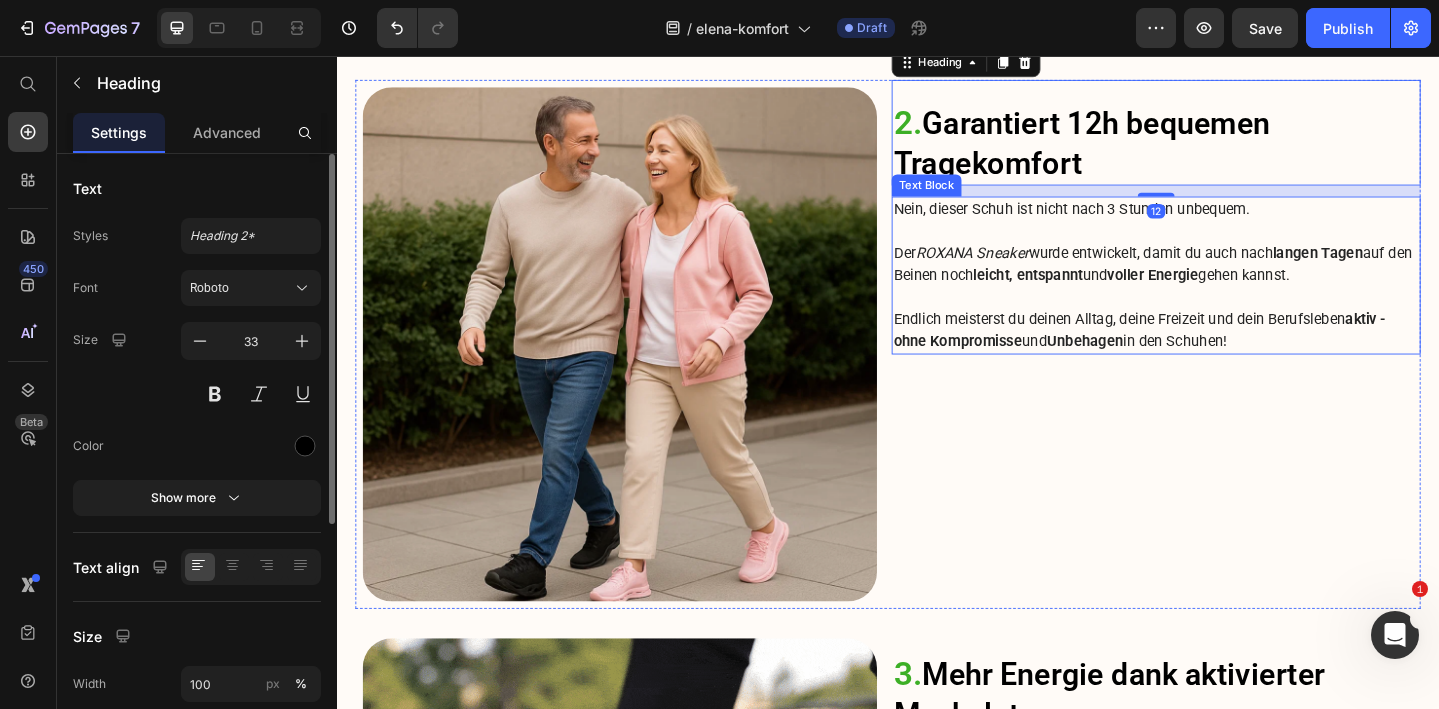 click at bounding box center (1229, 247) 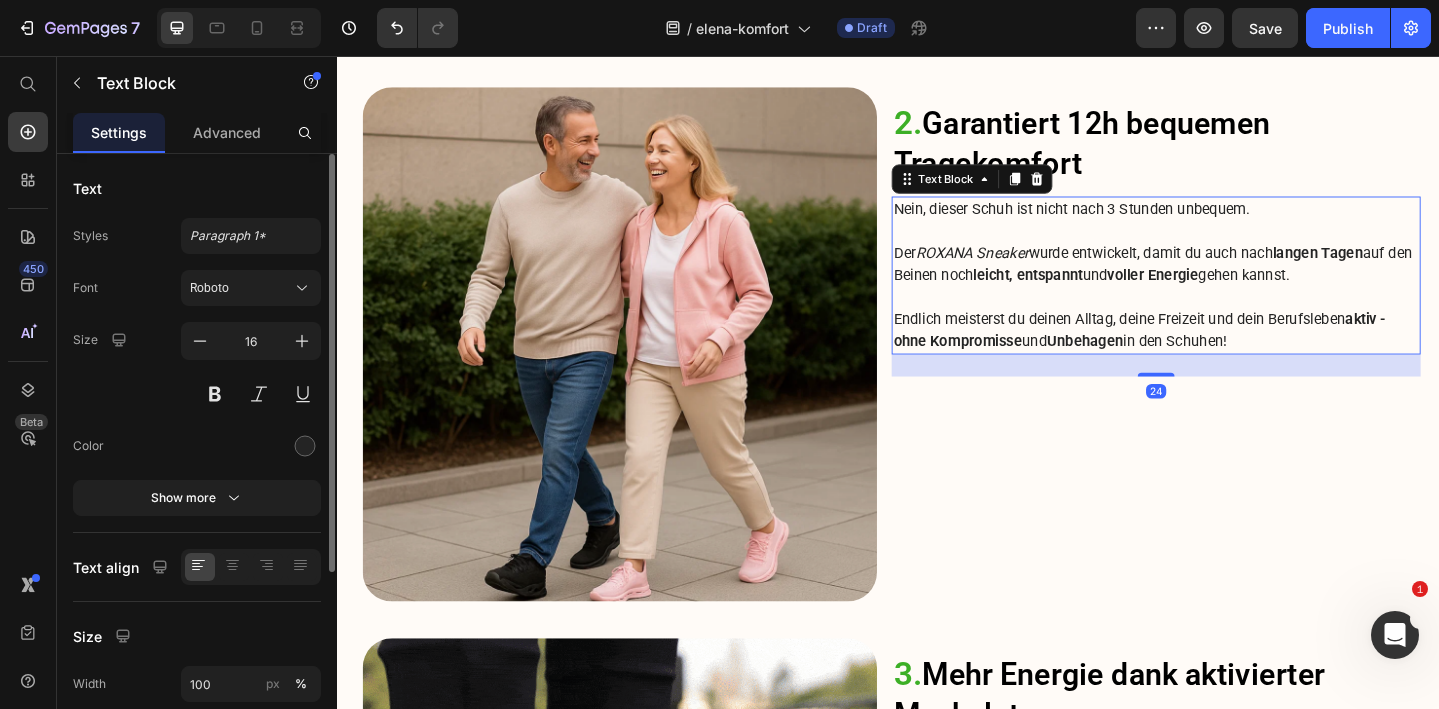 click on "ROXANA Sneaker" at bounding box center [1028, 270] 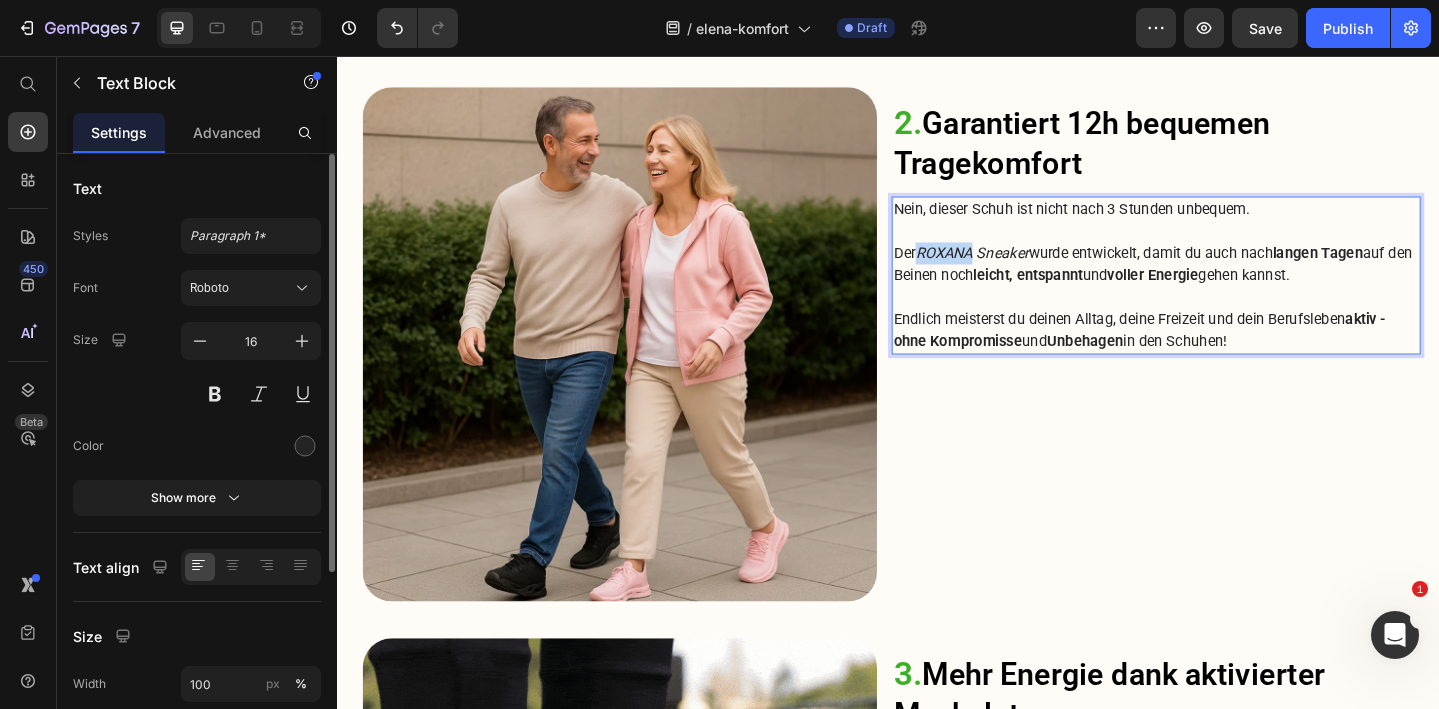 click on "ROXANA Sneaker" at bounding box center (1028, 270) 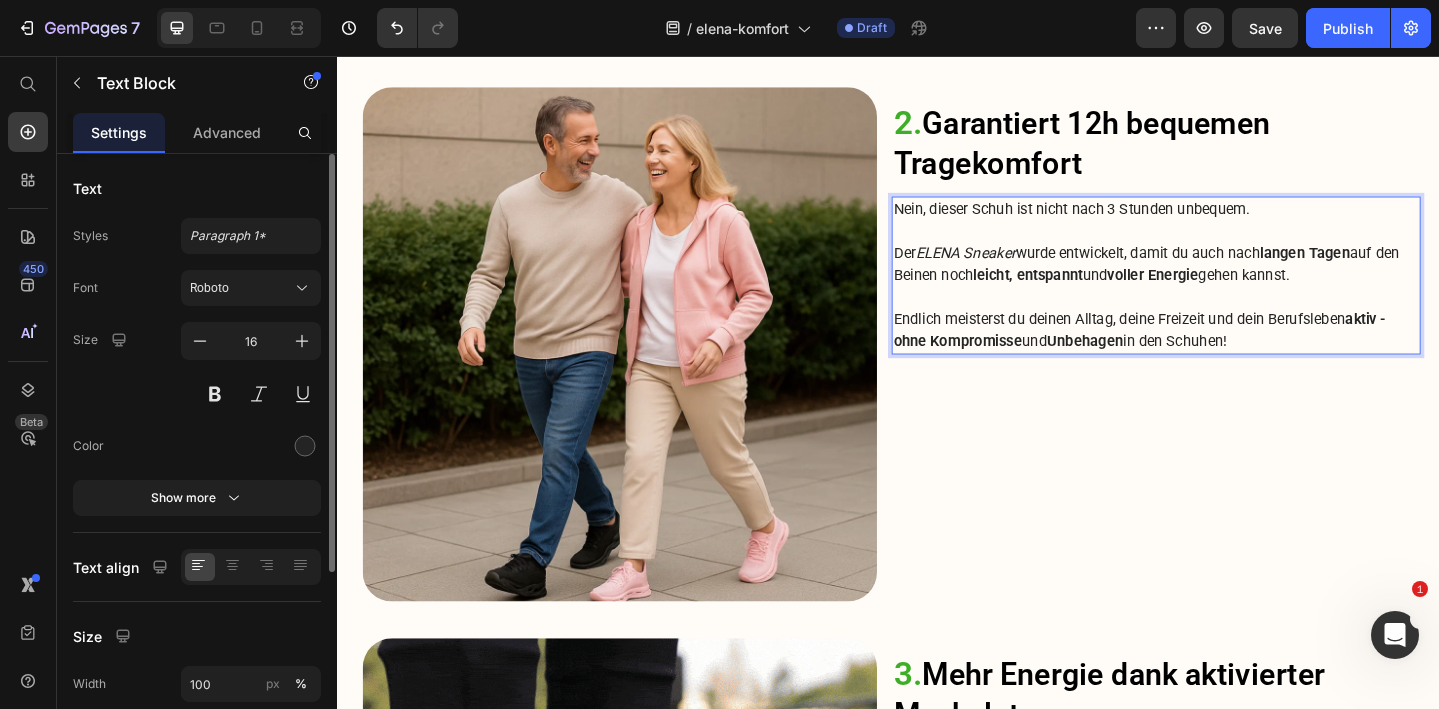 click on "ELENA Sneaker" at bounding box center (1021, 270) 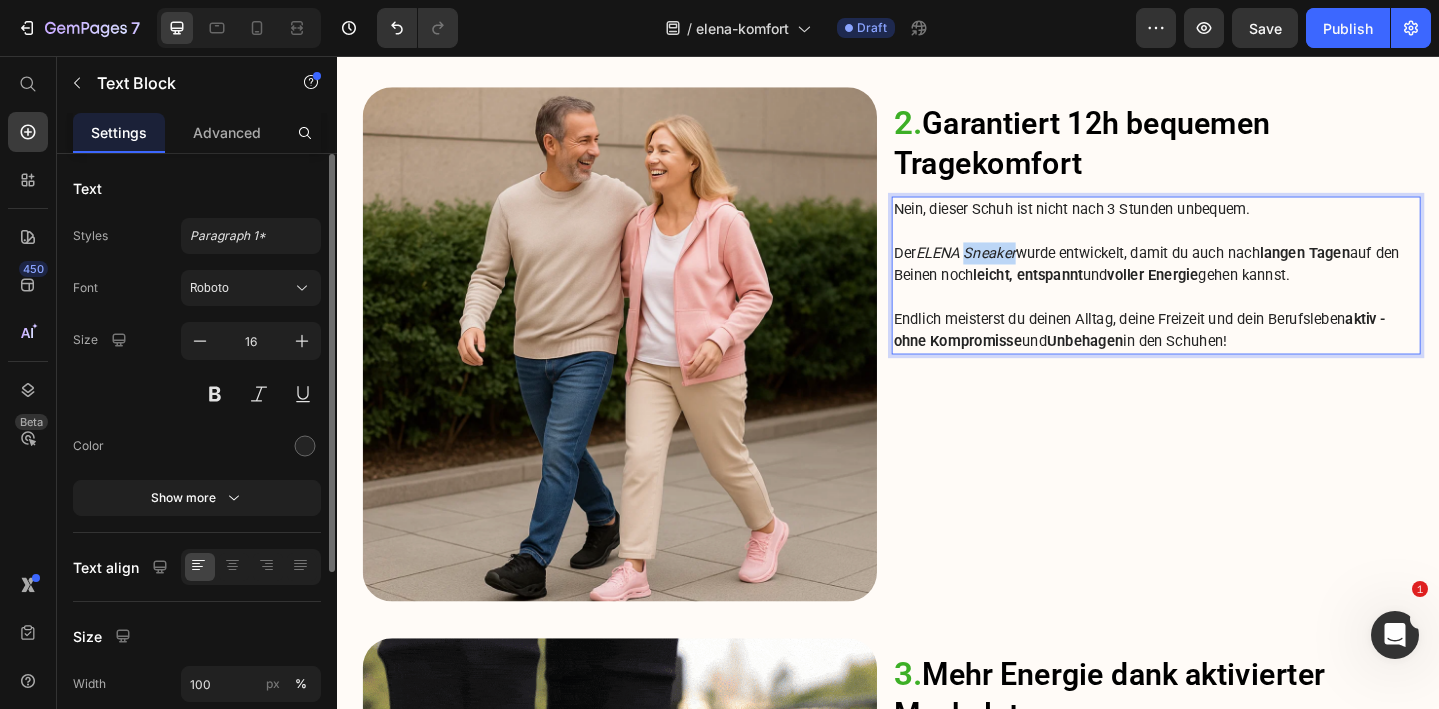 click on "ELENA Sneaker" at bounding box center (1021, 270) 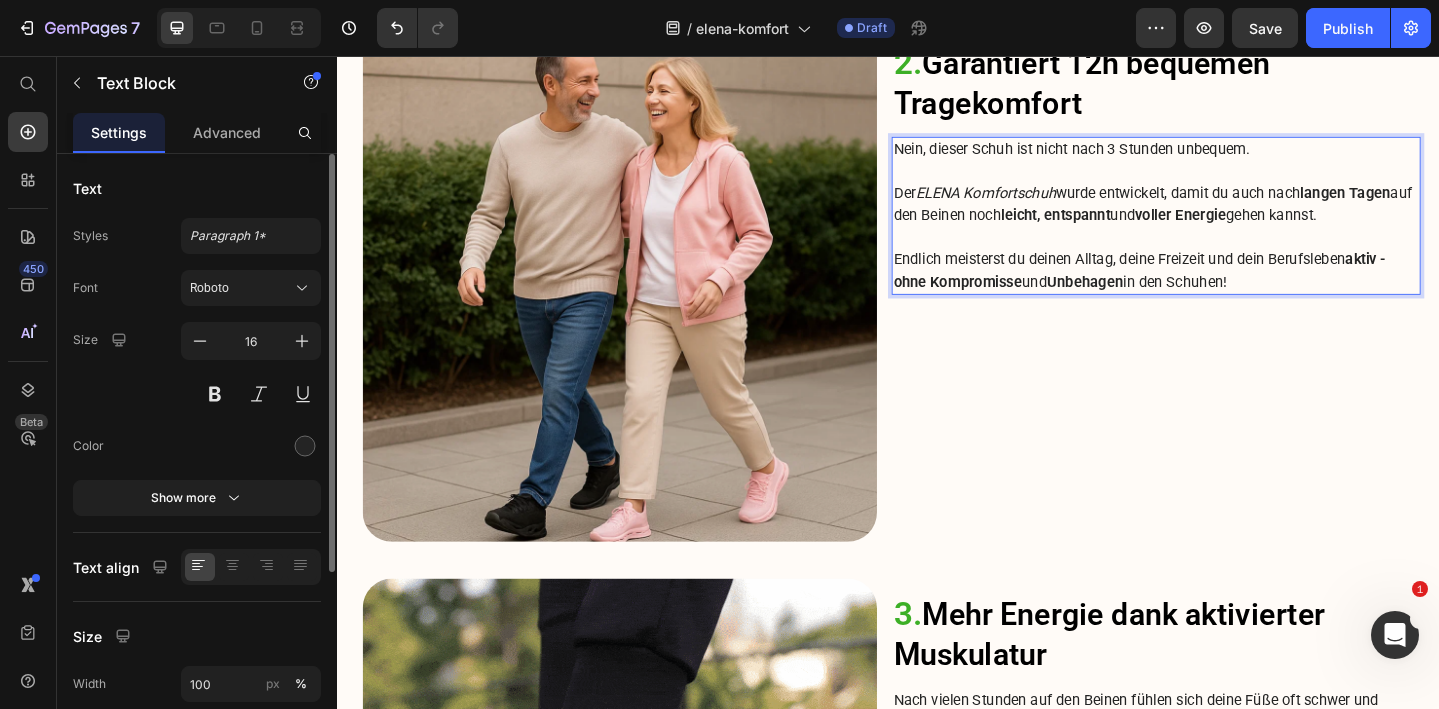 scroll, scrollTop: 2290, scrollLeft: 0, axis: vertical 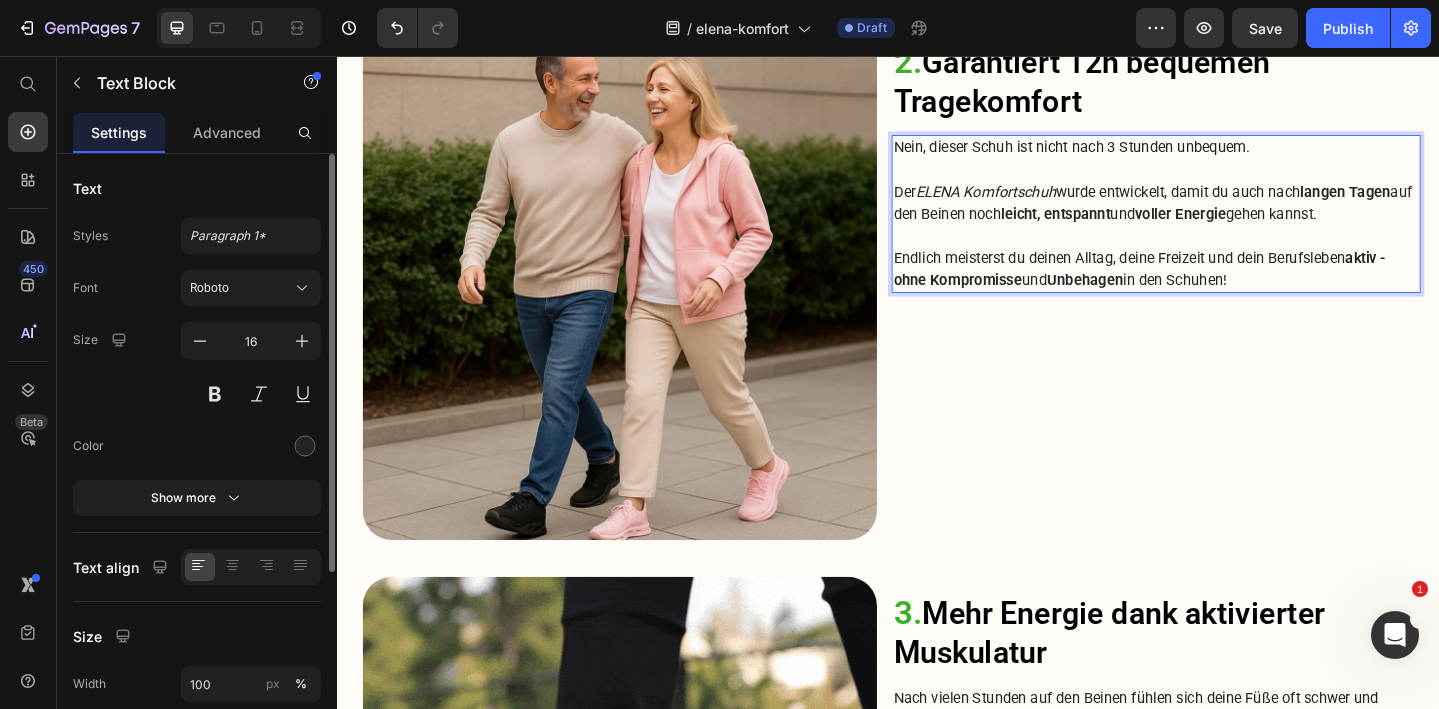 click on "langen Tagen" at bounding box center (1435, 203) 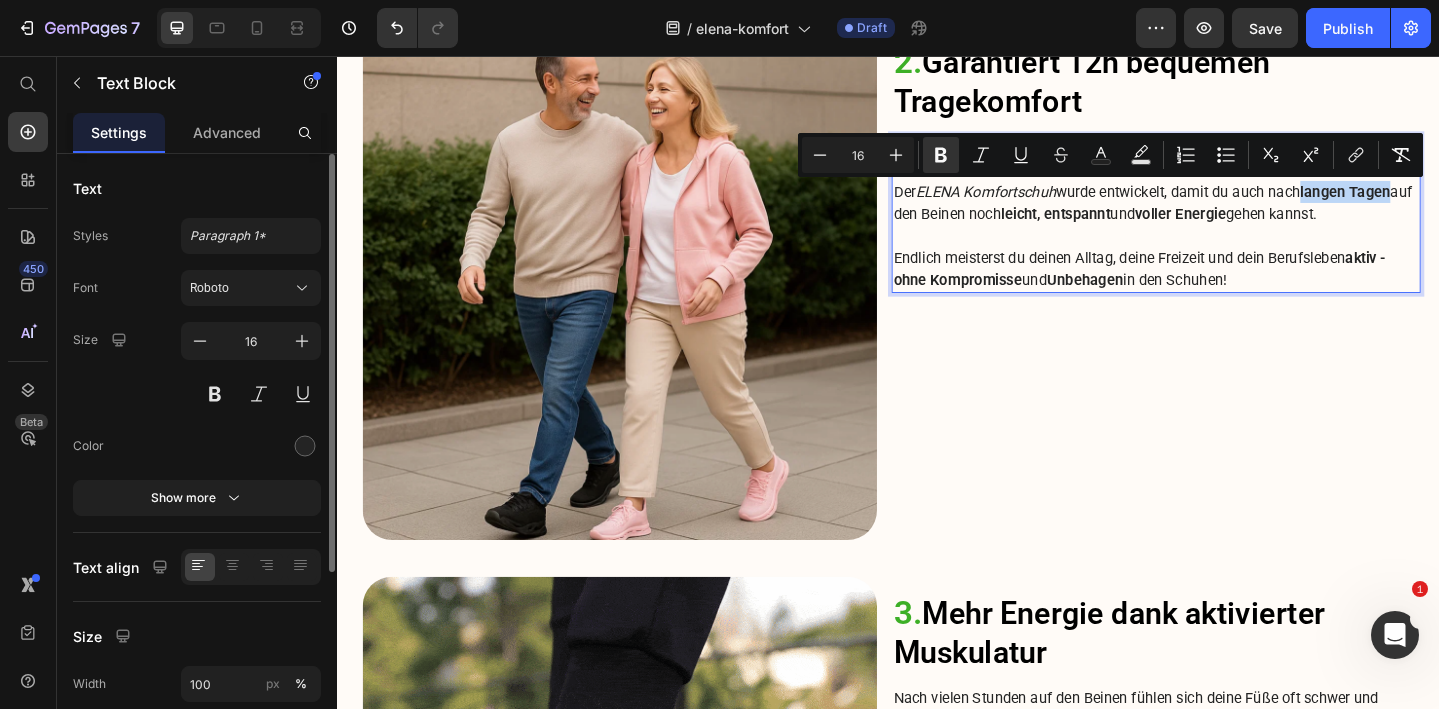 drag, startPoint x: 1402, startPoint y: 202, endPoint x: 1500, endPoint y: 202, distance: 98 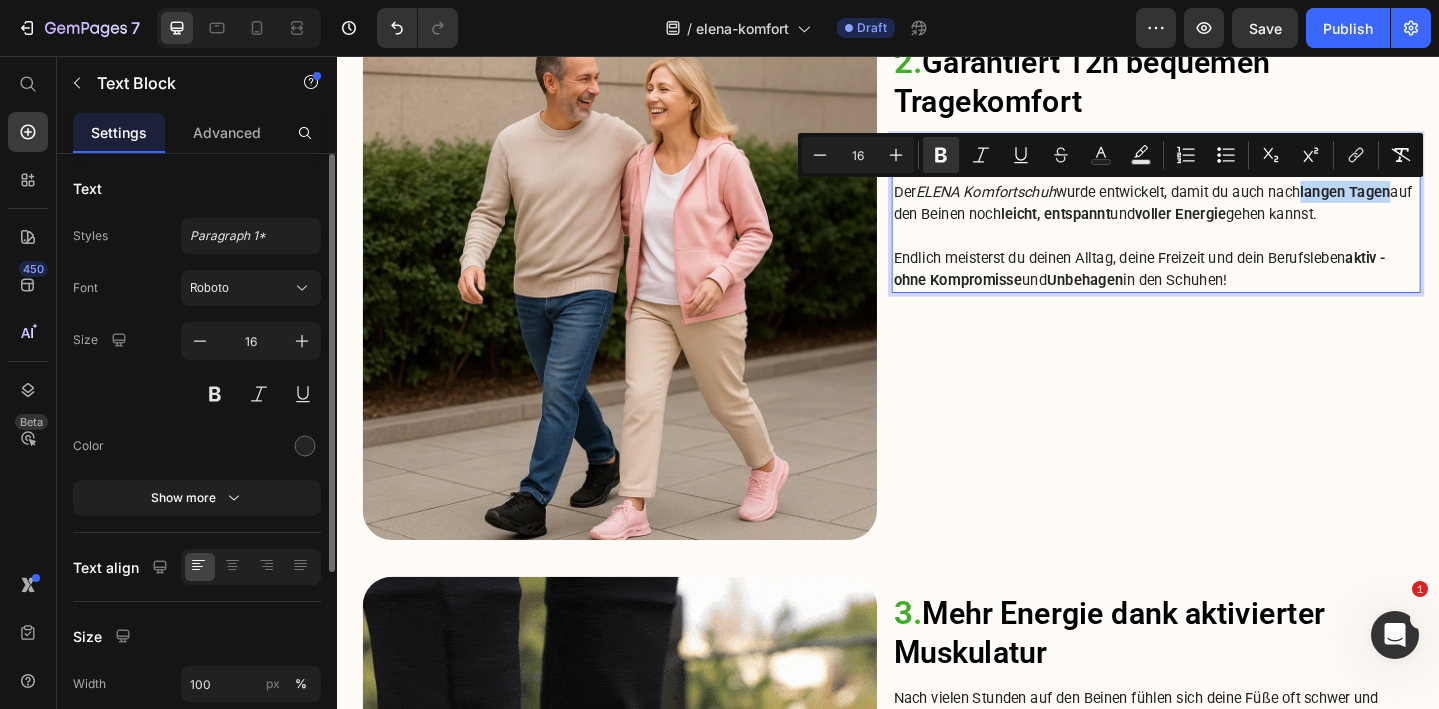 click on "Der  ELENA Komfortschuh  wurde entwickelt, damit du auch nach  langen Tagen  auf den Beinen noch  leicht, entspannt  und  voller Energie  gehen kannst." at bounding box center [1229, 216] 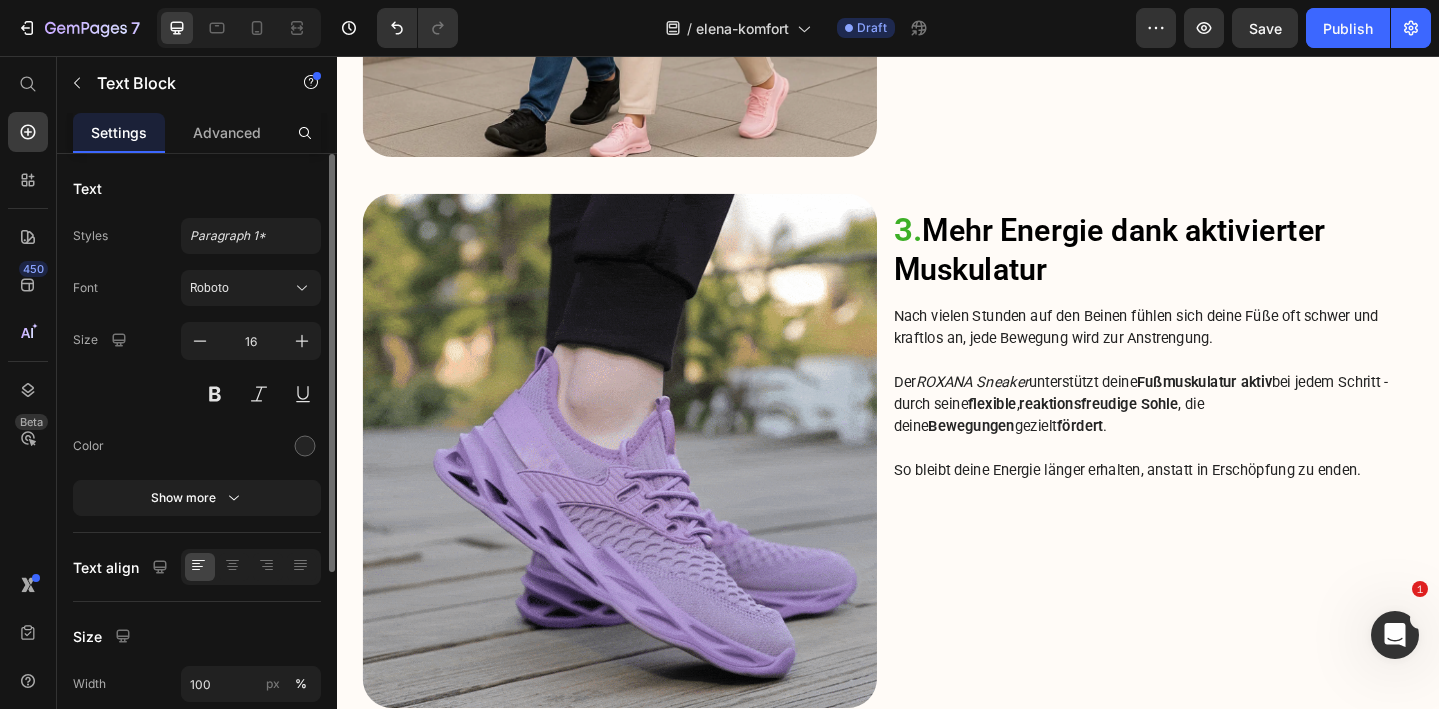 scroll, scrollTop: 2771, scrollLeft: 0, axis: vertical 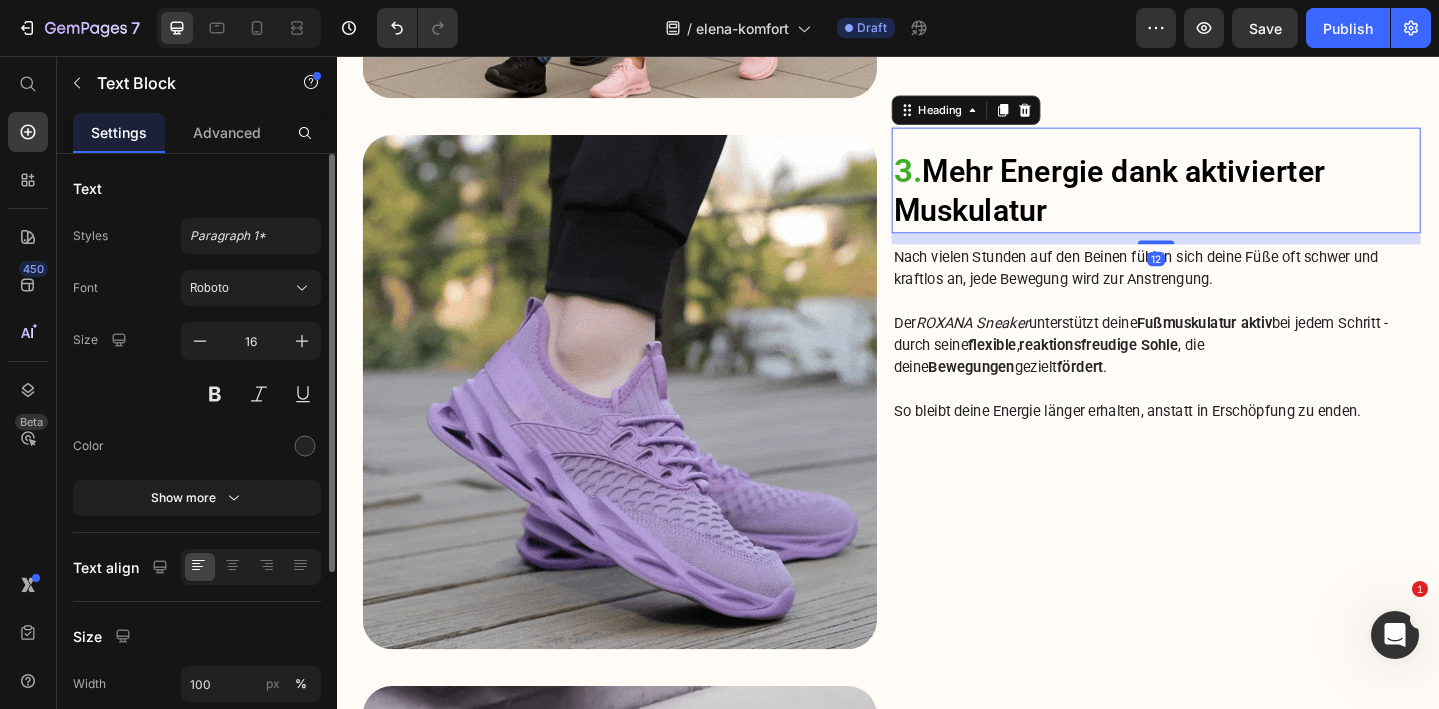 click on "3.  Mehr Energie dank aktivierter Muskulatur" at bounding box center (1229, 203) 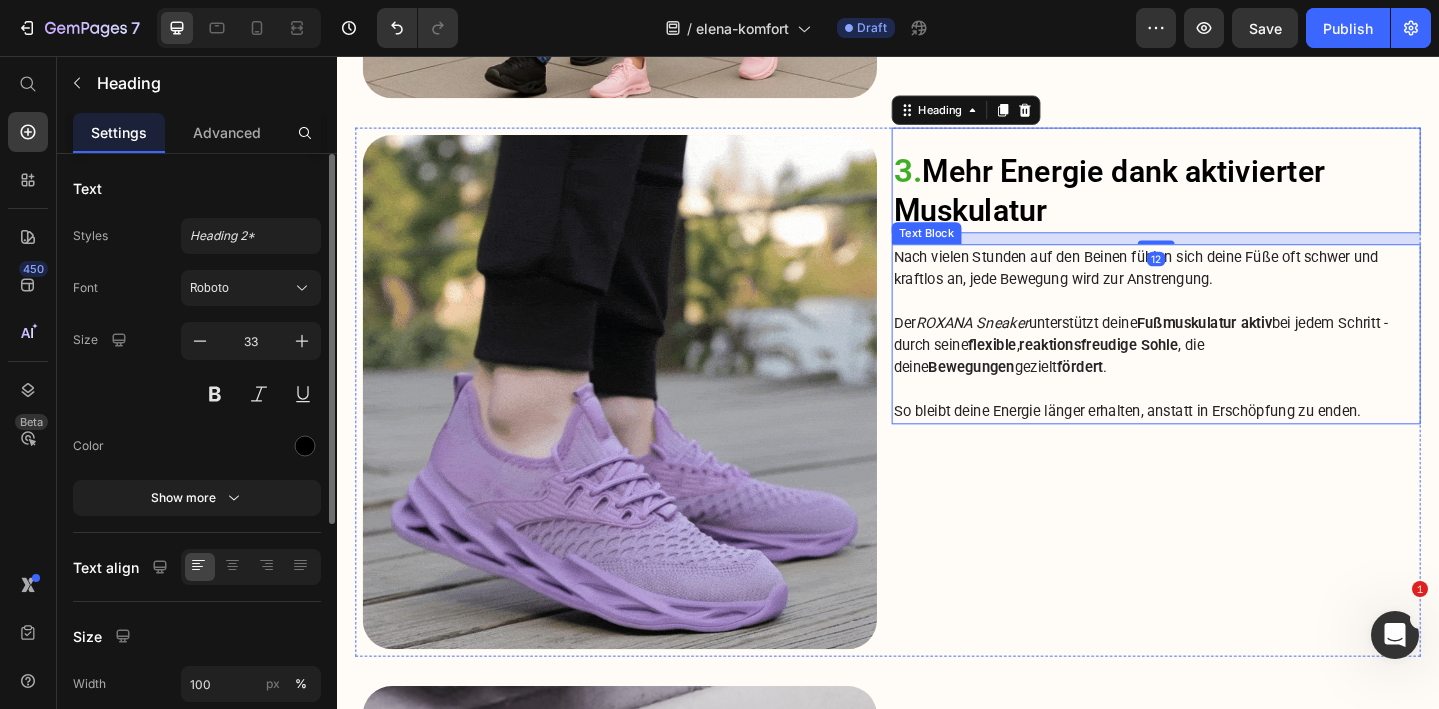 click at bounding box center (1229, 323) 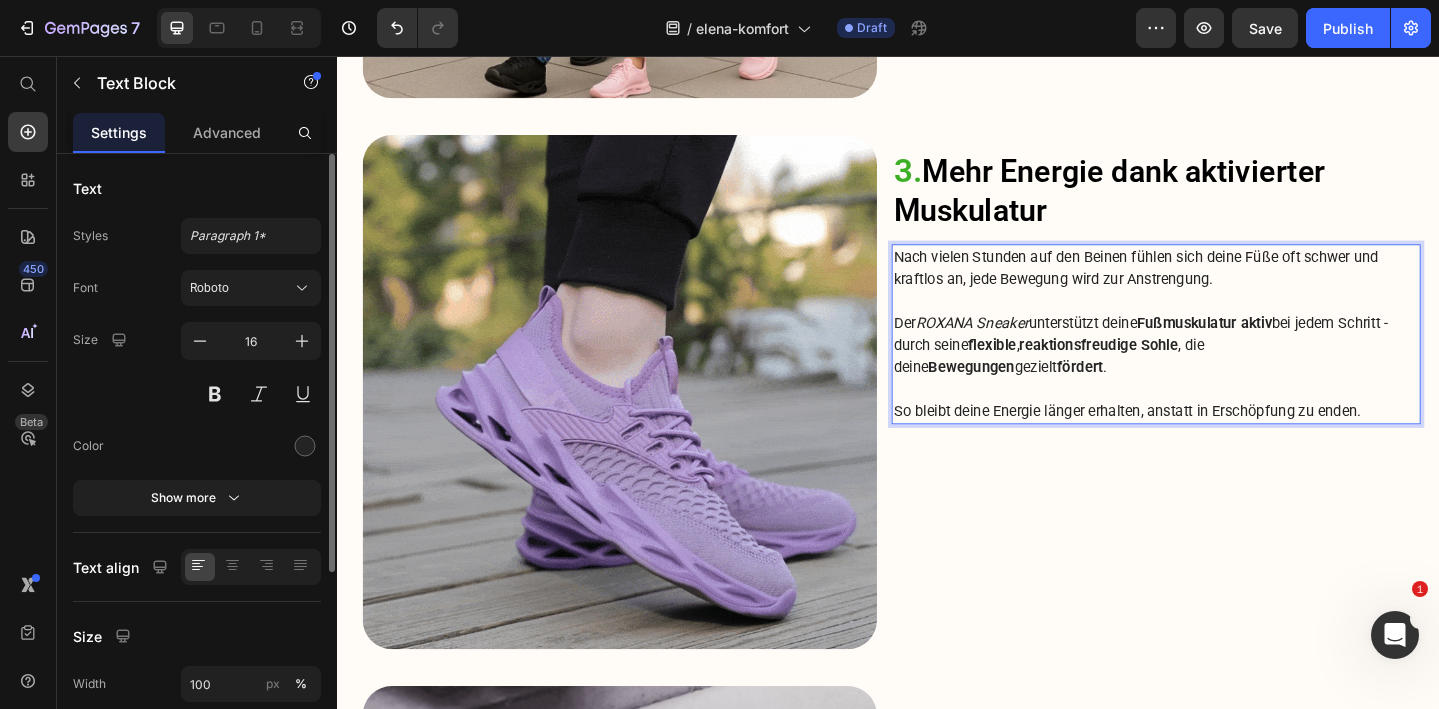click on "ROXANA Sneaker" at bounding box center (1028, 346) 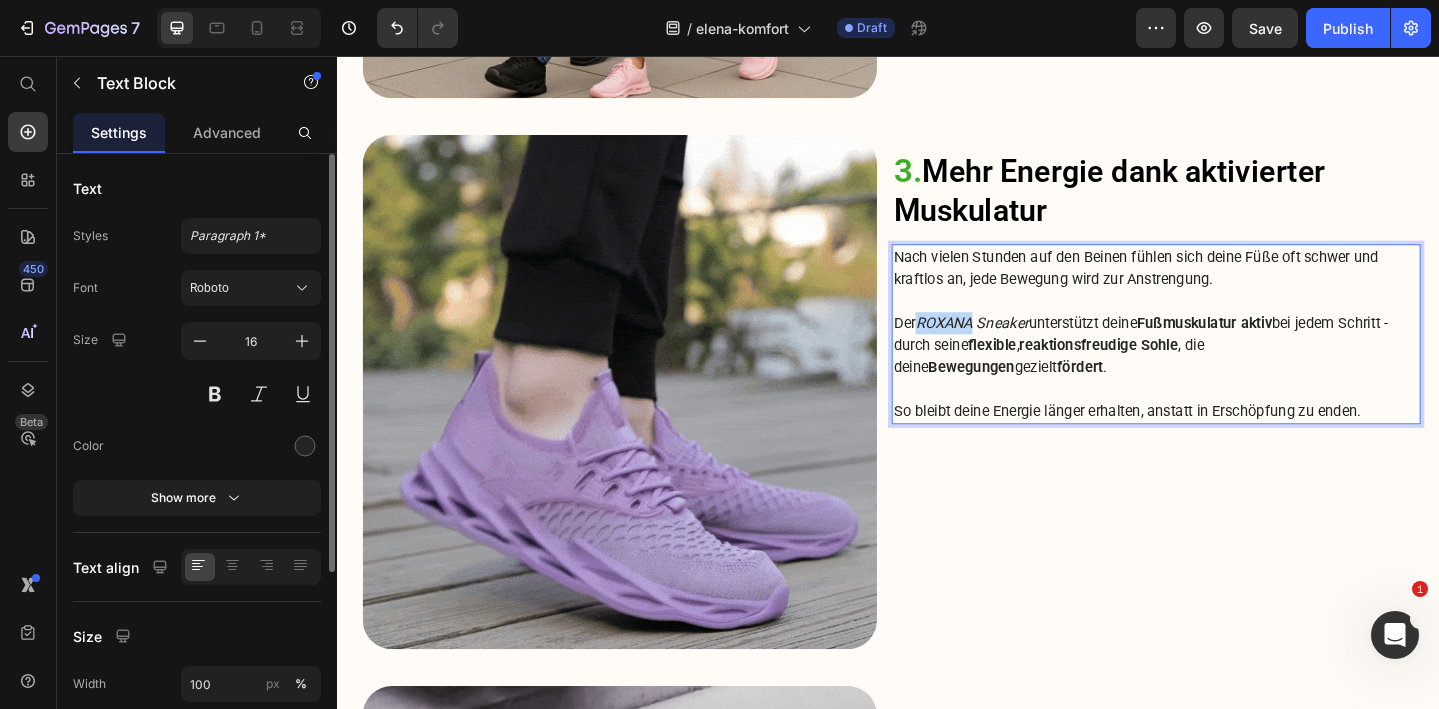 click on "ROXANA Sneaker" at bounding box center (1028, 346) 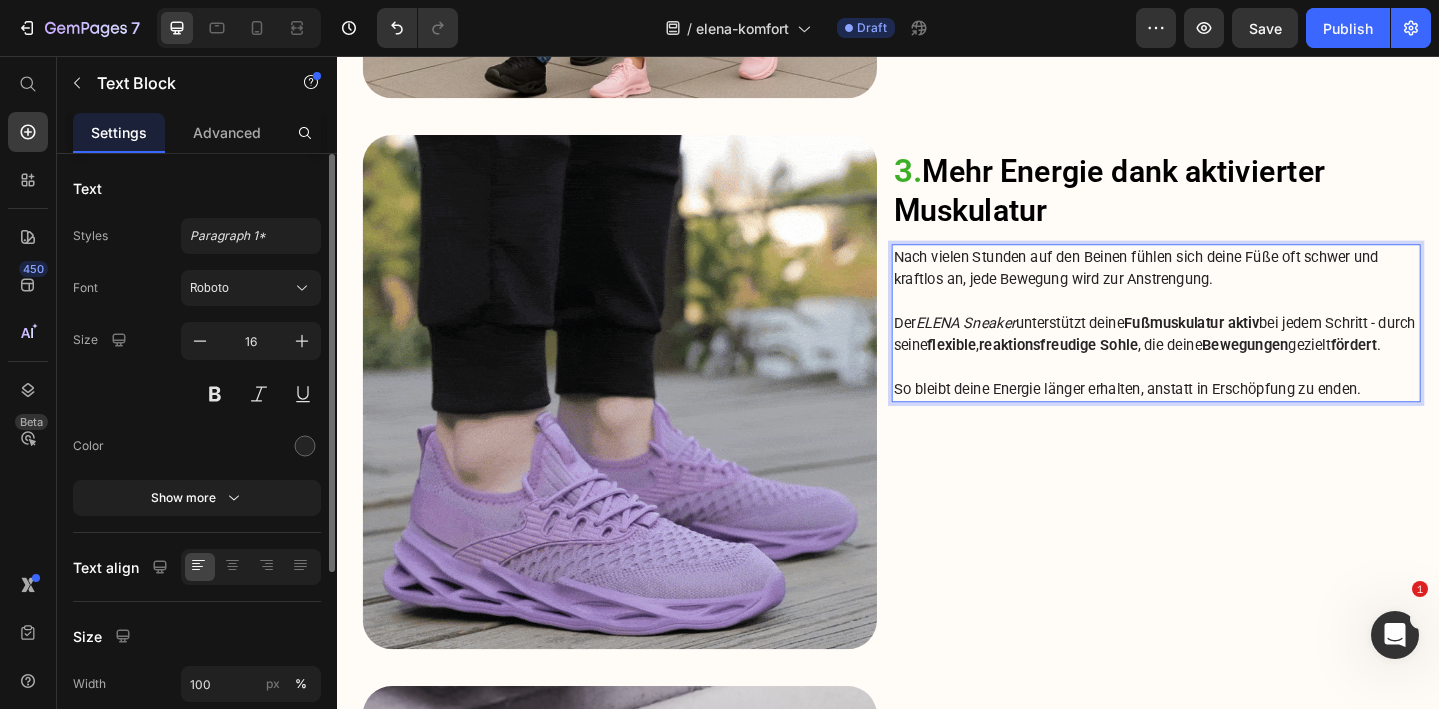 click on "ELENA Sneaker" at bounding box center [1021, 346] 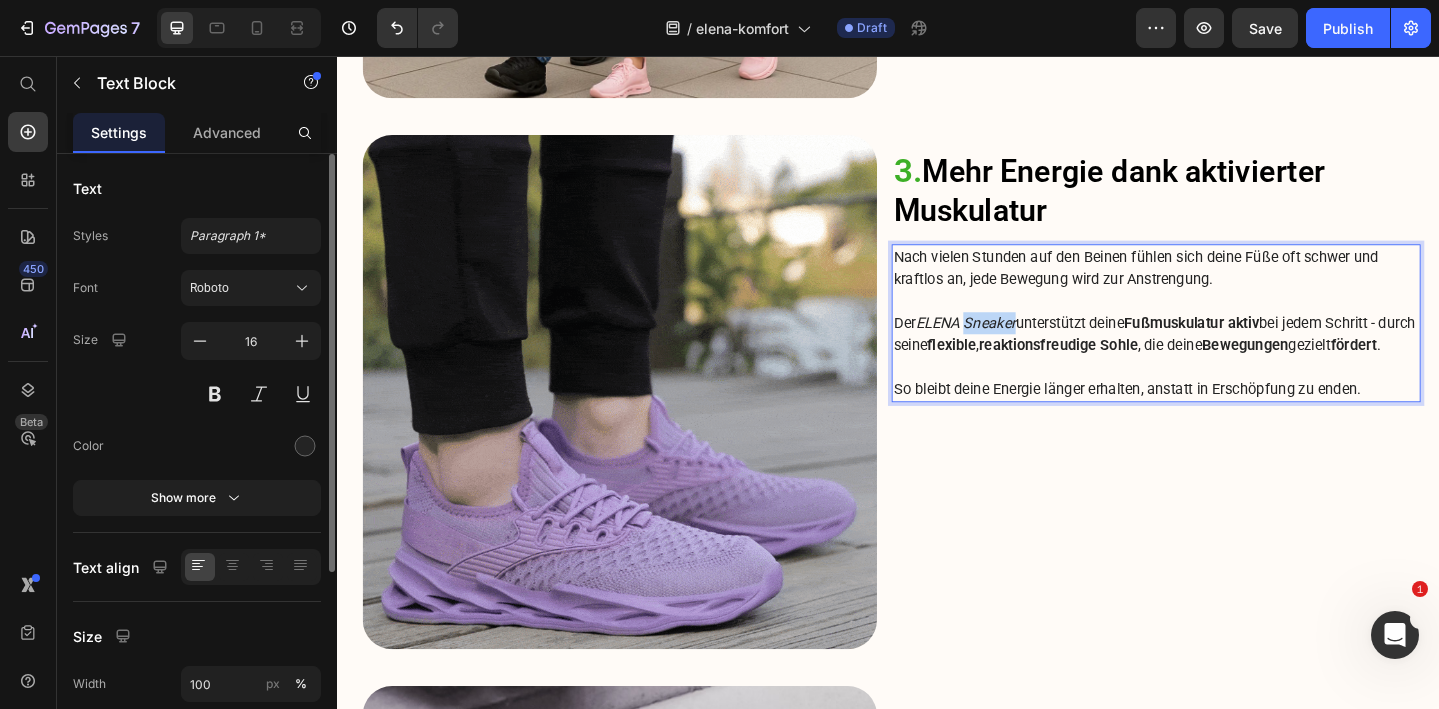 click on "ELENA Sneaker" at bounding box center [1021, 346] 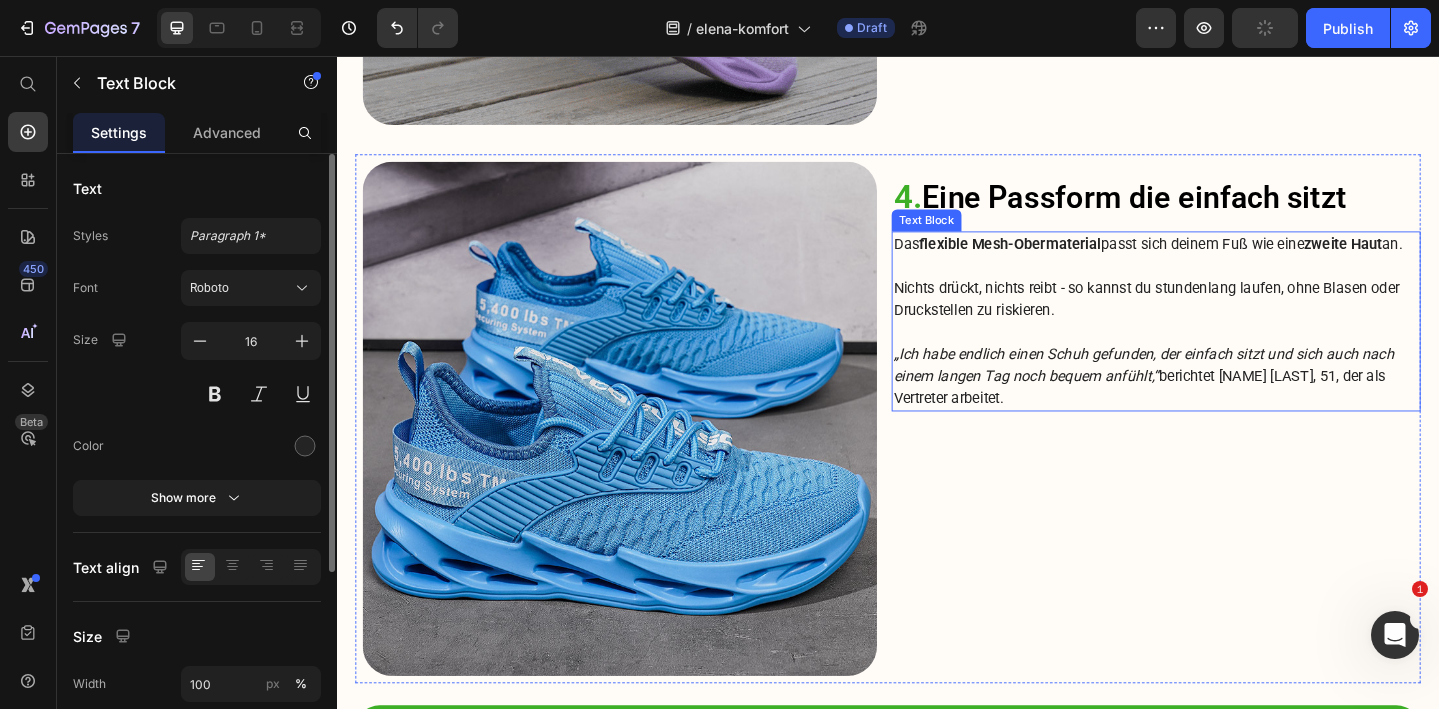 scroll, scrollTop: 3347, scrollLeft: 0, axis: vertical 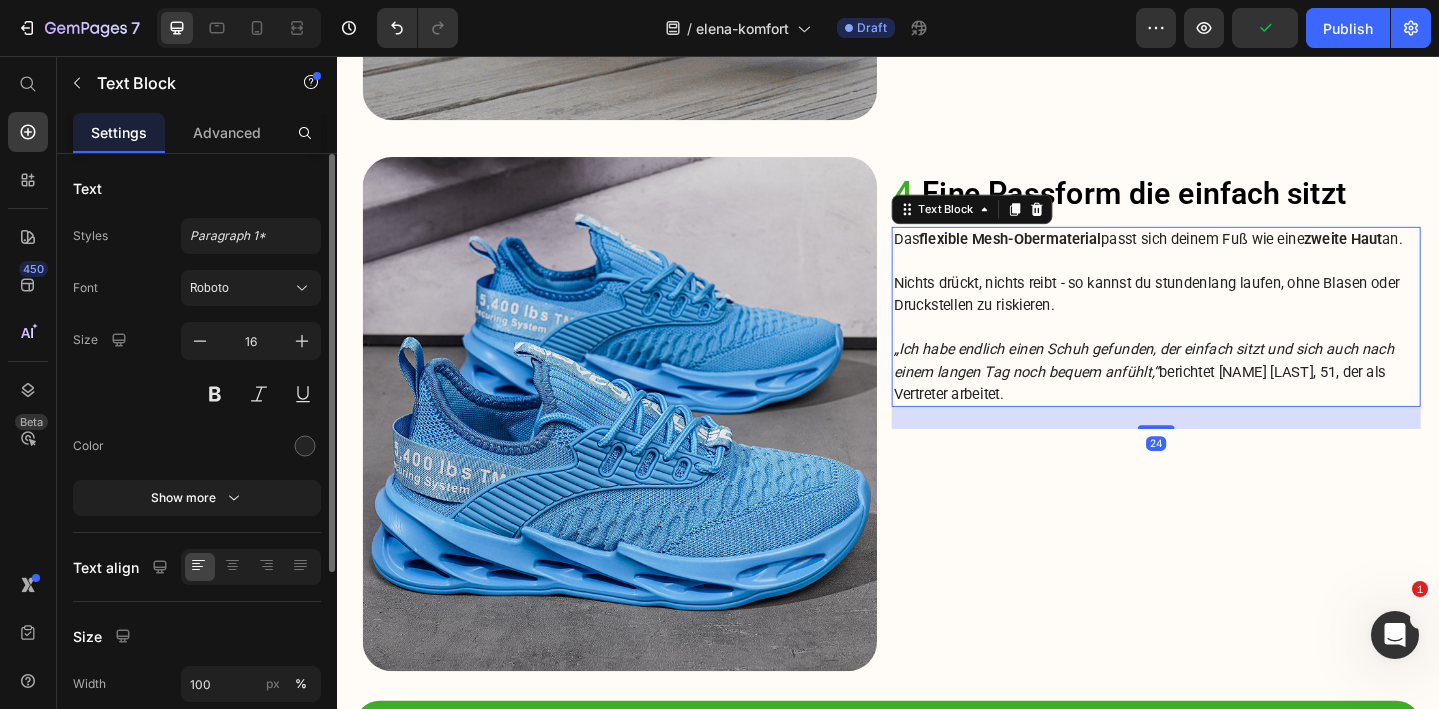 click on "Nichts drückt, nichts reibt - so kannst du stundenlang laufen, ohne Blasen oder Druckstellen zu riskieren." at bounding box center [1229, 316] 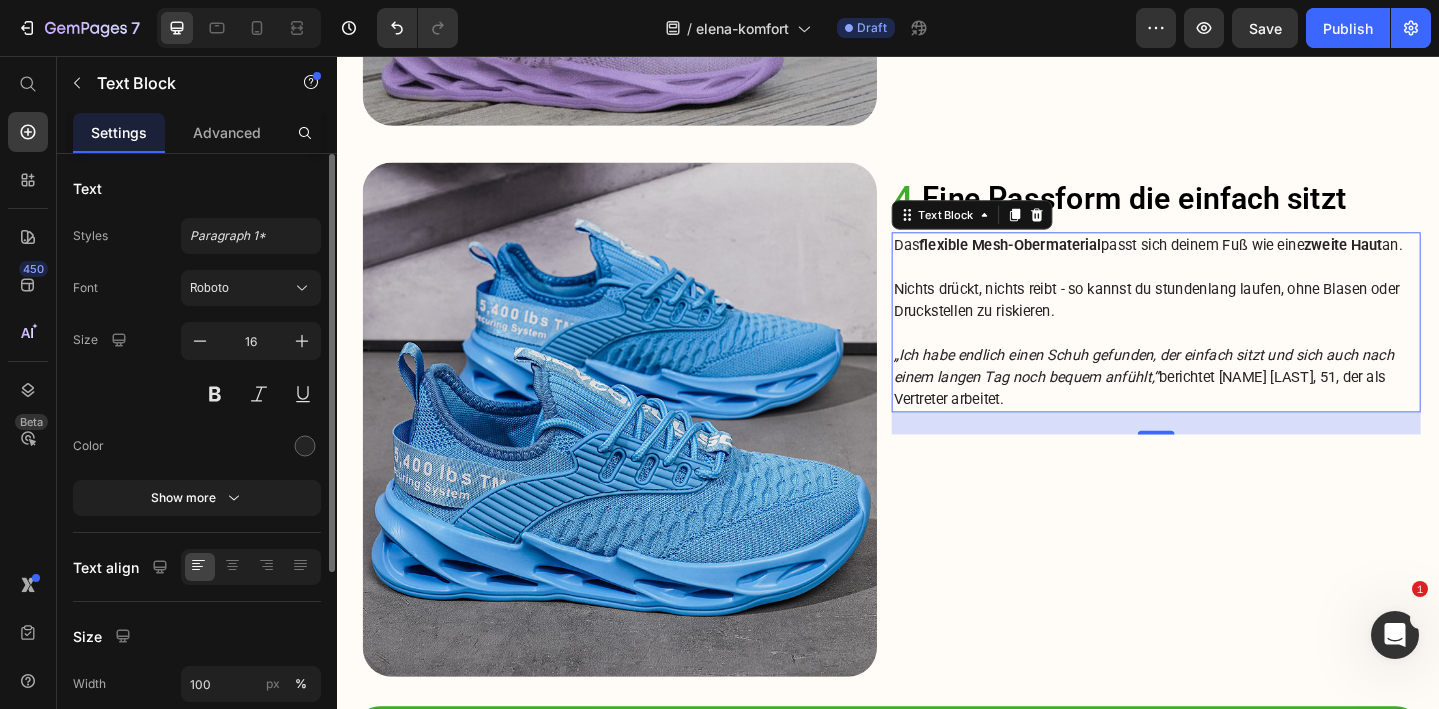 scroll, scrollTop: 3361, scrollLeft: 0, axis: vertical 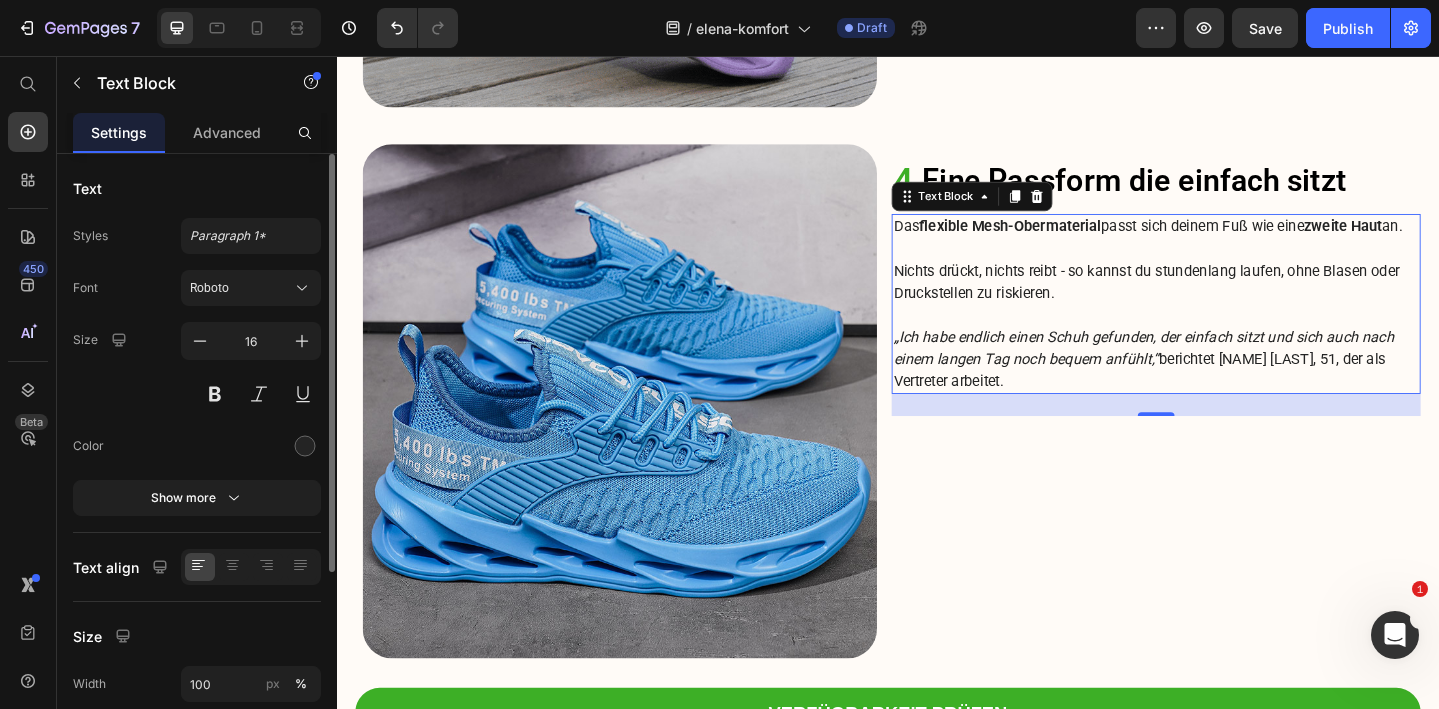 click on "„Ich habe endlich einen Schuh gefunden, der einfach sitzt und sich auch nach einem langen Tag noch bequem anfühlt,“  berichtet [NAME] [LAST], 51, der als Vertreter arbeitet." at bounding box center (1229, 386) 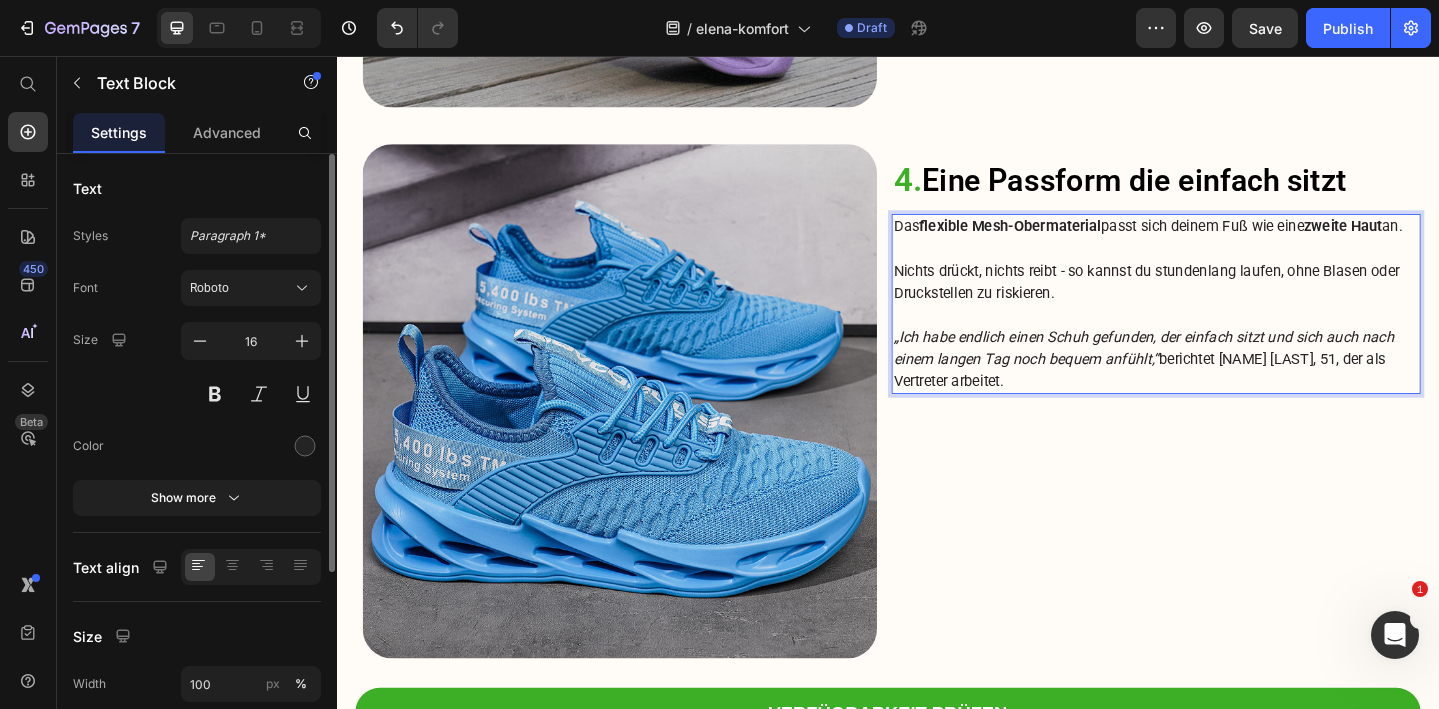click on "„Ich habe endlich einen Schuh gefunden, der einfach sitzt und sich auch nach einem langen Tag noch bequem anfühlt,“  berichtet [NAME] [LAST], 51, der als Vertreter arbeitet." at bounding box center [1229, 386] 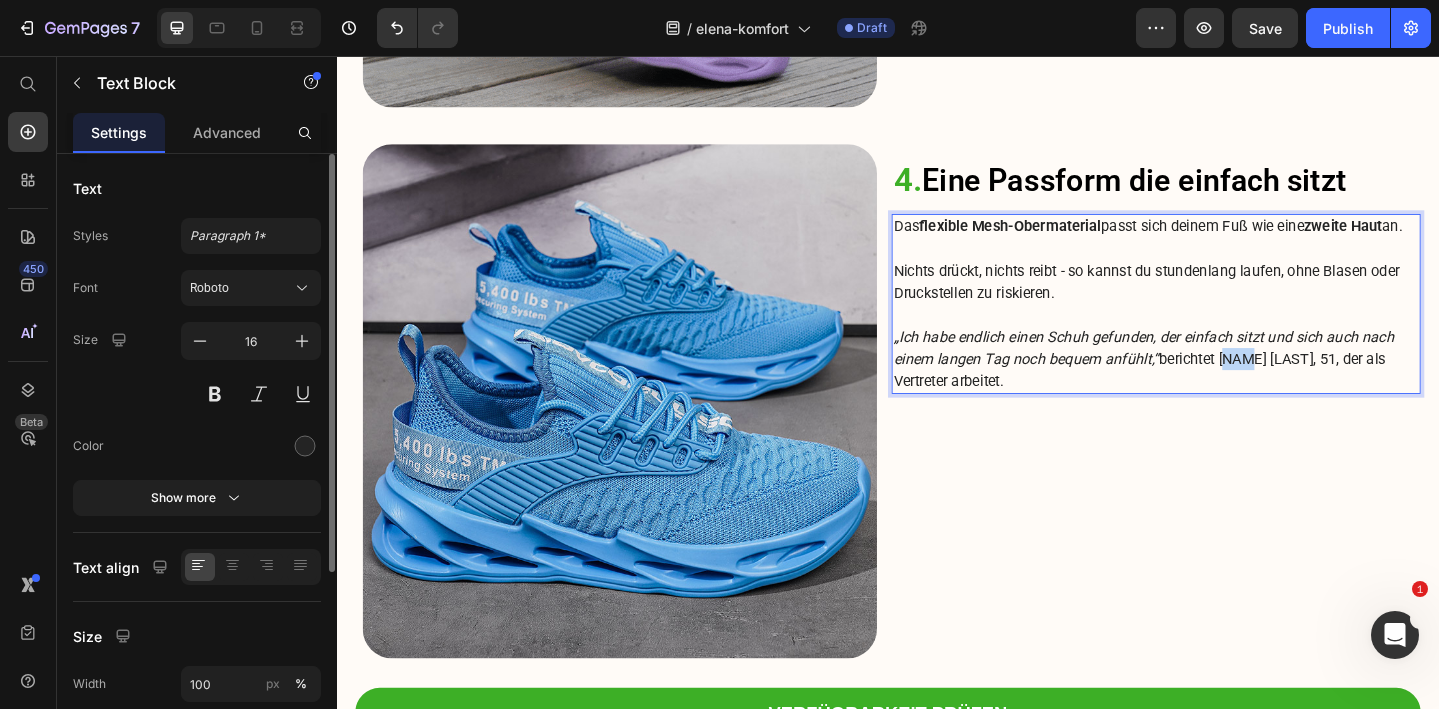 click on "„Ich habe endlich einen Schuh gefunden, der einfach sitzt und sich auch nach einem langen Tag noch bequem anfühlt,“  berichtet [NAME] [LAST], 51, der als Vertreter arbeitet." at bounding box center (1229, 386) 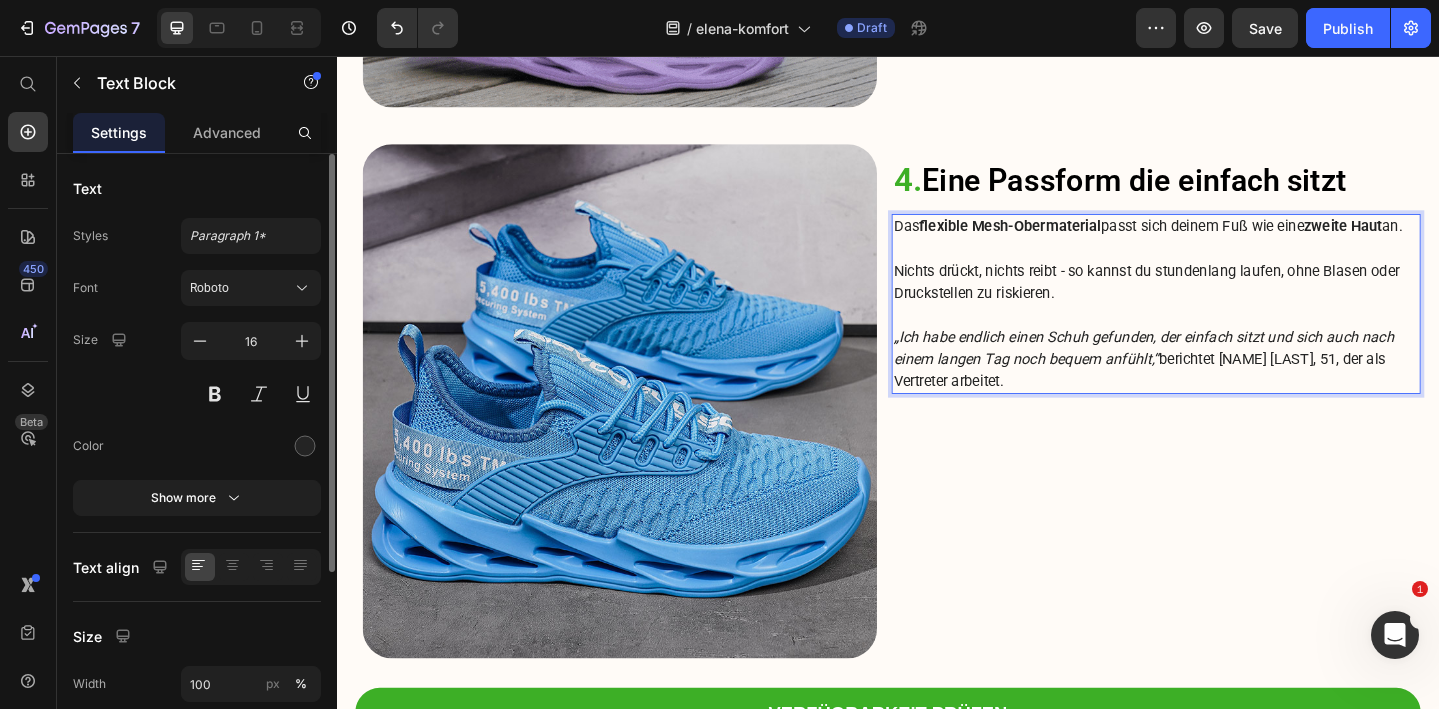 click on "„Ich habe endlich einen Schuh gefunden, der einfach sitzt und sich auch nach einem langen Tag noch bequem anfühlt,“  berichtet [NAME] [LAST], 51, der als Vertreter arbeitet." at bounding box center (1229, 386) 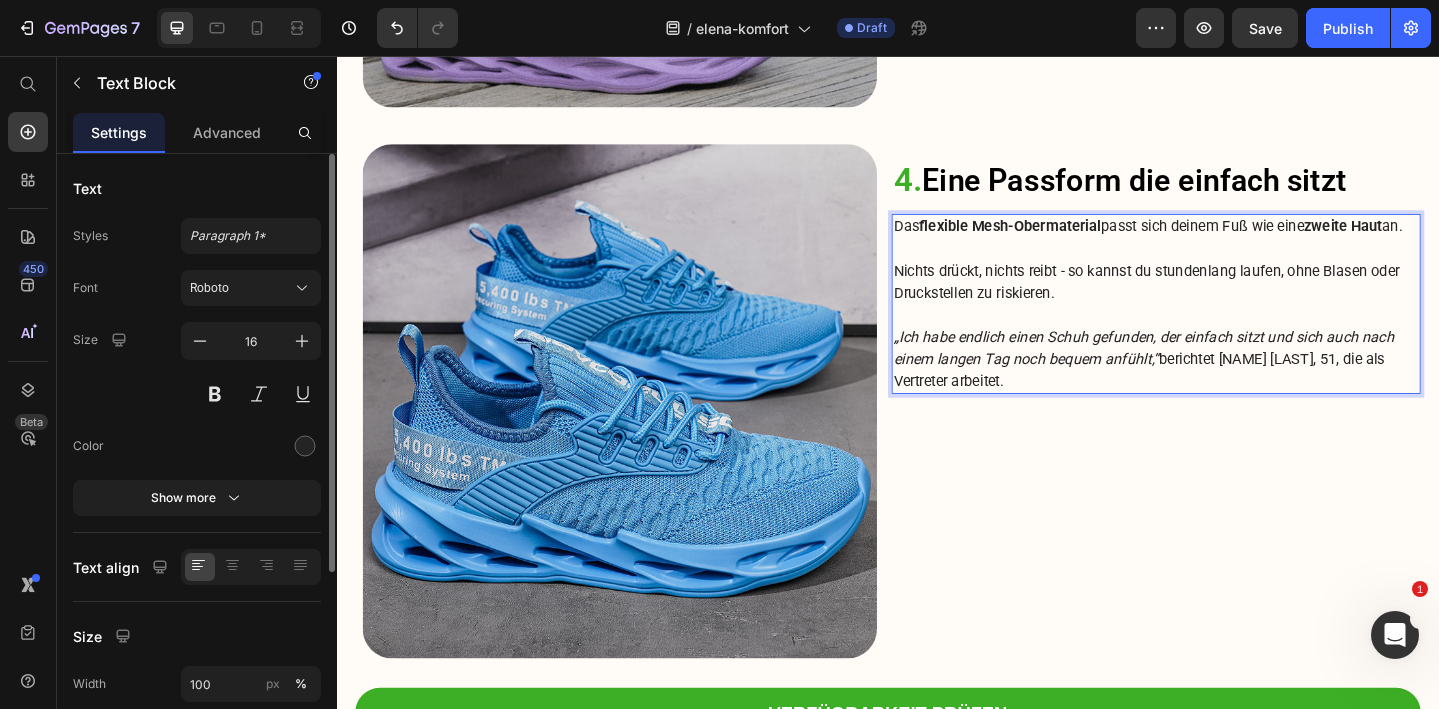click on "„Ich habe endlich einen Schuh gefunden, der einfach sitzt und sich auch nach einem langen Tag noch bequem anfühlt,“  berichtet [NAME] [LAST], 51, die als Vertreter arbeitet." at bounding box center (1229, 386) 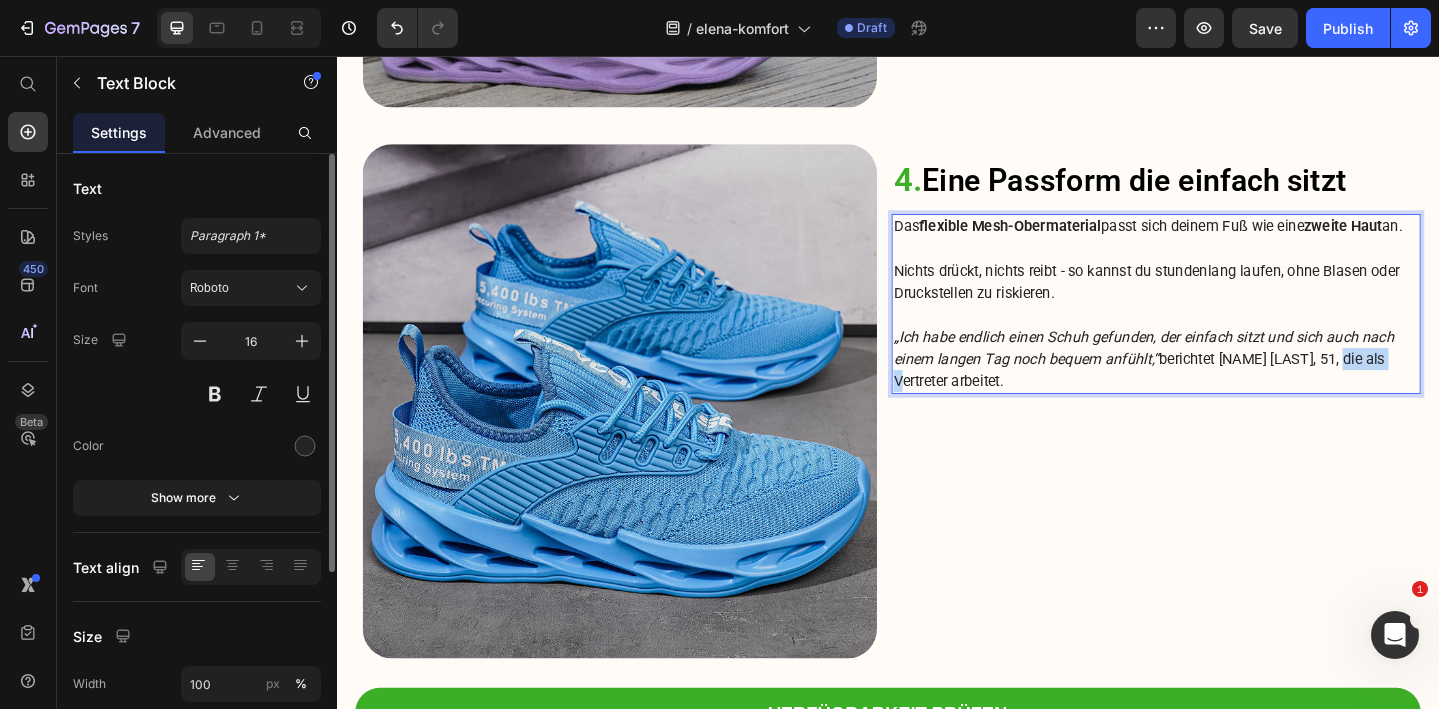 click on "„Ich habe endlich einen Schuh gefunden, der einfach sitzt und sich auch nach einem langen Tag noch bequem anfühlt,“  berichtet [NAME] [LAST], 51, die als Vertreter arbeitet." at bounding box center [1229, 386] 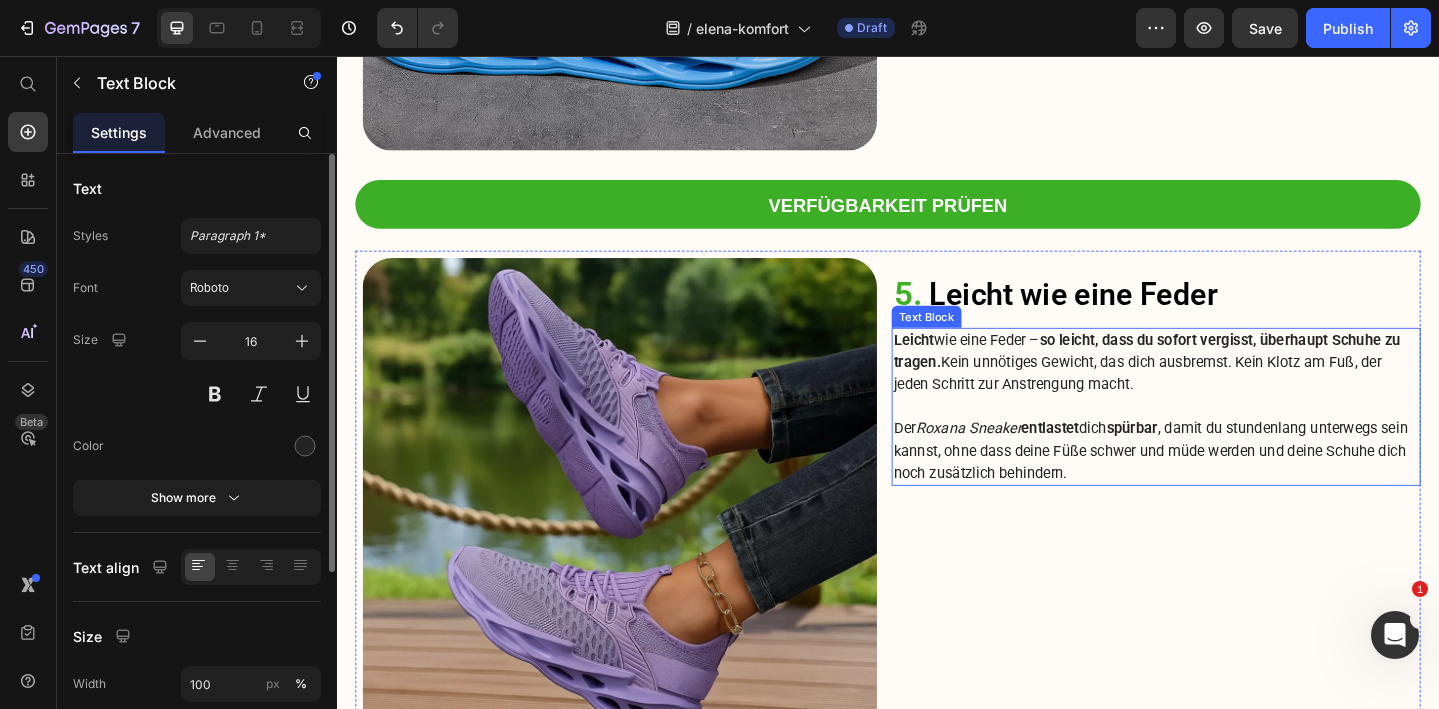 click at bounding box center [1229, 438] 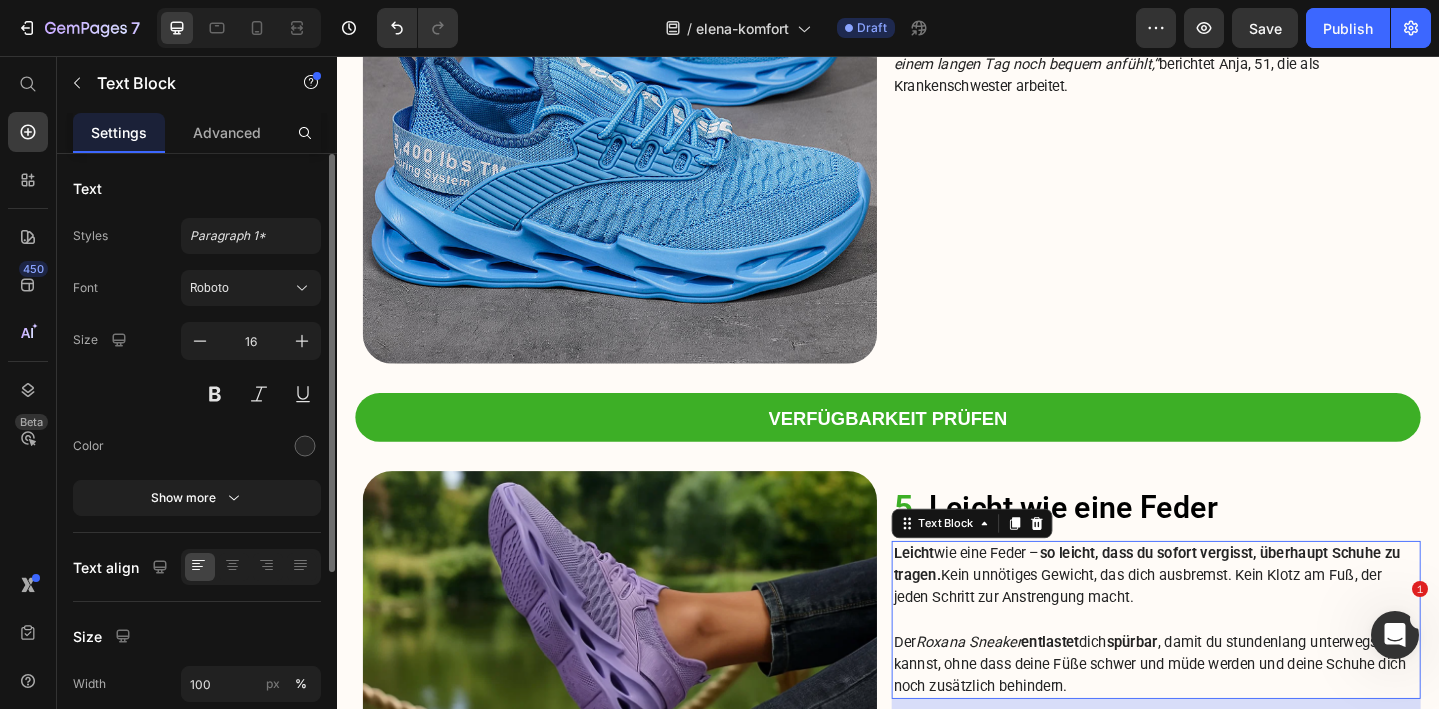 scroll, scrollTop: 3529, scrollLeft: 0, axis: vertical 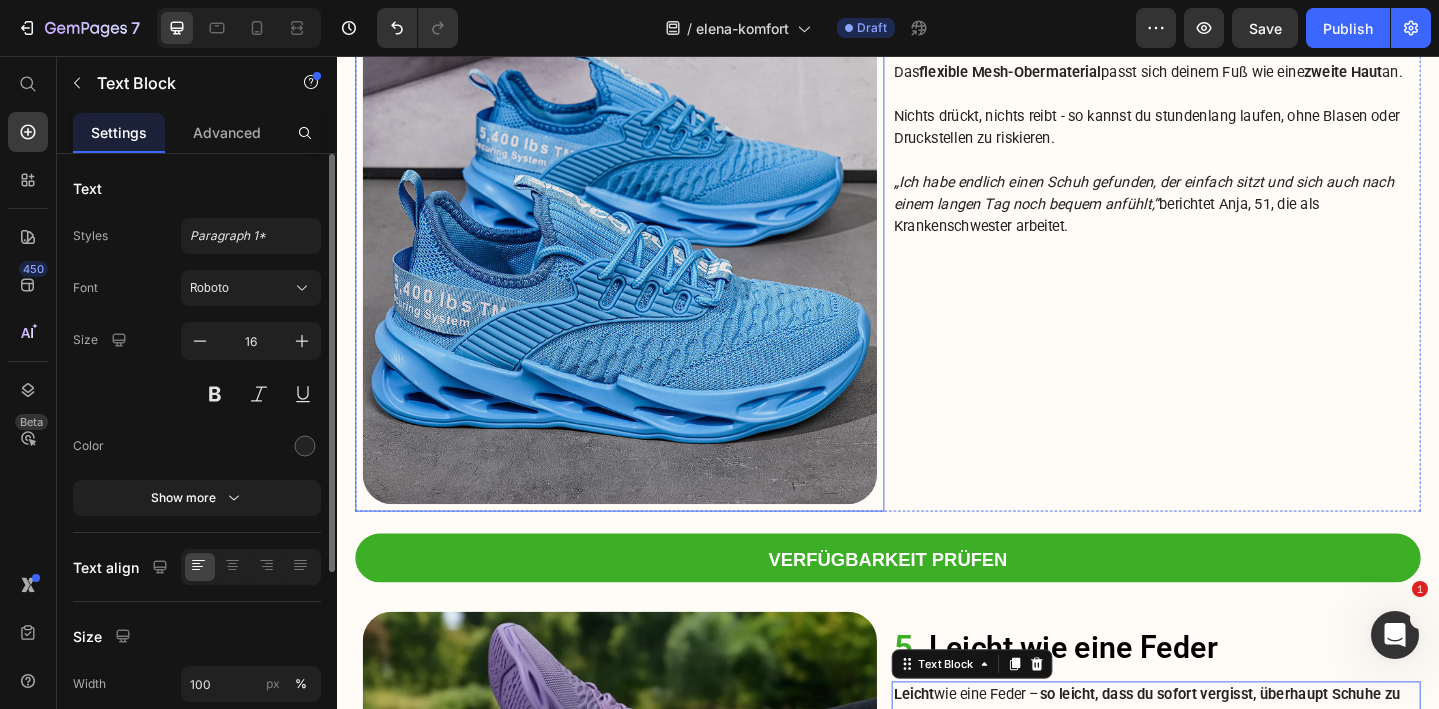 click at bounding box center (645, 264) 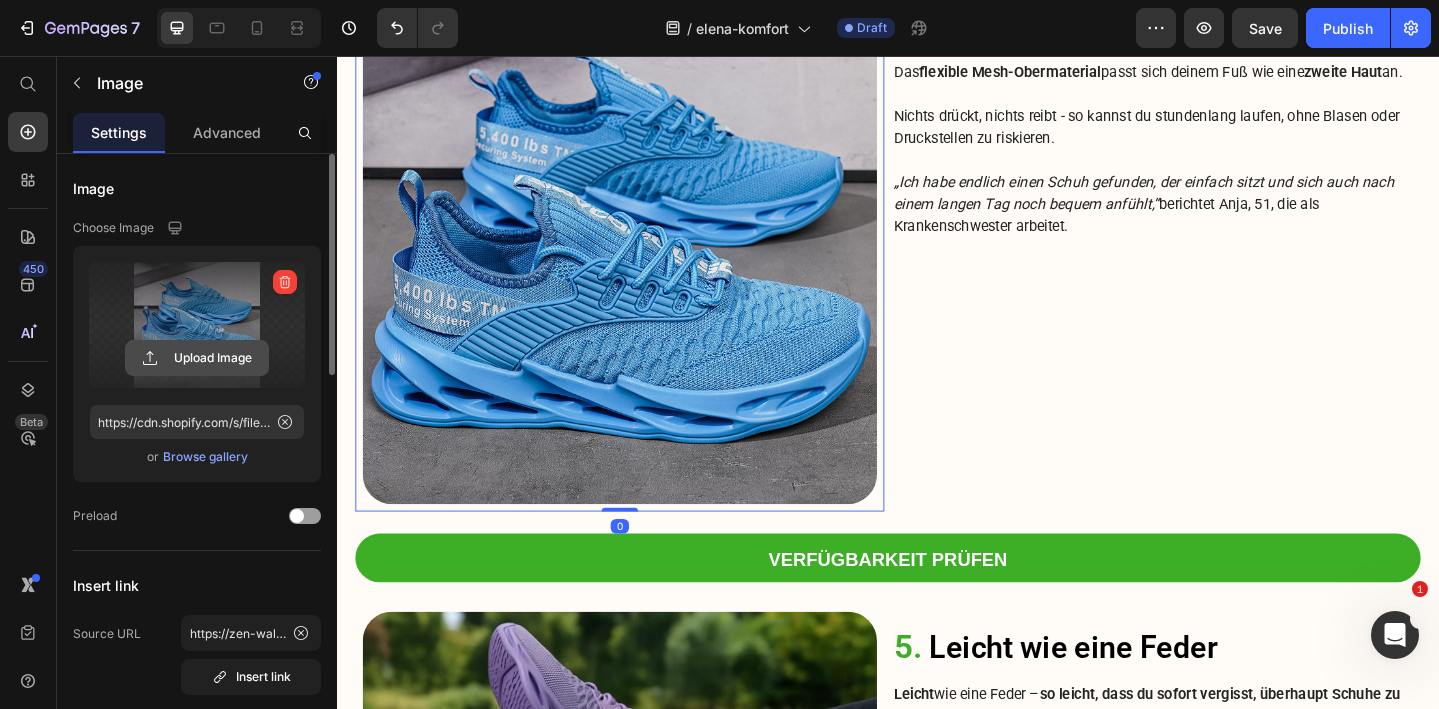 click 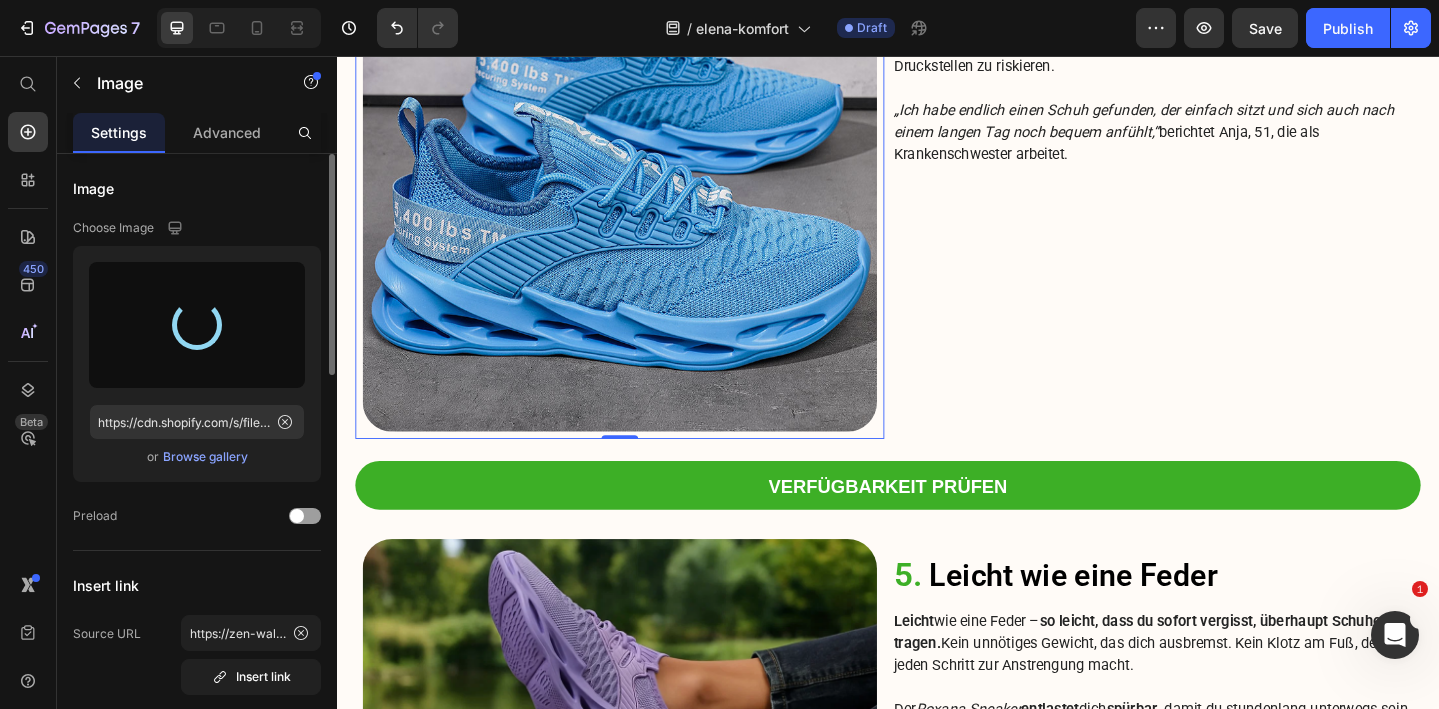 scroll, scrollTop: 3609, scrollLeft: 0, axis: vertical 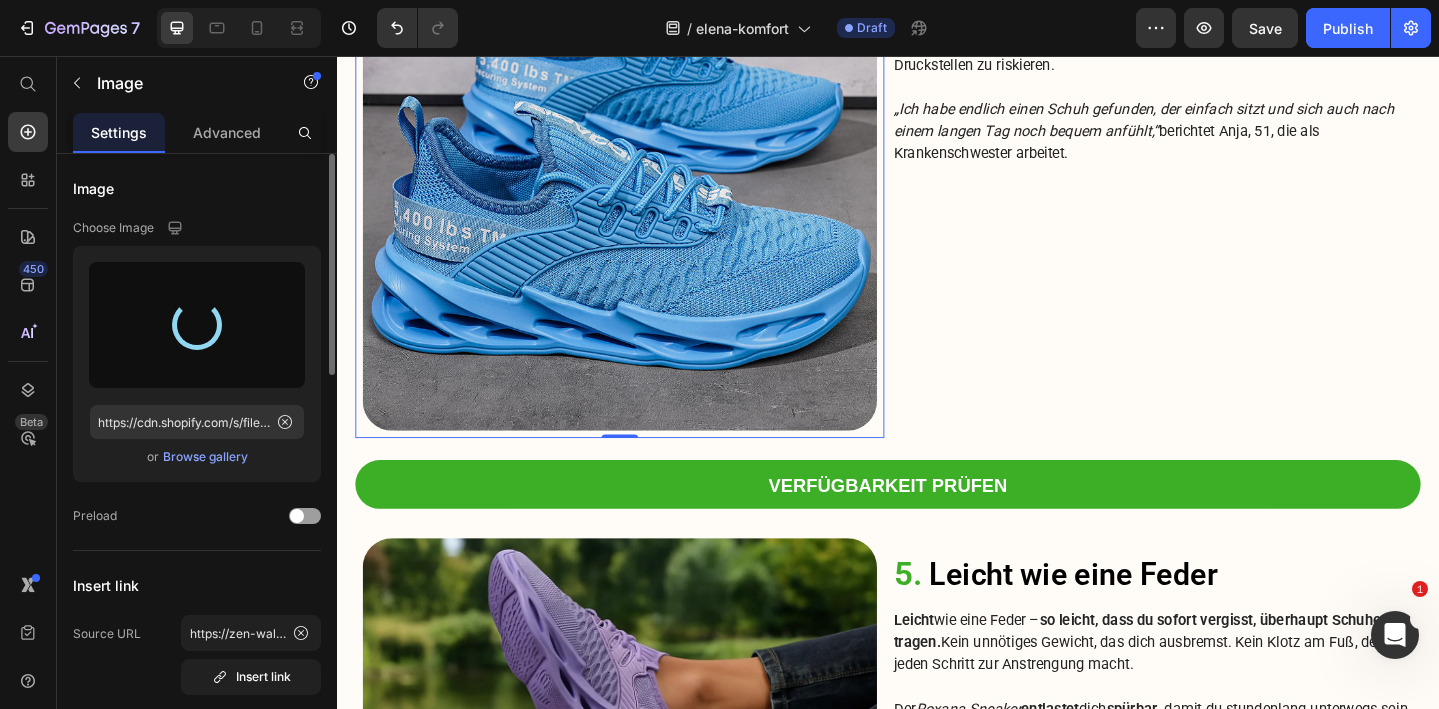 type on "https://cdn.shopify.com/s/files/1/0740/2012/6939/files/gempages_553629490677285781-18d47d5d-5b29-405a-b992-ea4772738f30.png" 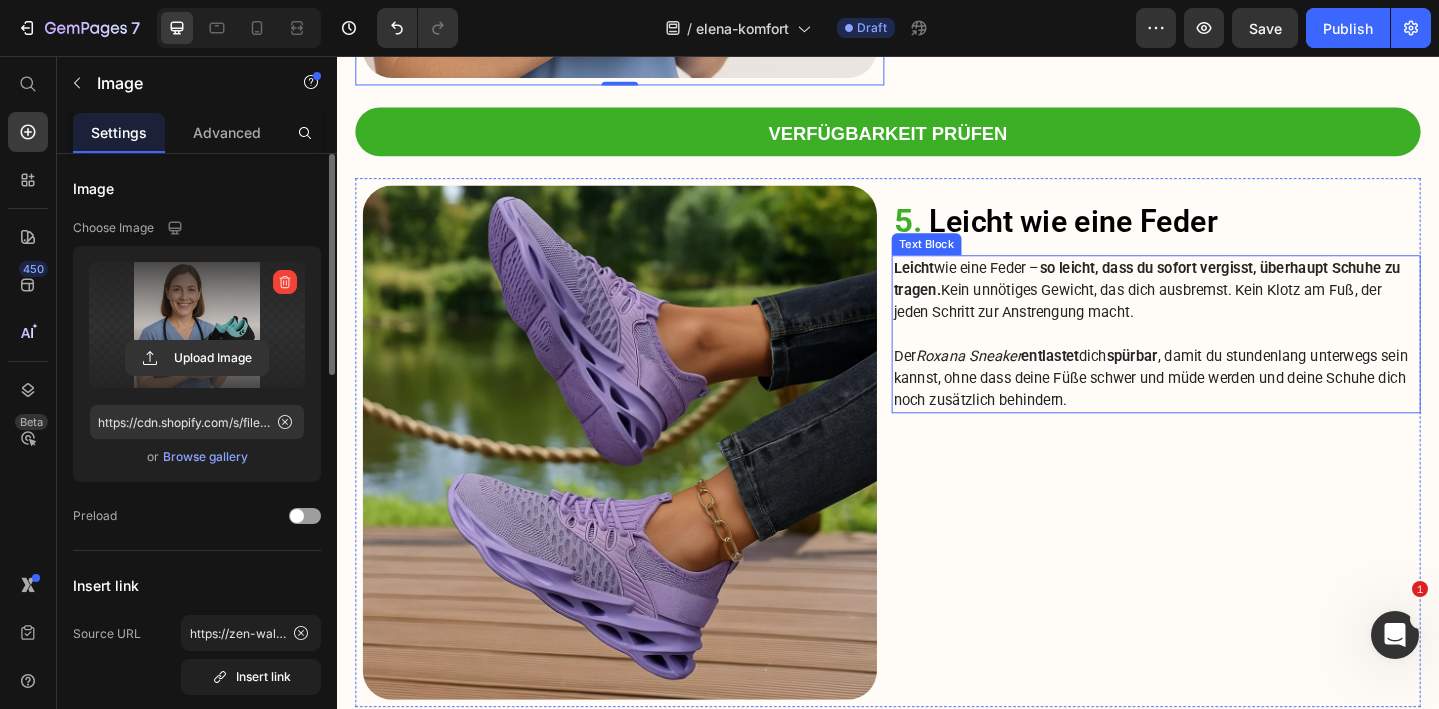scroll, scrollTop: 3996, scrollLeft: 0, axis: vertical 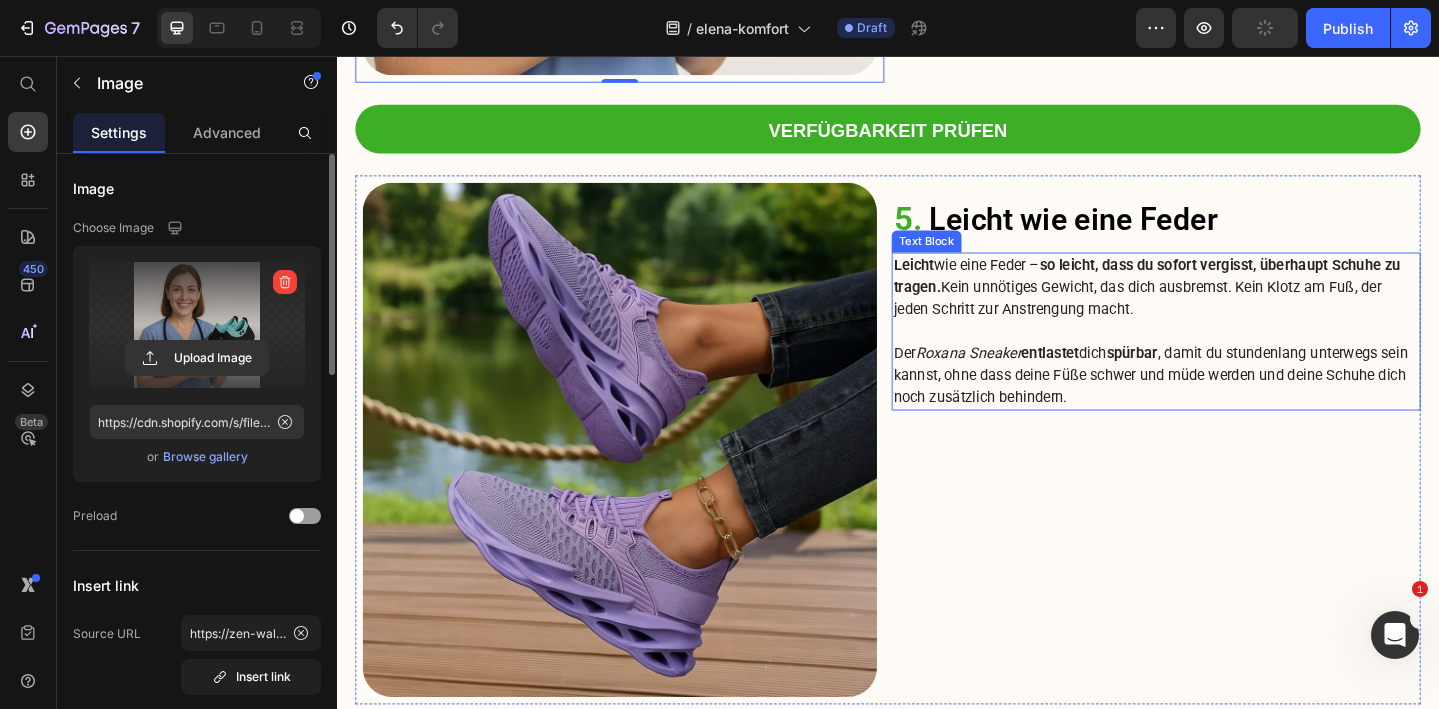 click on "Roxana Sneaker" at bounding box center (1024, 379) 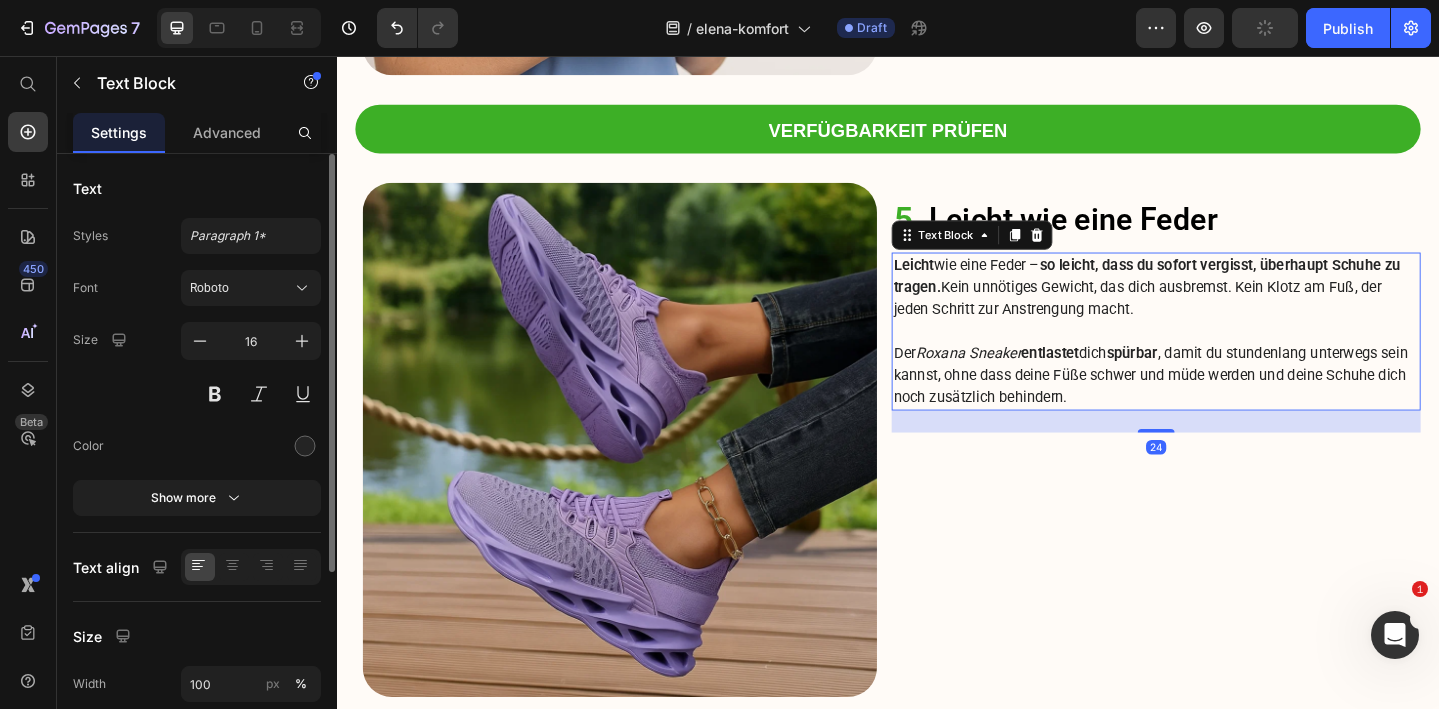 click on "Roxana Sneaker" at bounding box center [1024, 379] 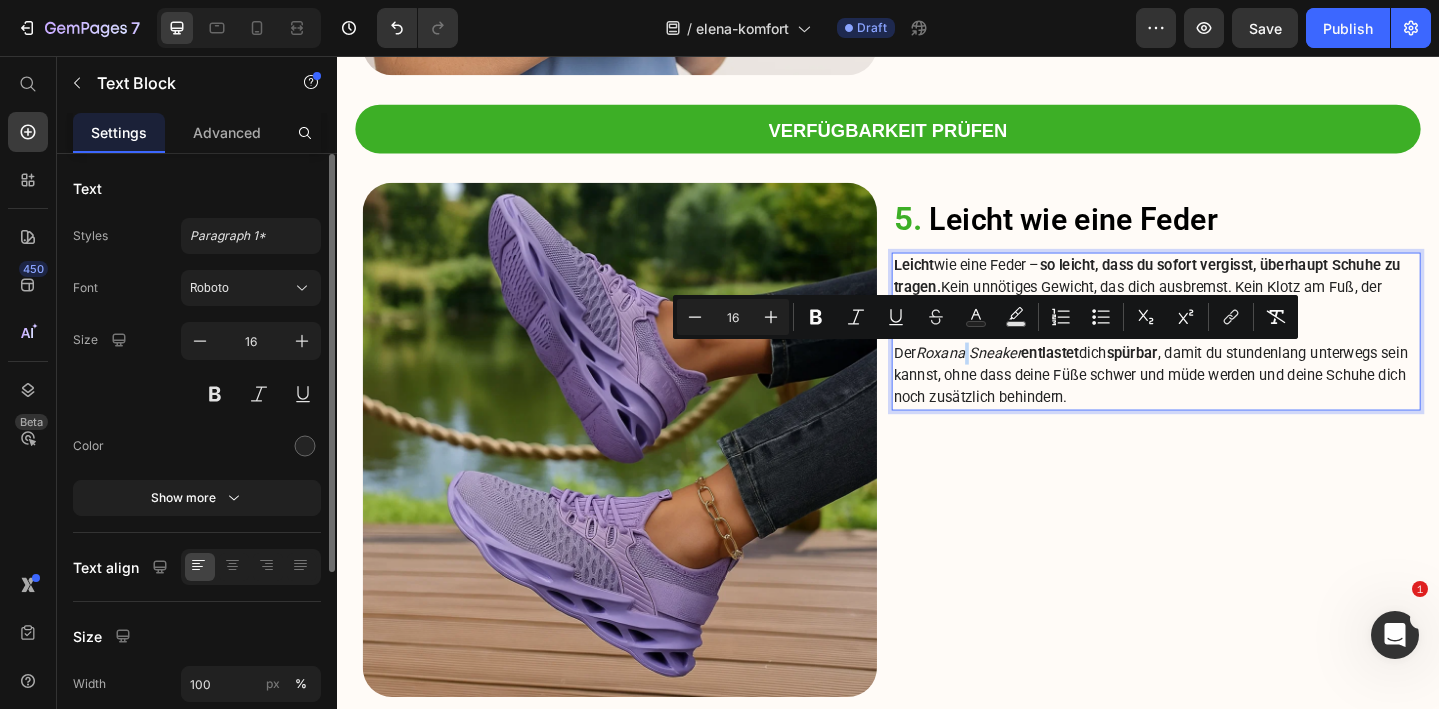 drag, startPoint x: 1090, startPoint y: 378, endPoint x: 943, endPoint y: 380, distance: 147.01361 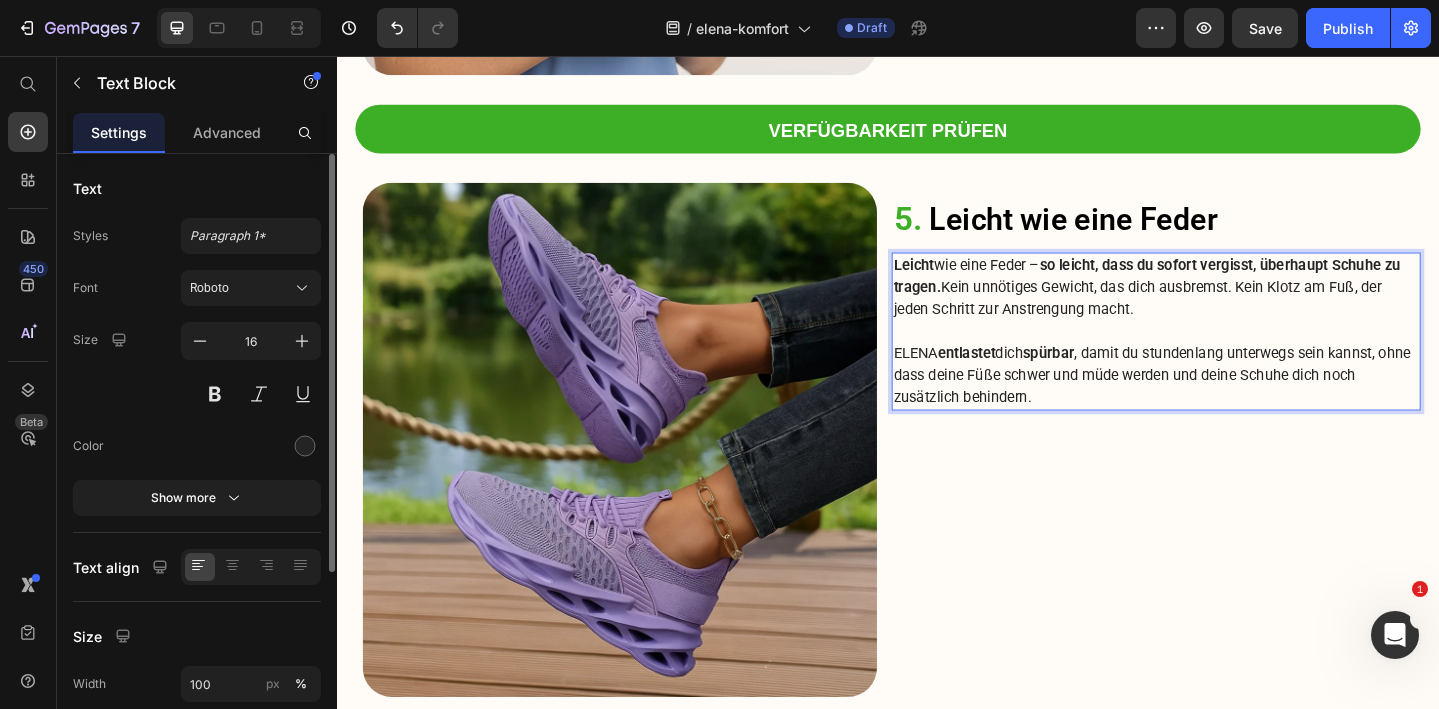 click on "ELENA  entlastet  dich  spürbar , damit du stundenlang unterwegs sein kannst, ohne dass deine Füße schwer und müde werden und deine Schuhe dich noch zusätzlich behindern." at bounding box center (1229, 404) 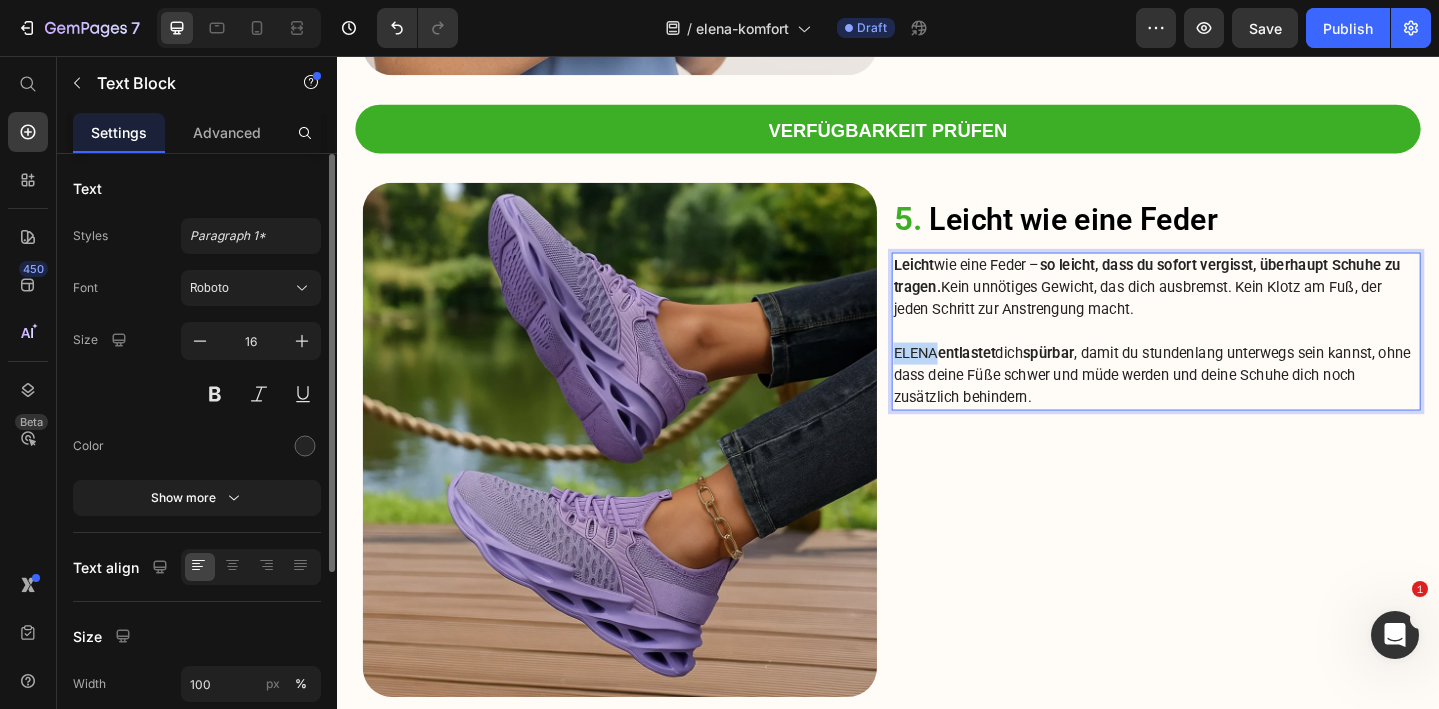 click on "ELENA  entlastet  dich  spürbar , damit du stundenlang unterwegs sein kannst, ohne dass deine Füße schwer und müde werden und deine Schuhe dich noch zusätzlich behindern." at bounding box center (1229, 404) 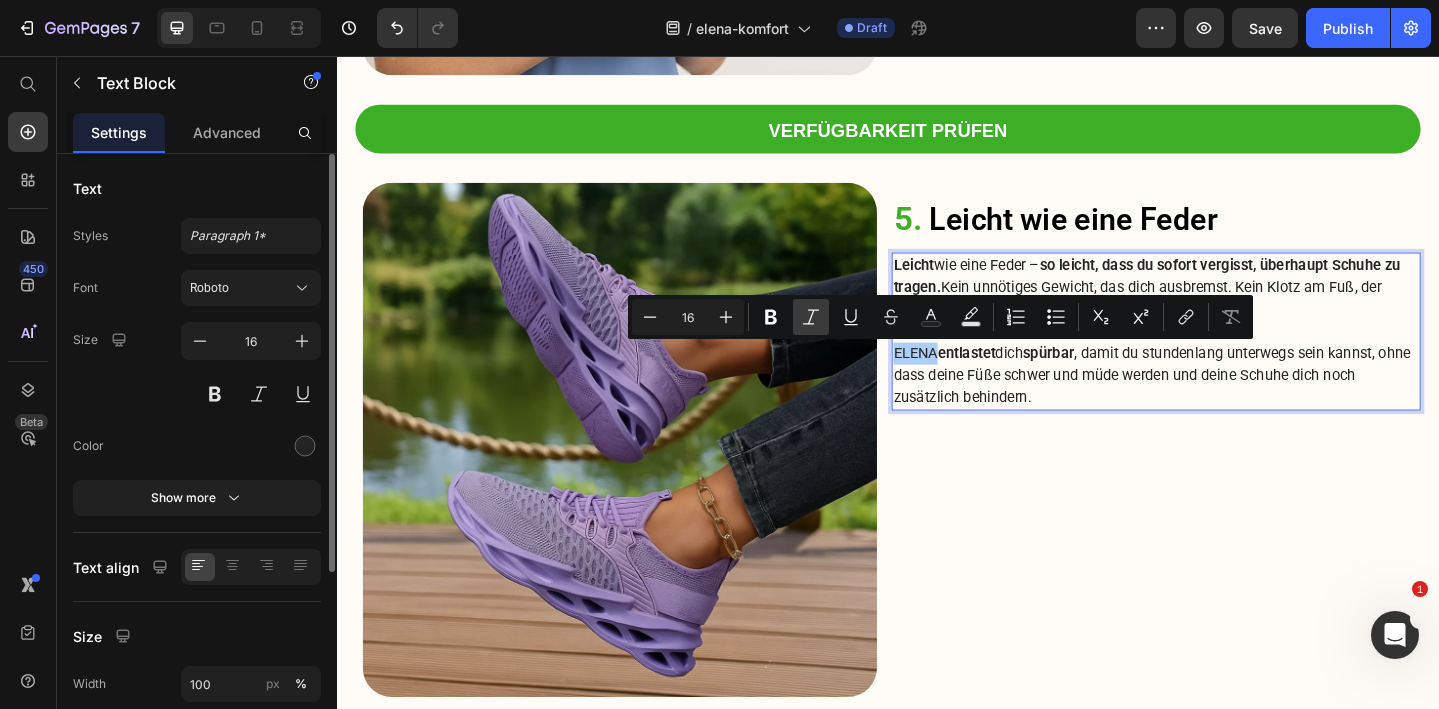 click 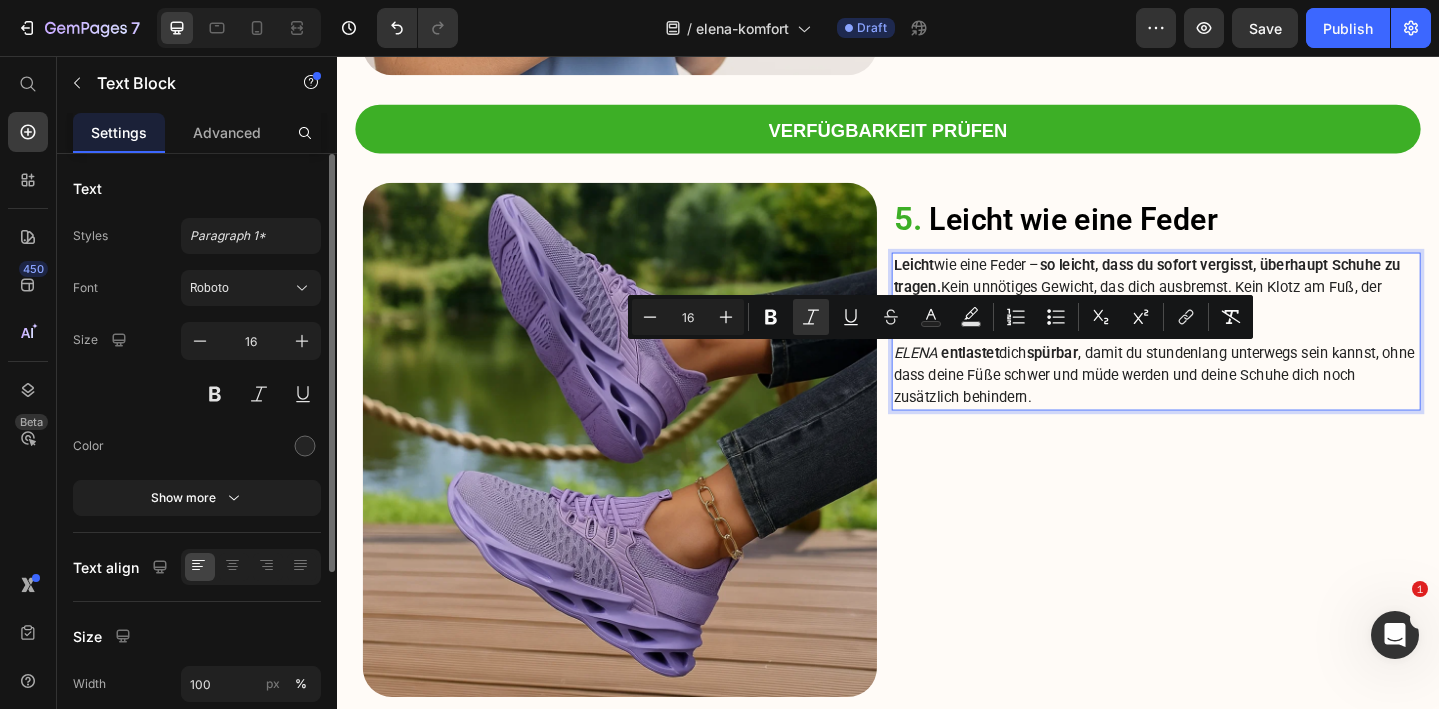 click on "ELENA   entlastet  dich  spürbar , damit du stundenlang unterwegs sein kannst, ohne dass deine Füße schwer und müde werden und deine Schuhe dich noch zusätzlich behindern." at bounding box center (1229, 404) 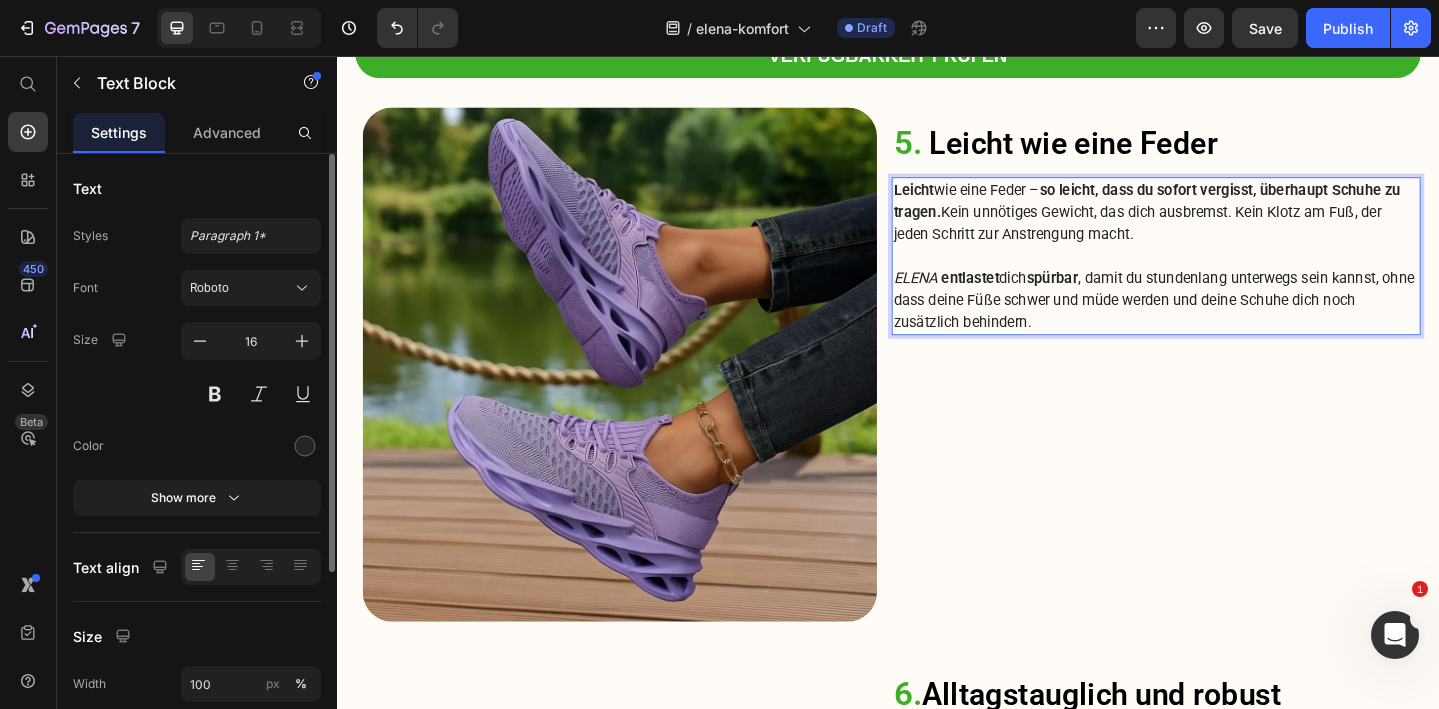 scroll, scrollTop: 4083, scrollLeft: 0, axis: vertical 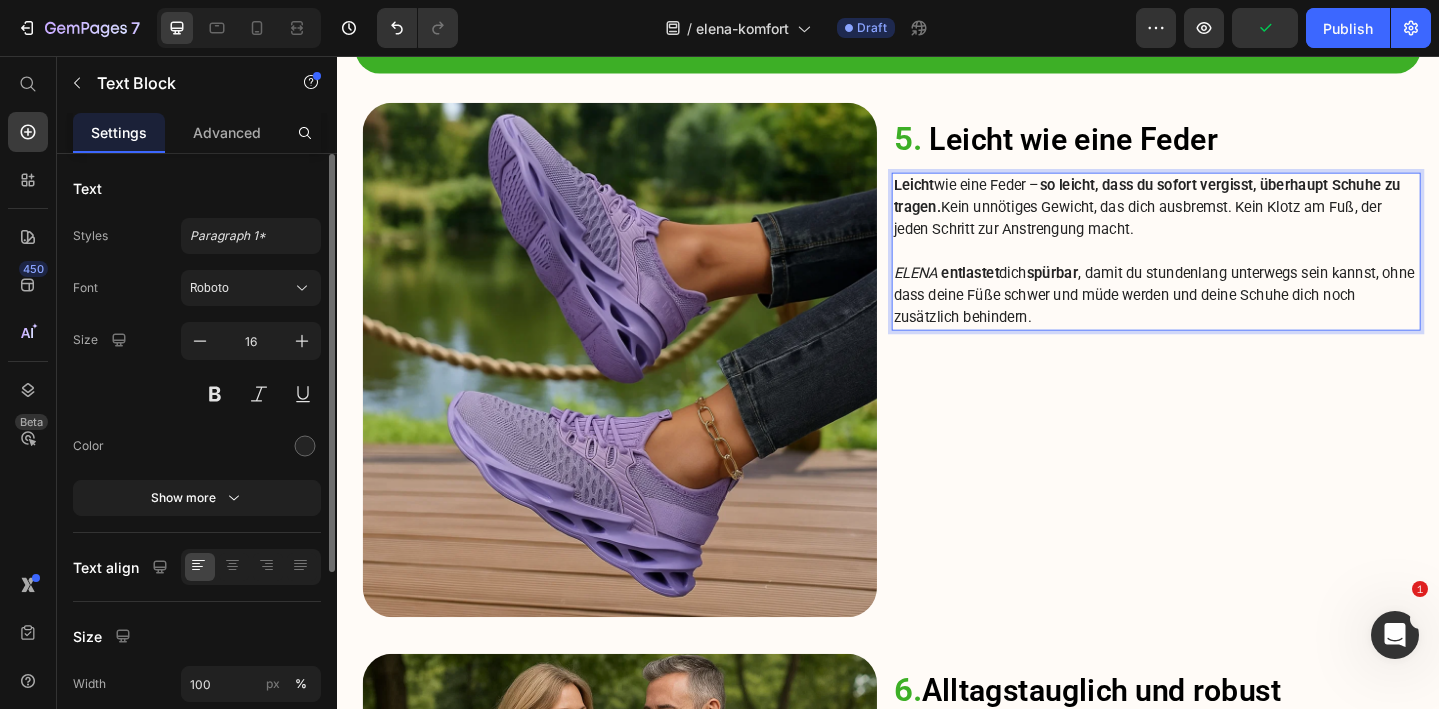 click on "ELENA   entlastet  dich  spürbar , damit du stundenlang unterwegs sein kannst, ohne dass deine Füße schwer und müde werden und deine Schuhe dich noch zusätzlich behindern." at bounding box center (1229, 317) 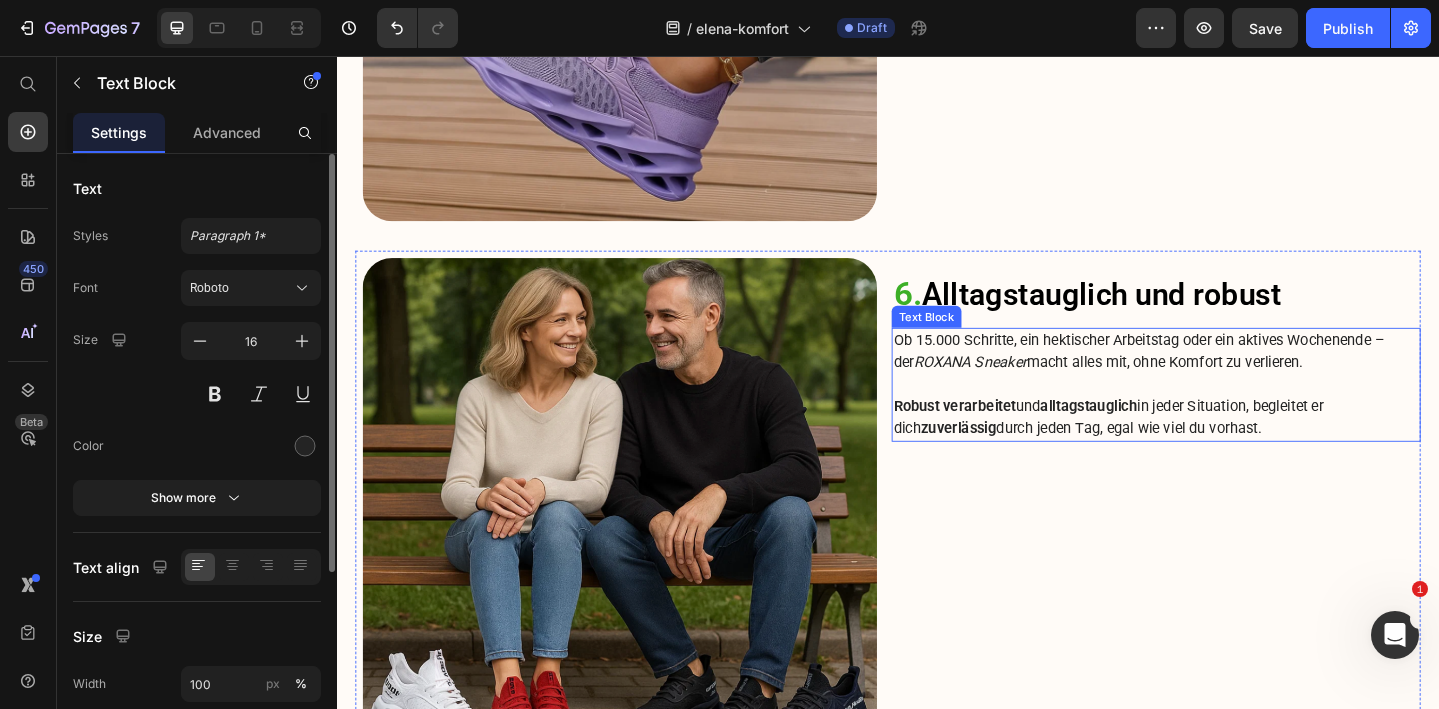 scroll, scrollTop: 4570, scrollLeft: 0, axis: vertical 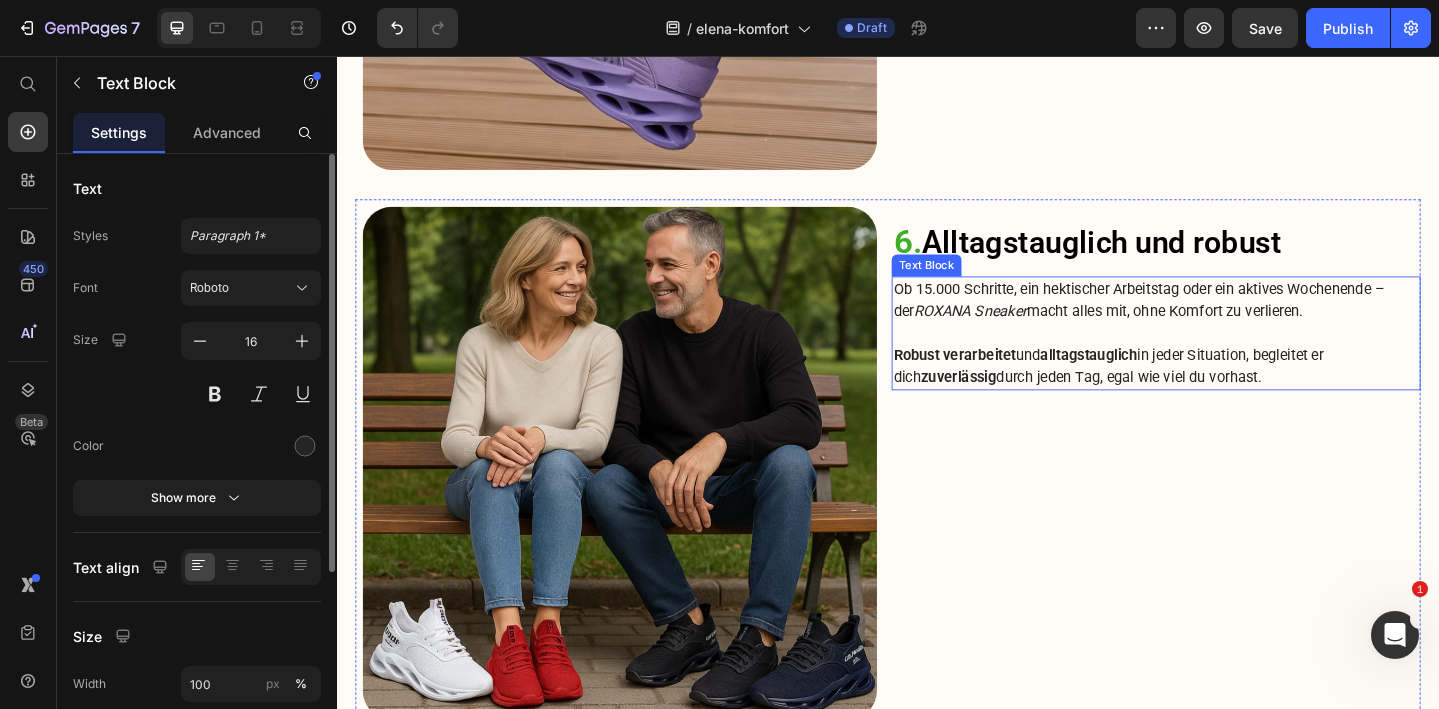 click on "ROXANA Sneaker" at bounding box center [1026, 333] 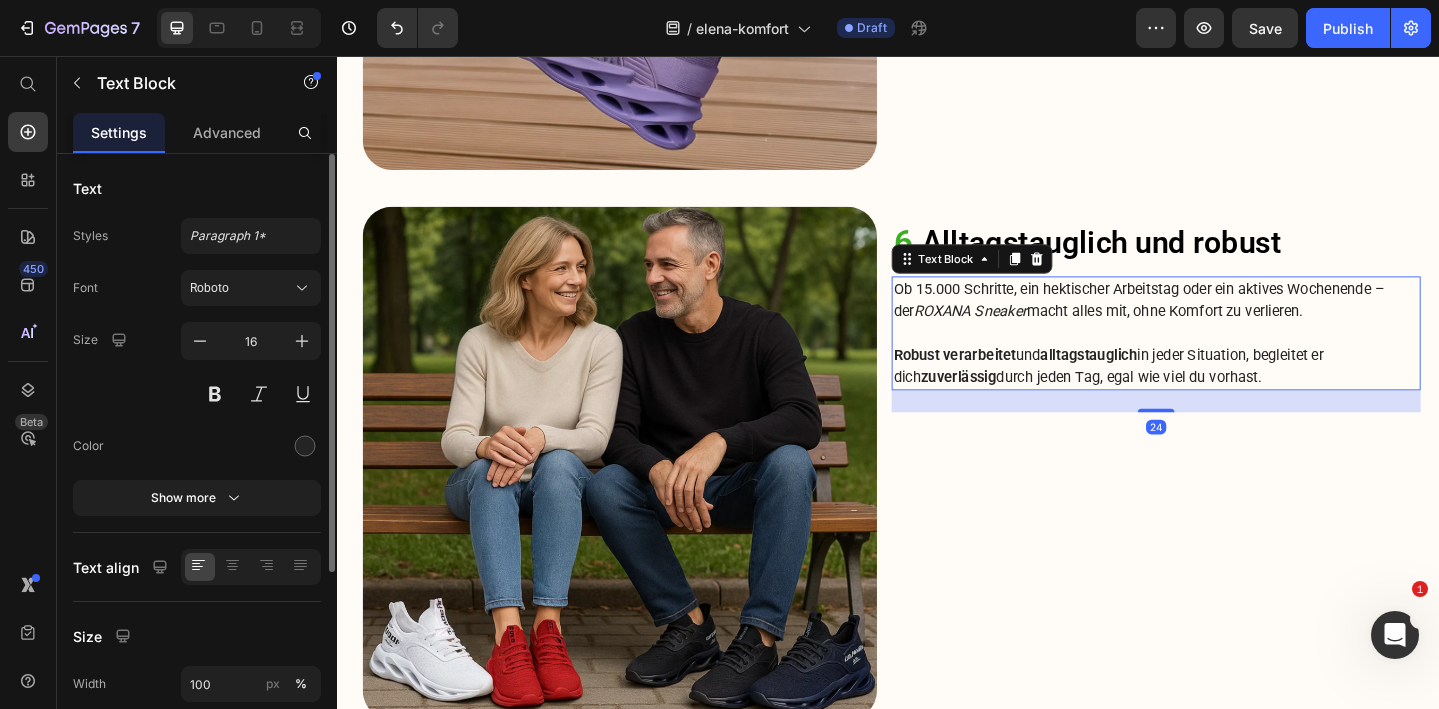 click on "ROXANA Sneaker" at bounding box center (1026, 333) 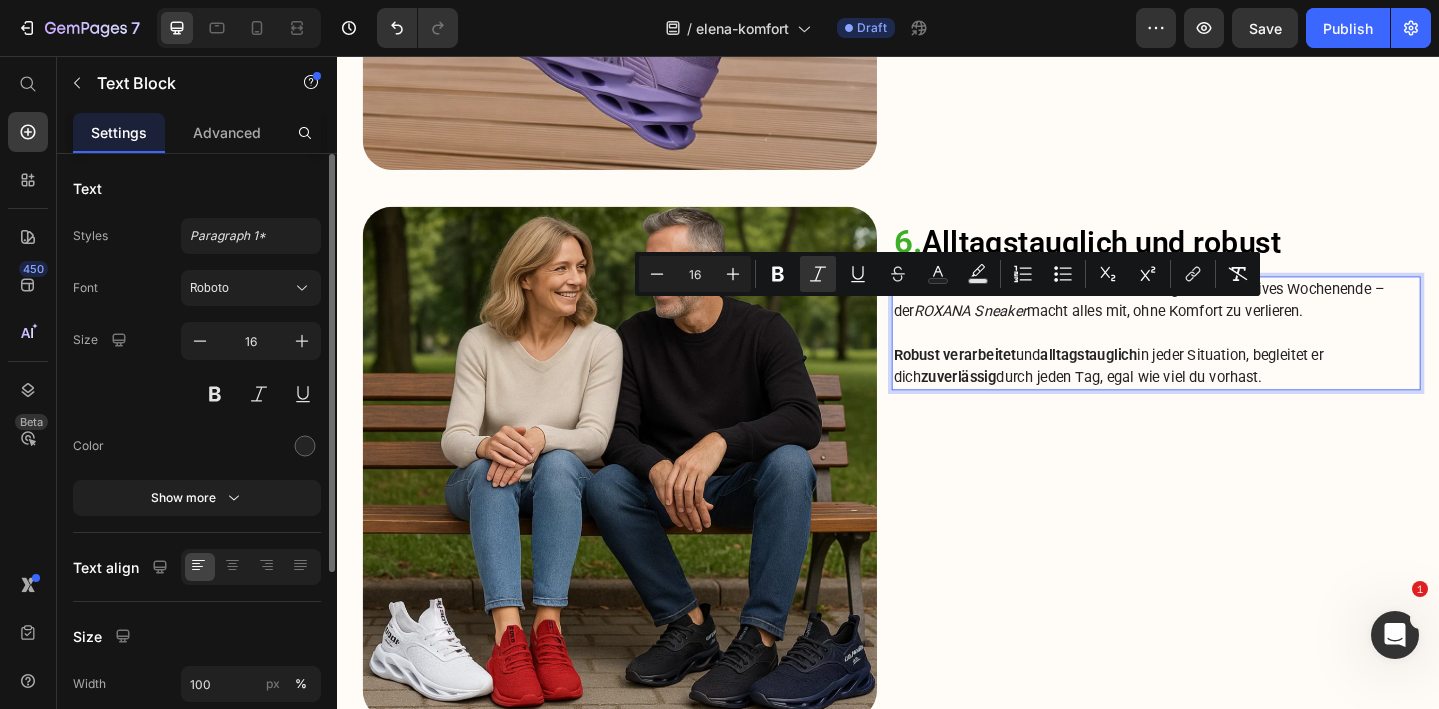 click on "ROXANA Sneaker" at bounding box center (1026, 333) 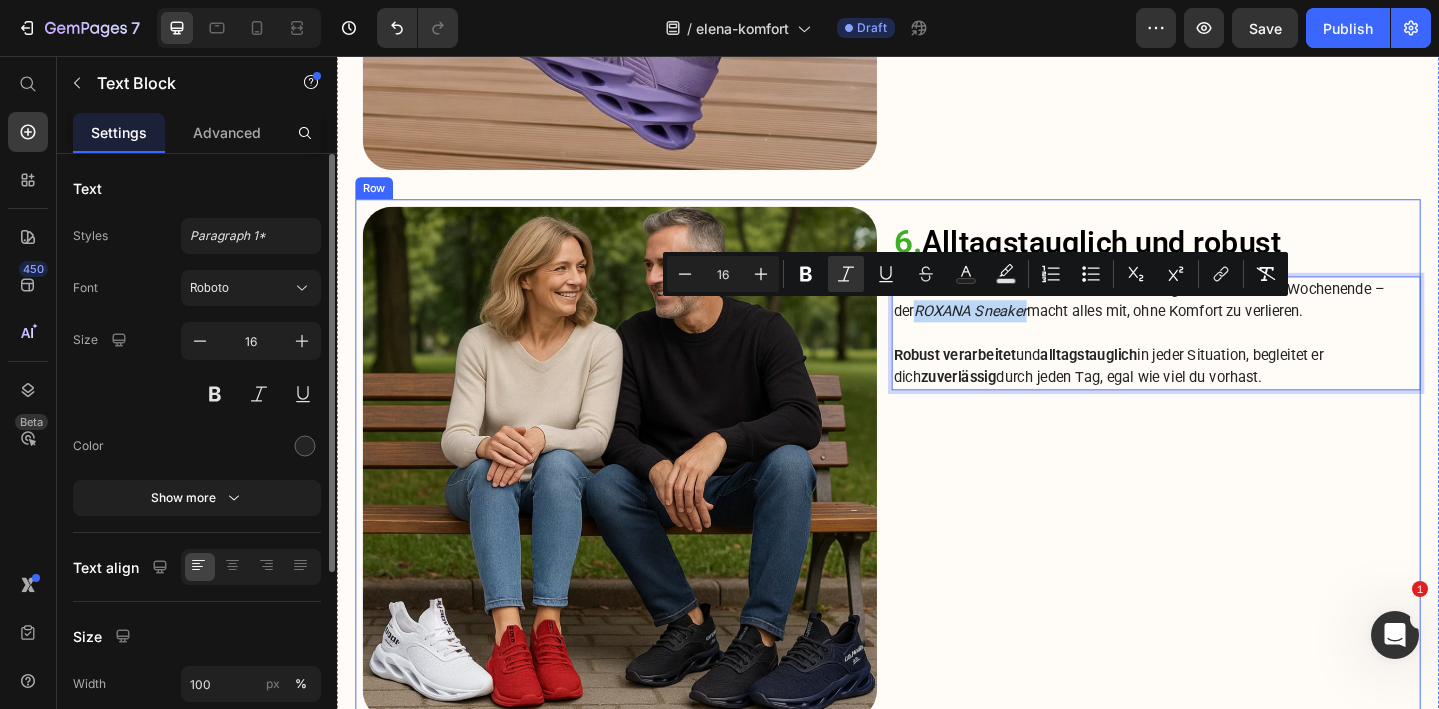 drag, startPoint x: 1065, startPoint y: 334, endPoint x: 936, endPoint y: 339, distance: 129.09686 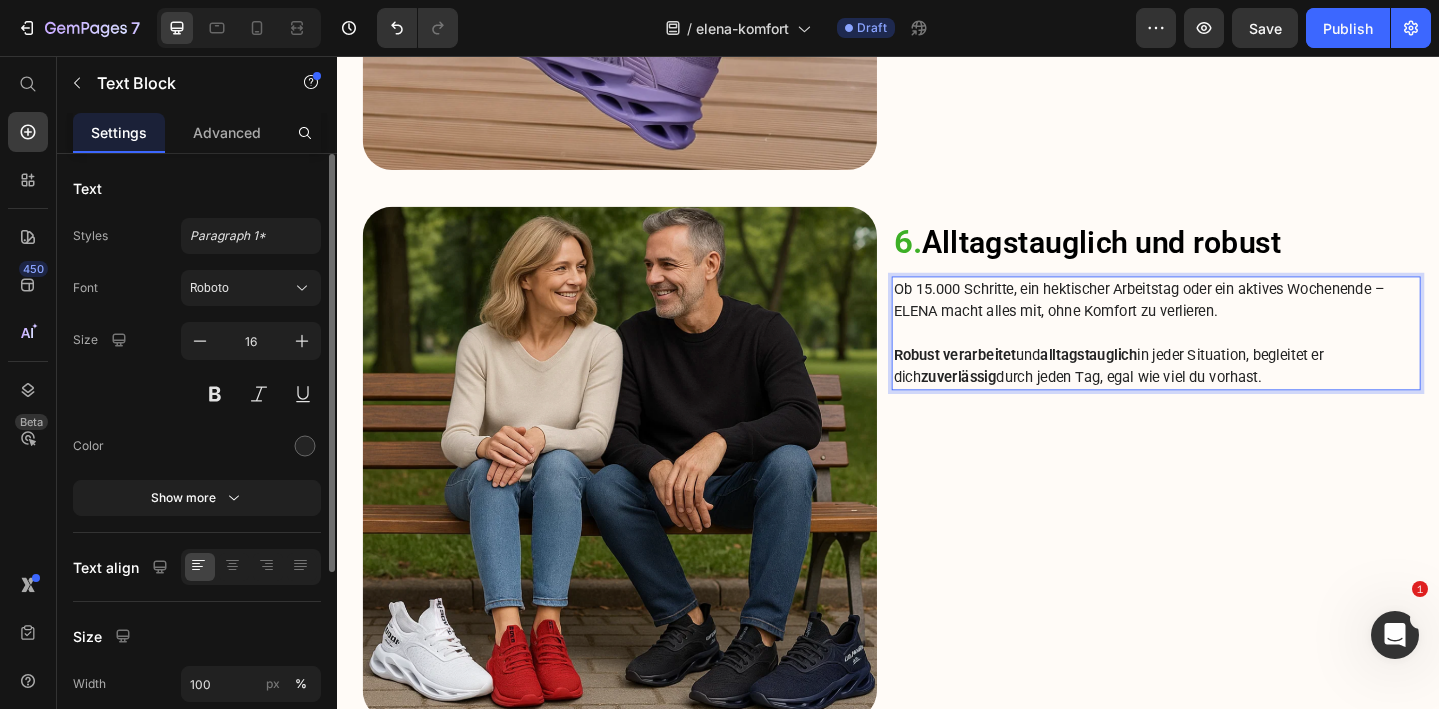 click on "Ob 15.000 Schritte, ein hektischer Arbeitstag oder ein aktives Wochenende – ELENA macht alles mit, ohne Komfort zu verlieren." at bounding box center [1229, 322] 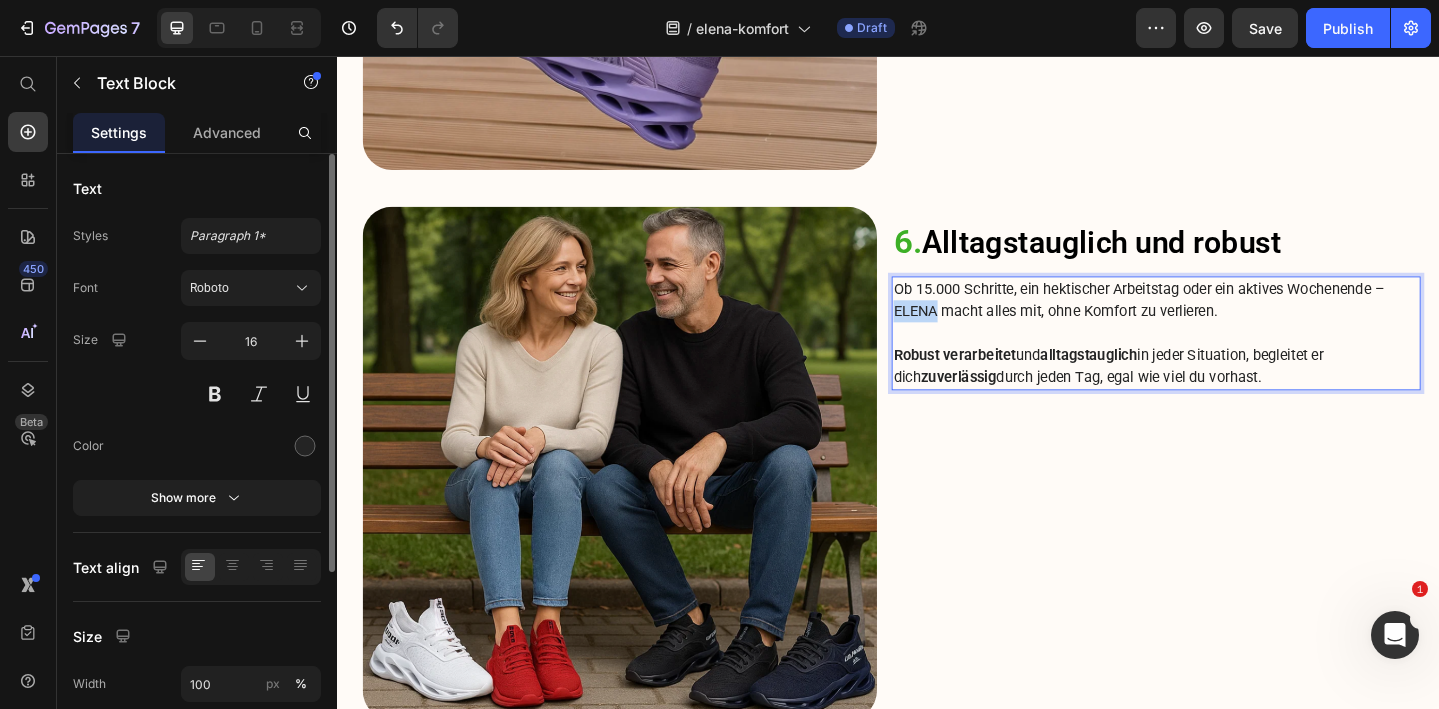 click on "Ob 15.000 Schritte, ein hektischer Arbeitstag oder ein aktives Wochenende – ELENA macht alles mit, ohne Komfort zu verlieren." at bounding box center [1229, 322] 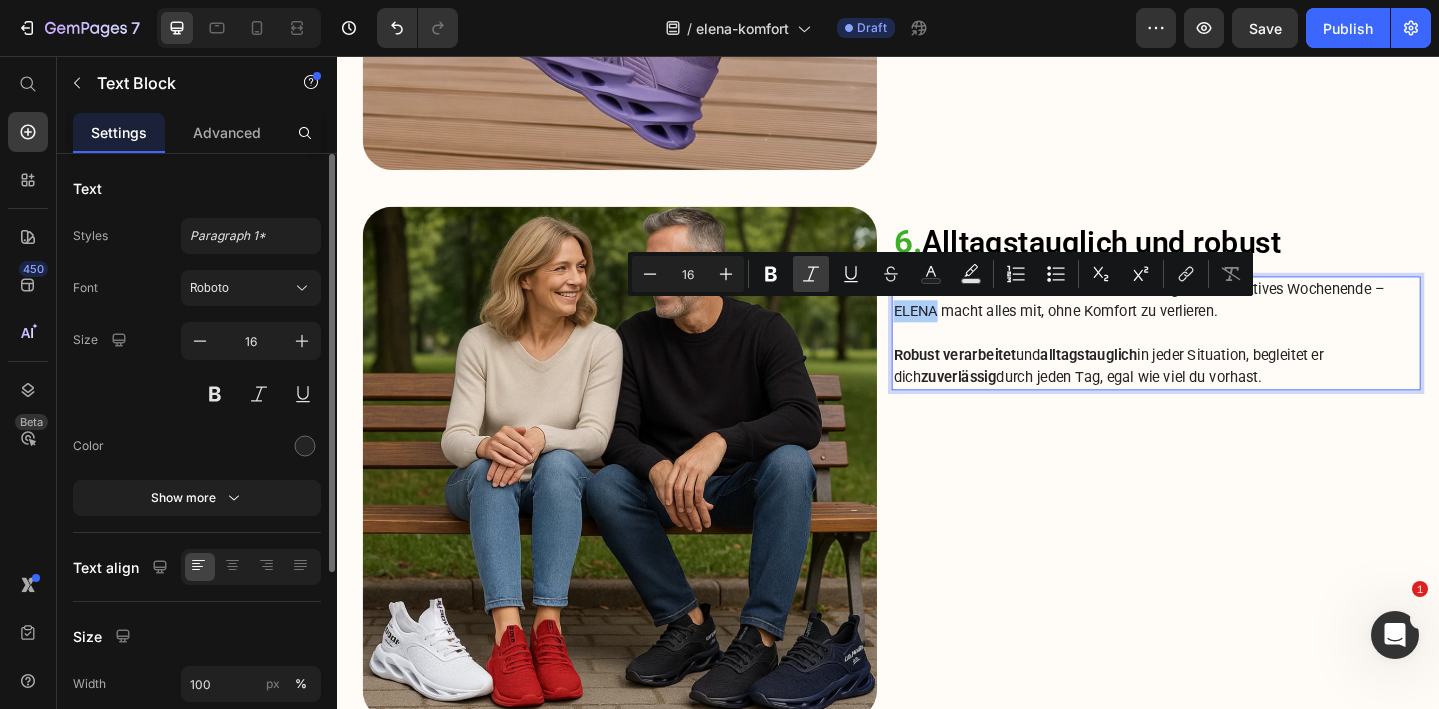 click 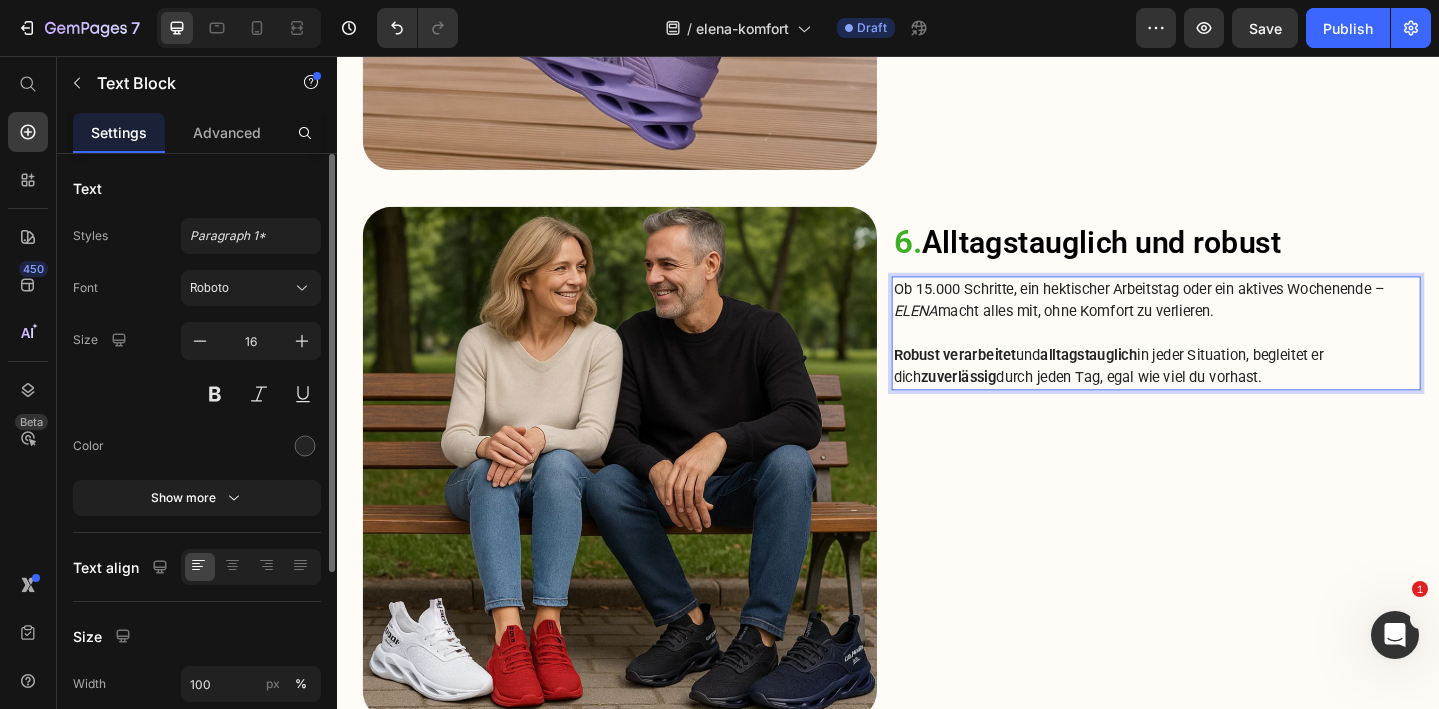 click at bounding box center (1229, 358) 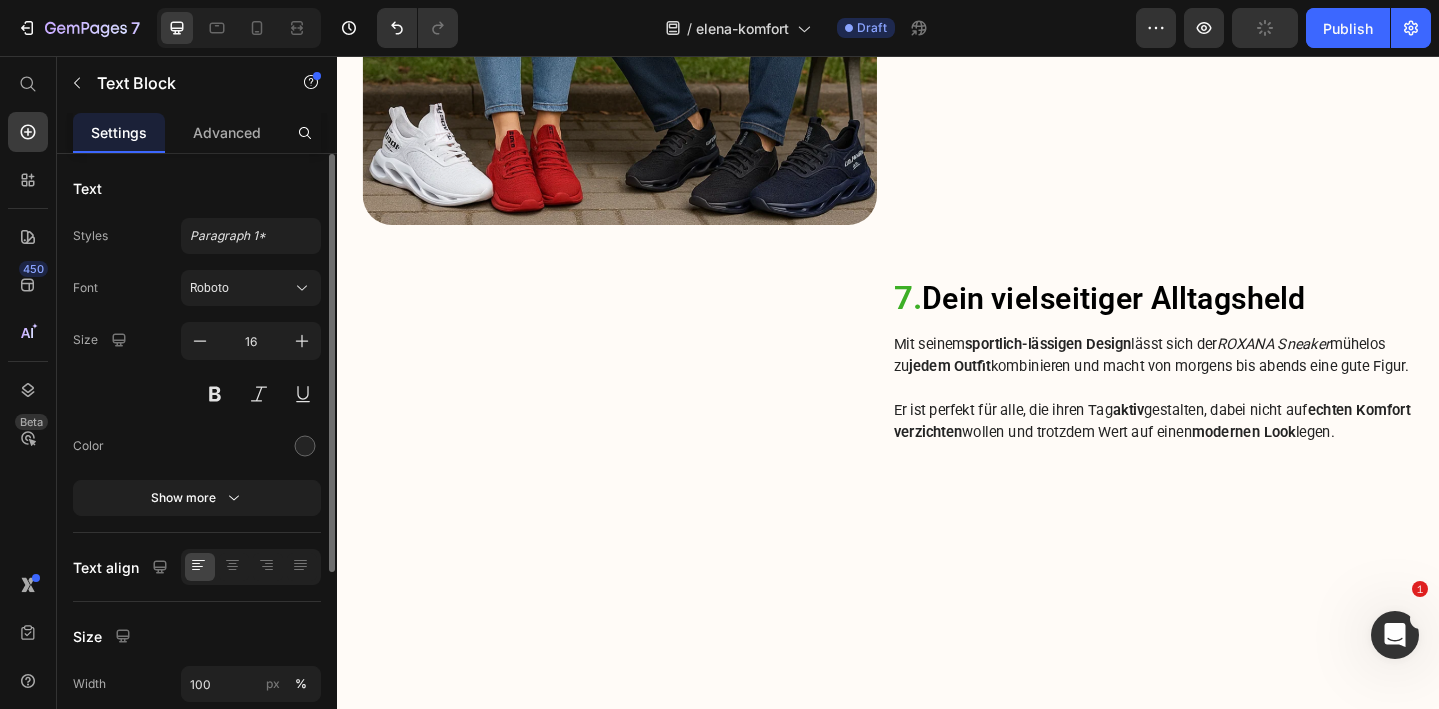 scroll, scrollTop: 5154, scrollLeft: 0, axis: vertical 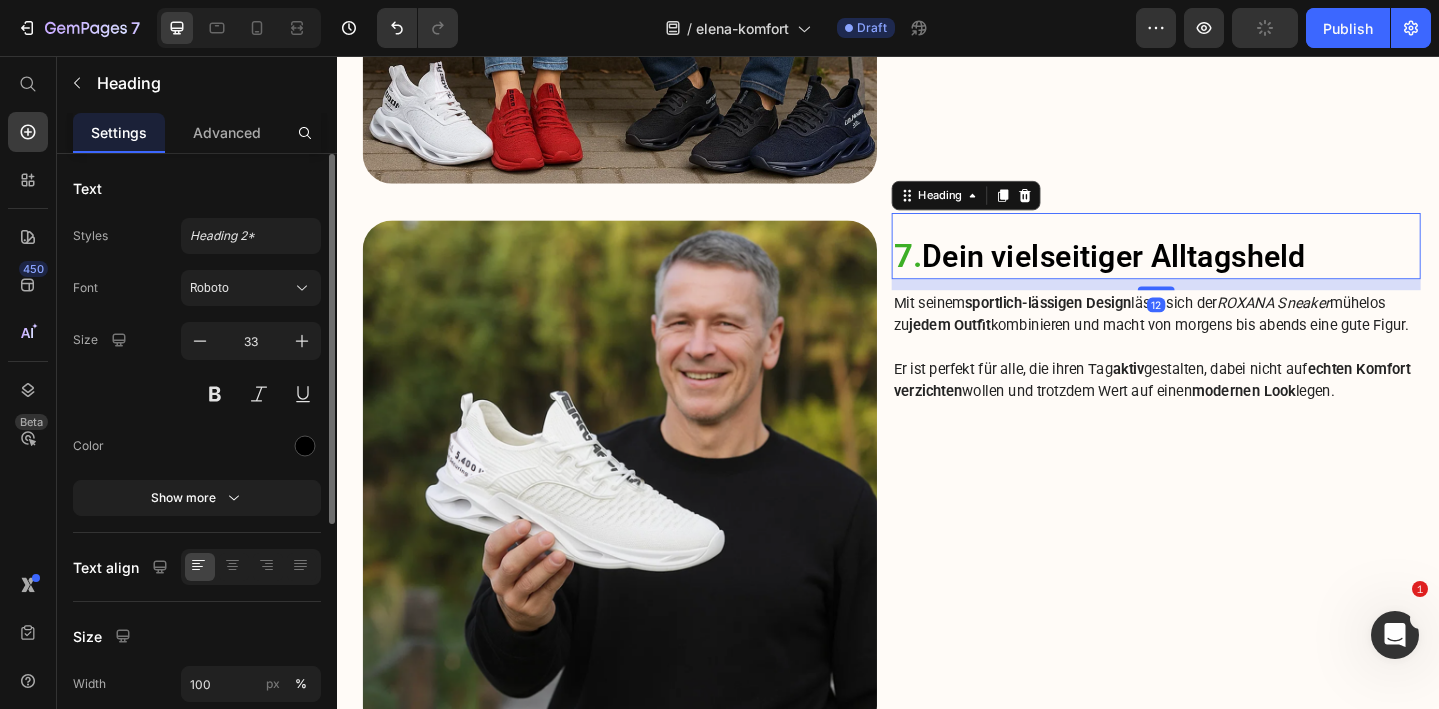 click on "7.  Dein vielseitiger Alltagsheld" at bounding box center [1229, 275] 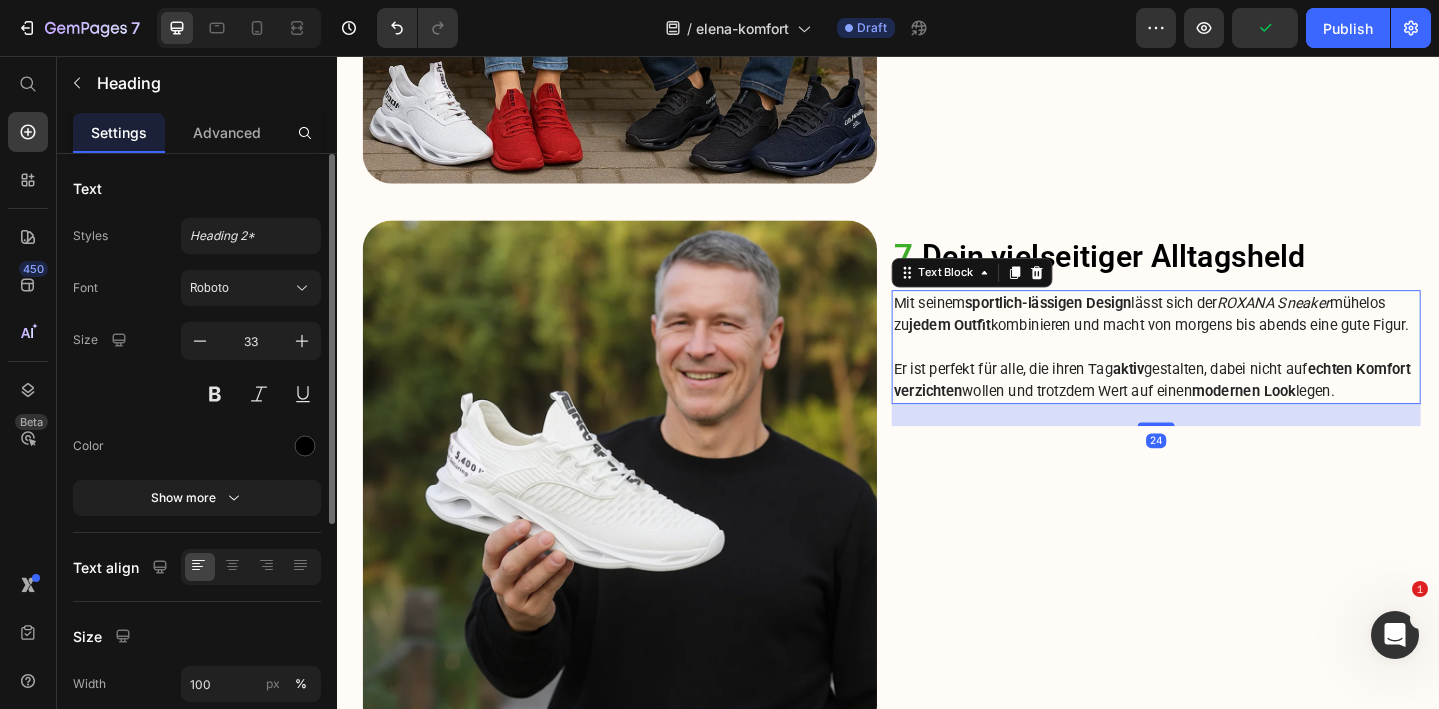 click at bounding box center [1229, 373] 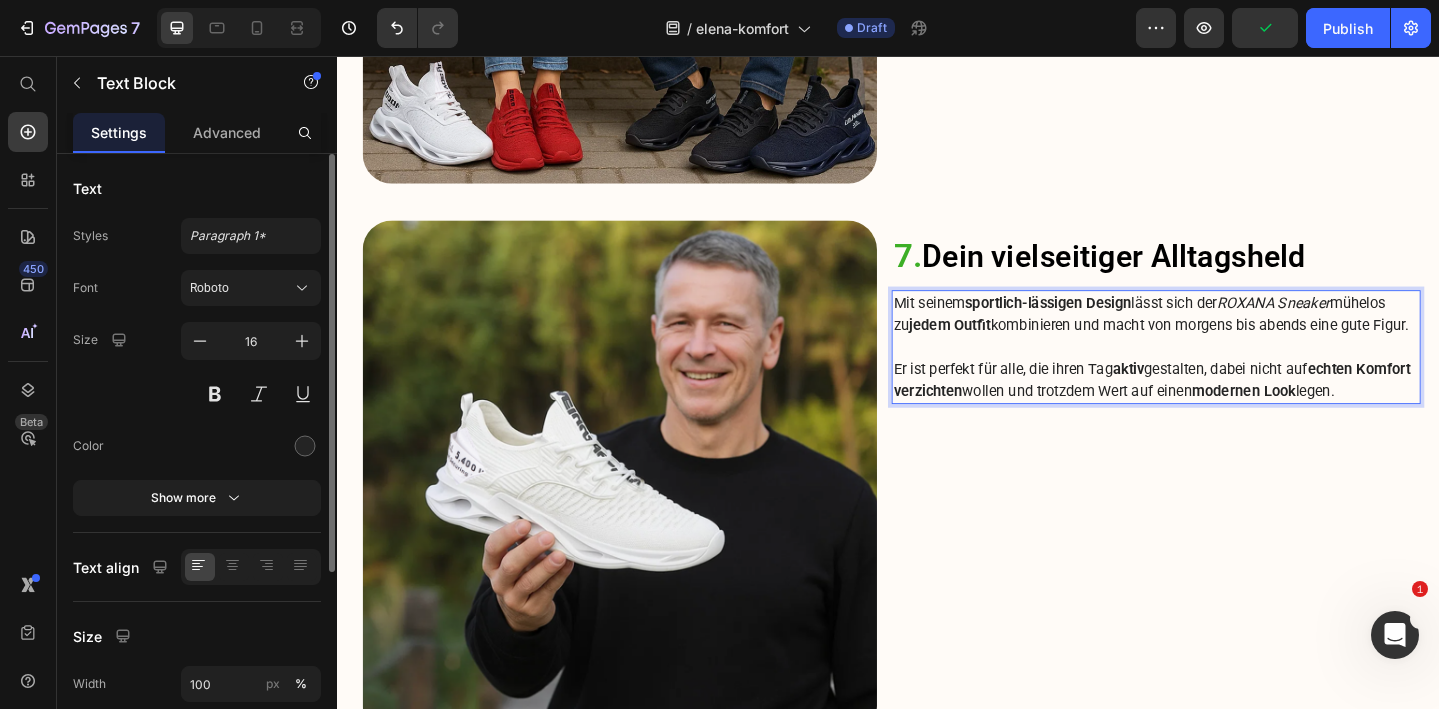 click on "ROXANA Sneaker" at bounding box center [1356, 324] 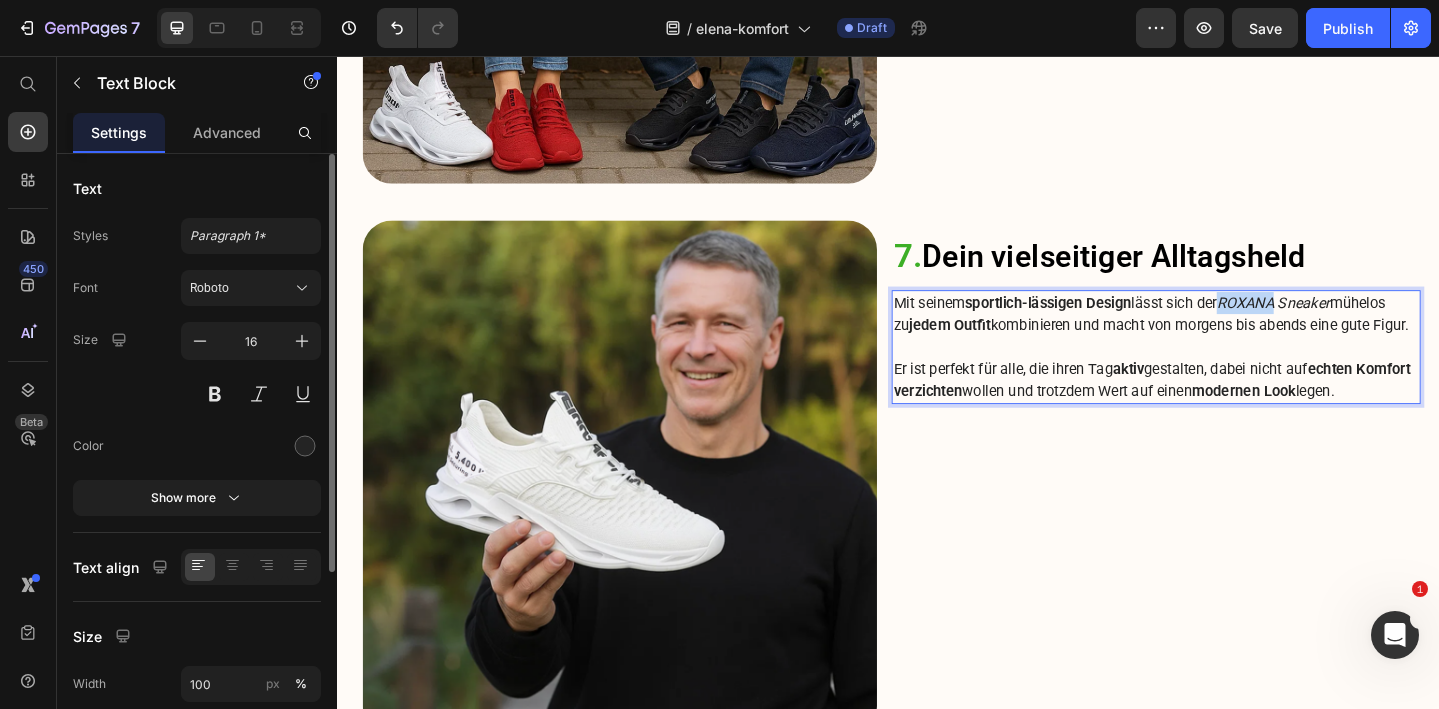 click on "ROXANA Sneaker" at bounding box center [1356, 324] 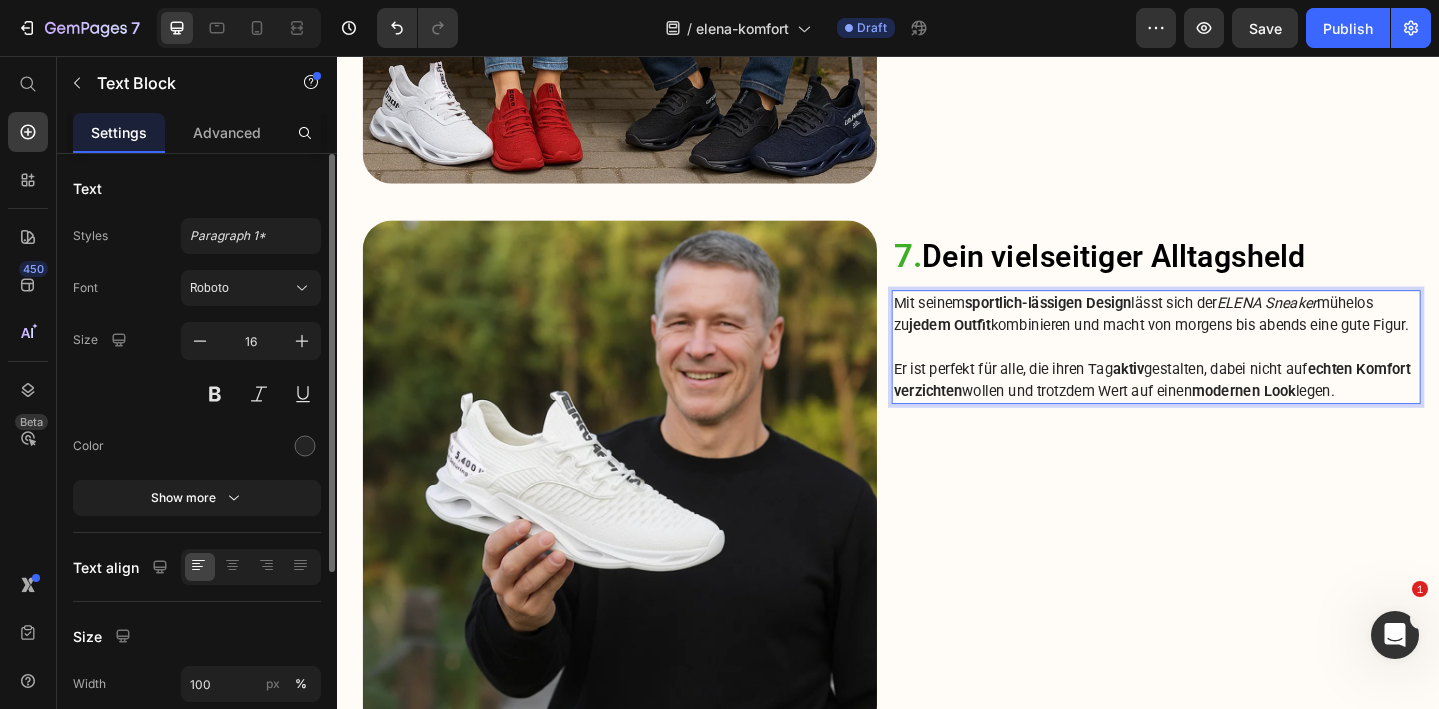 click on "ELENA Sneaker" at bounding box center (1349, 324) 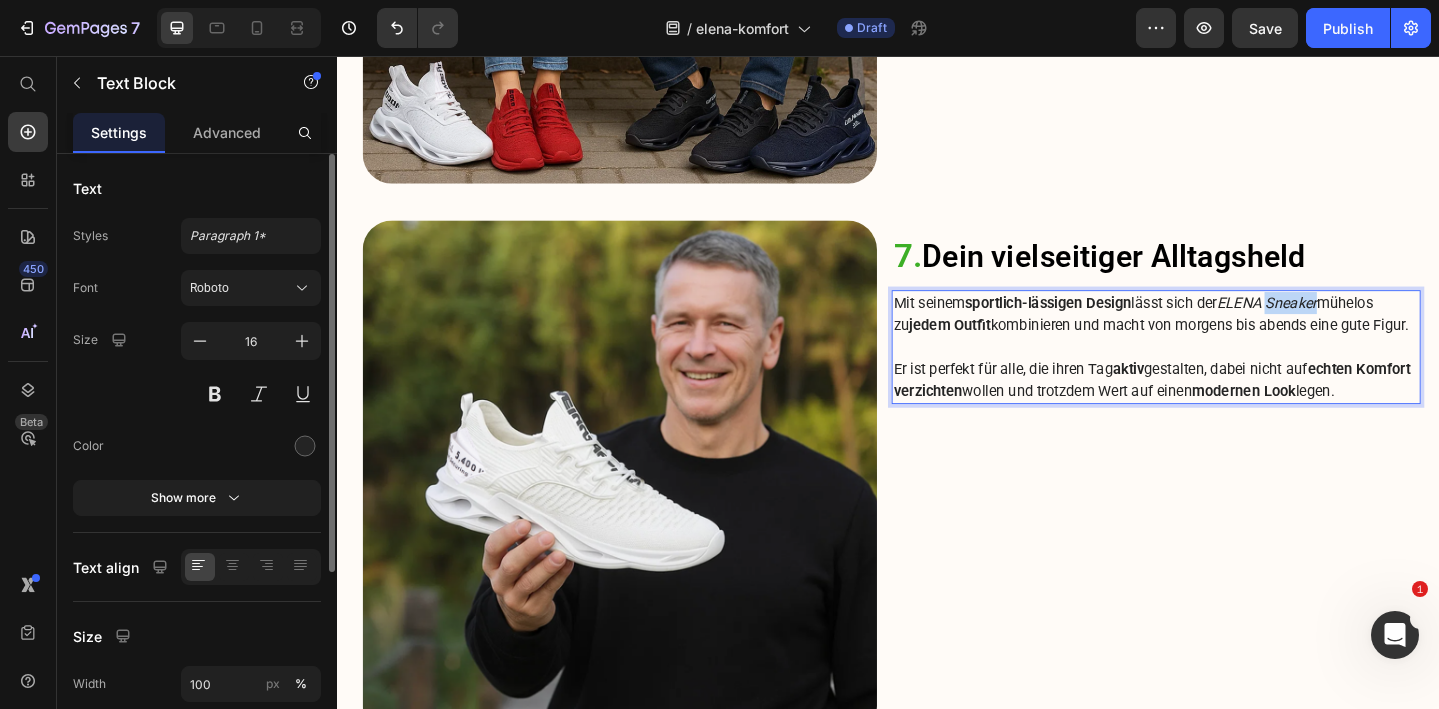 click on "ELENA Sneaker" at bounding box center [1349, 324] 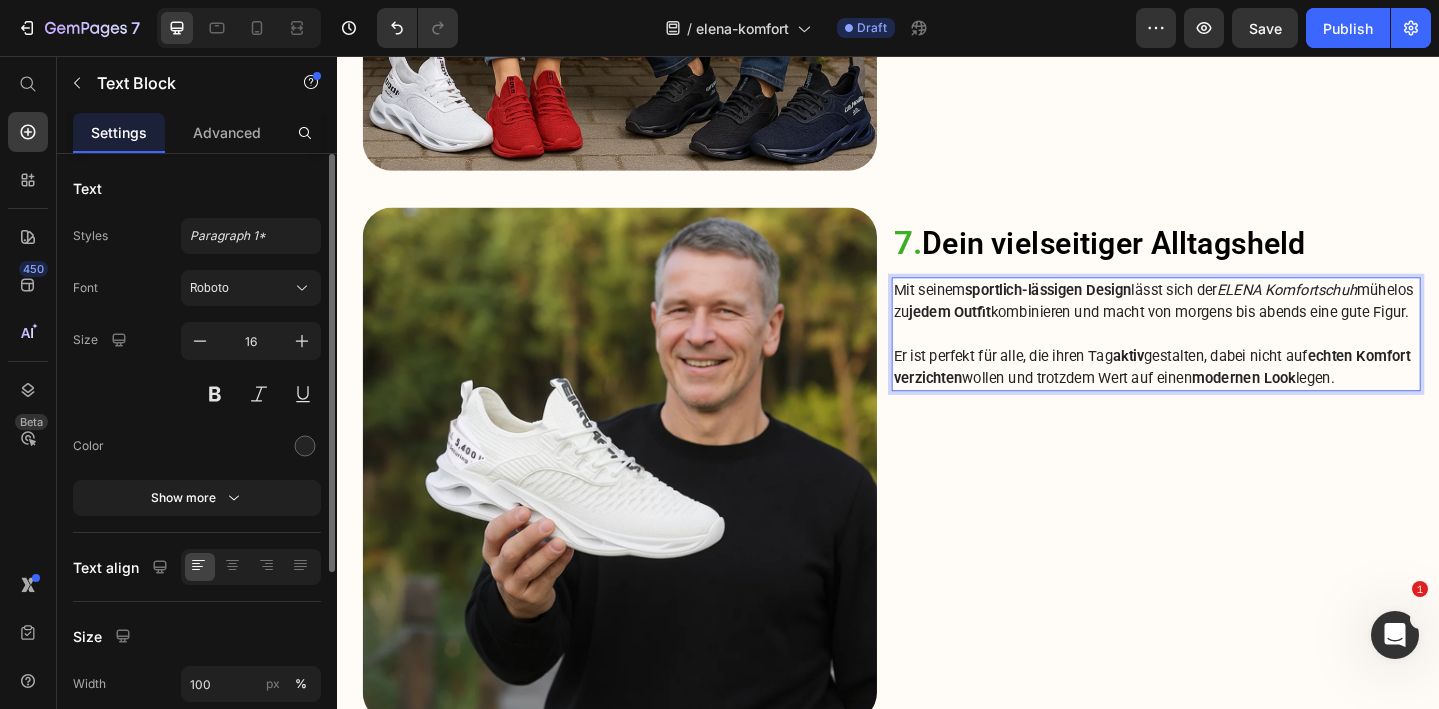 scroll, scrollTop: 5169, scrollLeft: 0, axis: vertical 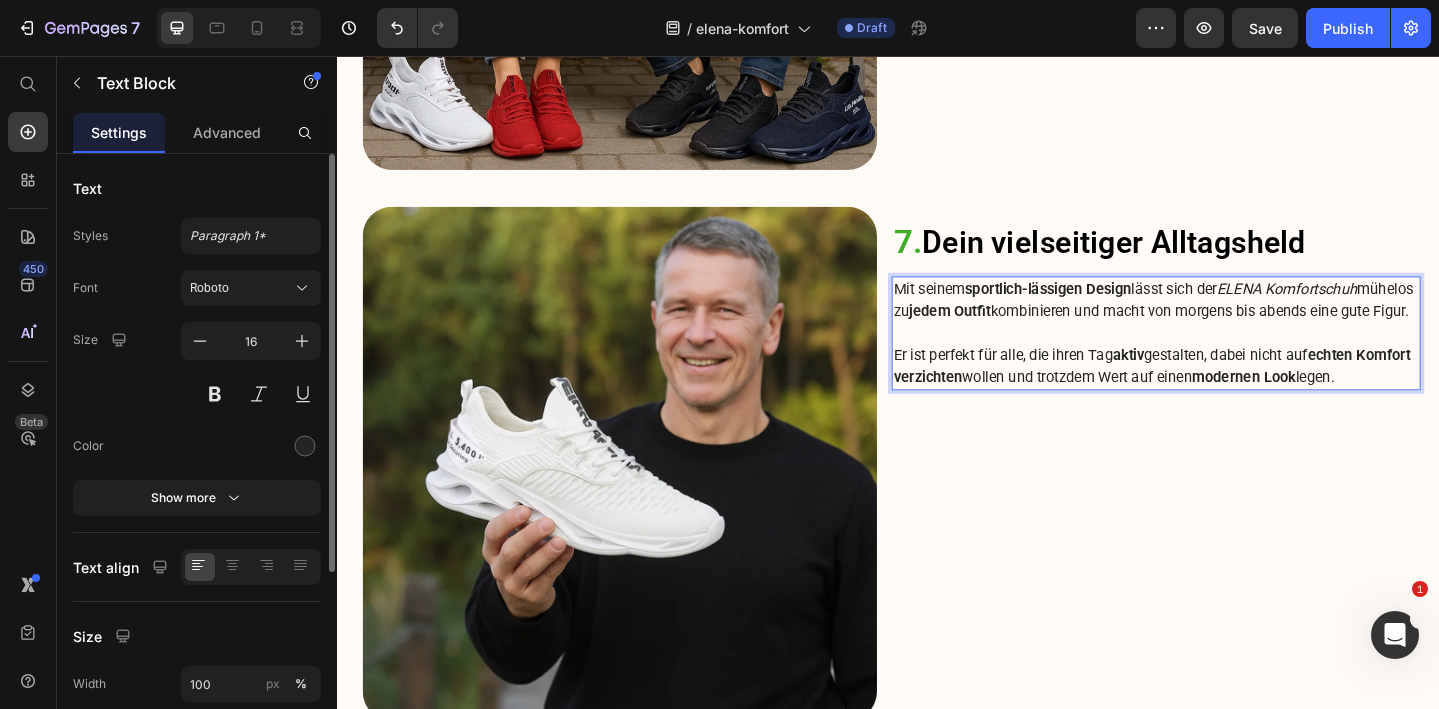 click on "Er ist perfekt für alle, die ihren Tag  aktiv  gestalten, dabei nicht auf  echten Komfort verzichten  wollen und trotzdem Wert auf einen  modernen Look  legen." at bounding box center (1229, 394) 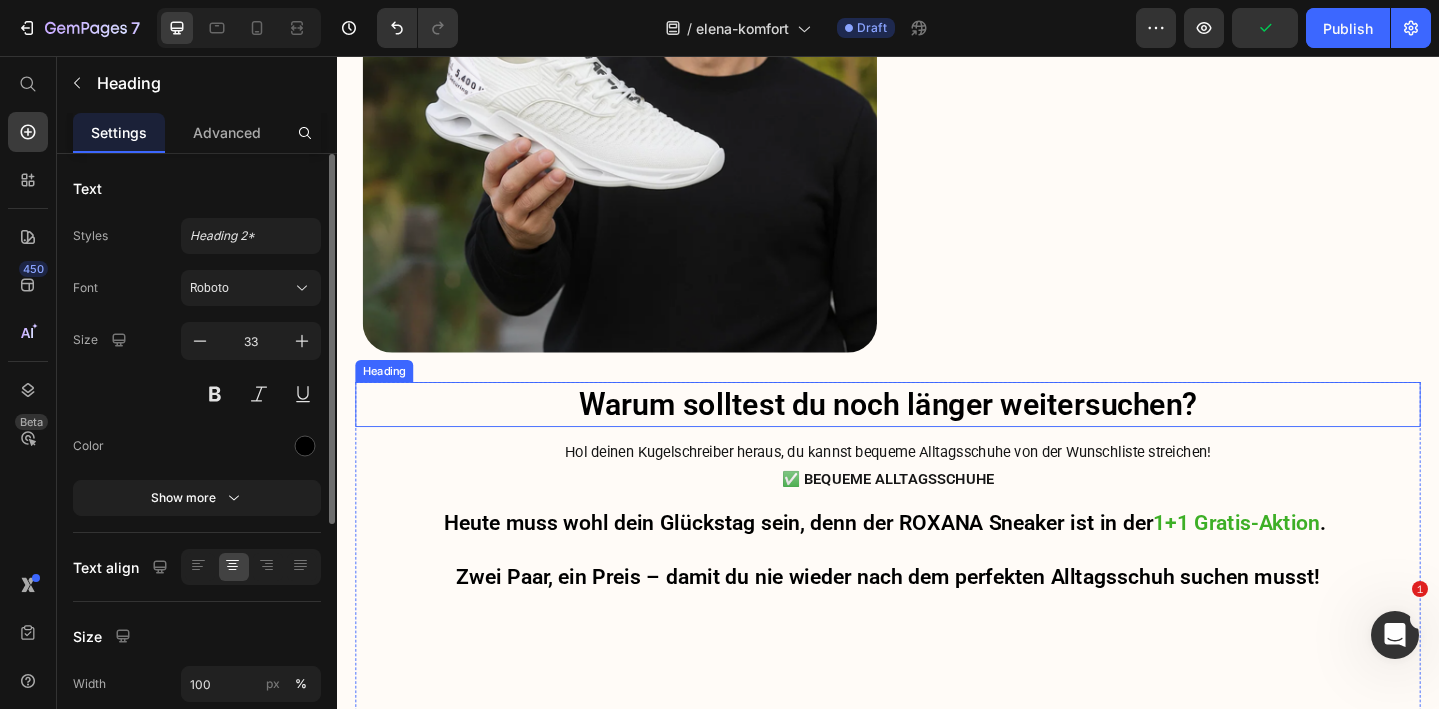 click on "Warum solltest du noch länger weitersuchen?" at bounding box center (937, 436) 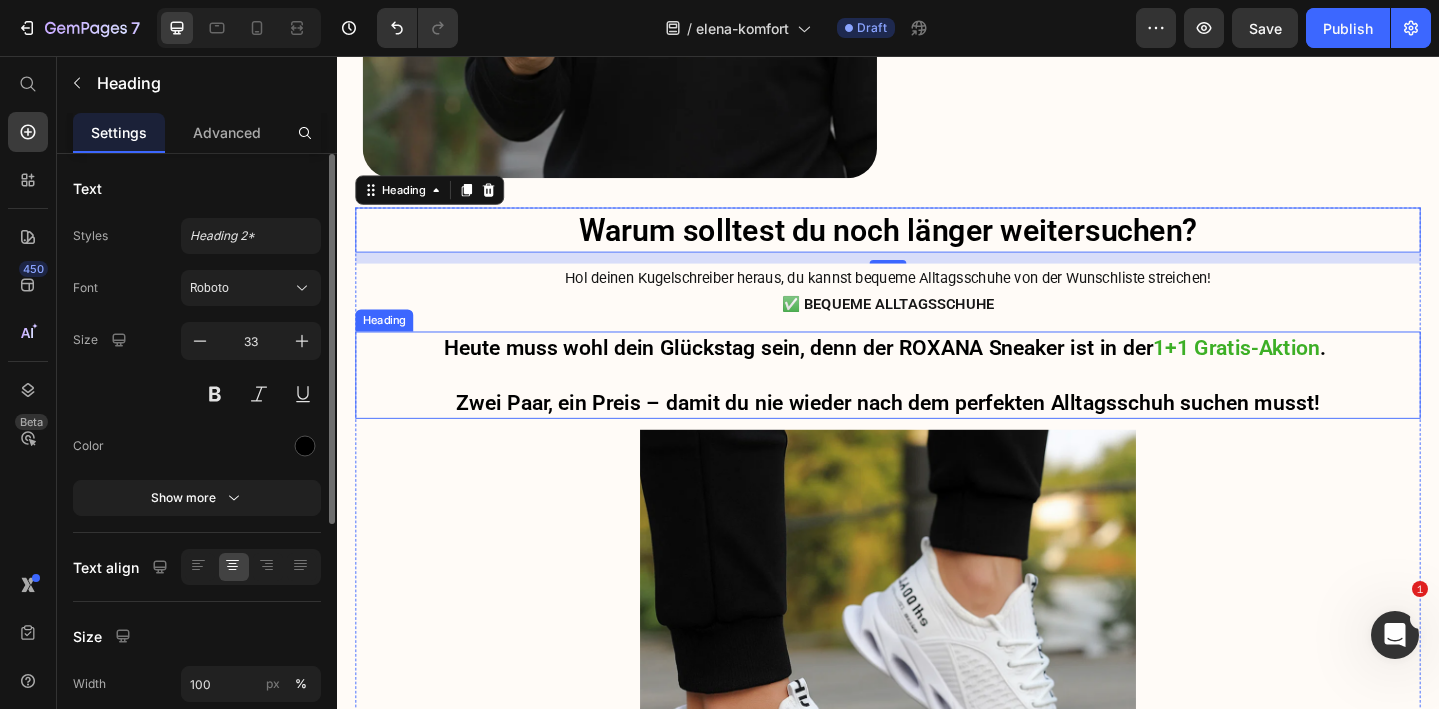 scroll, scrollTop: 5767, scrollLeft: 0, axis: vertical 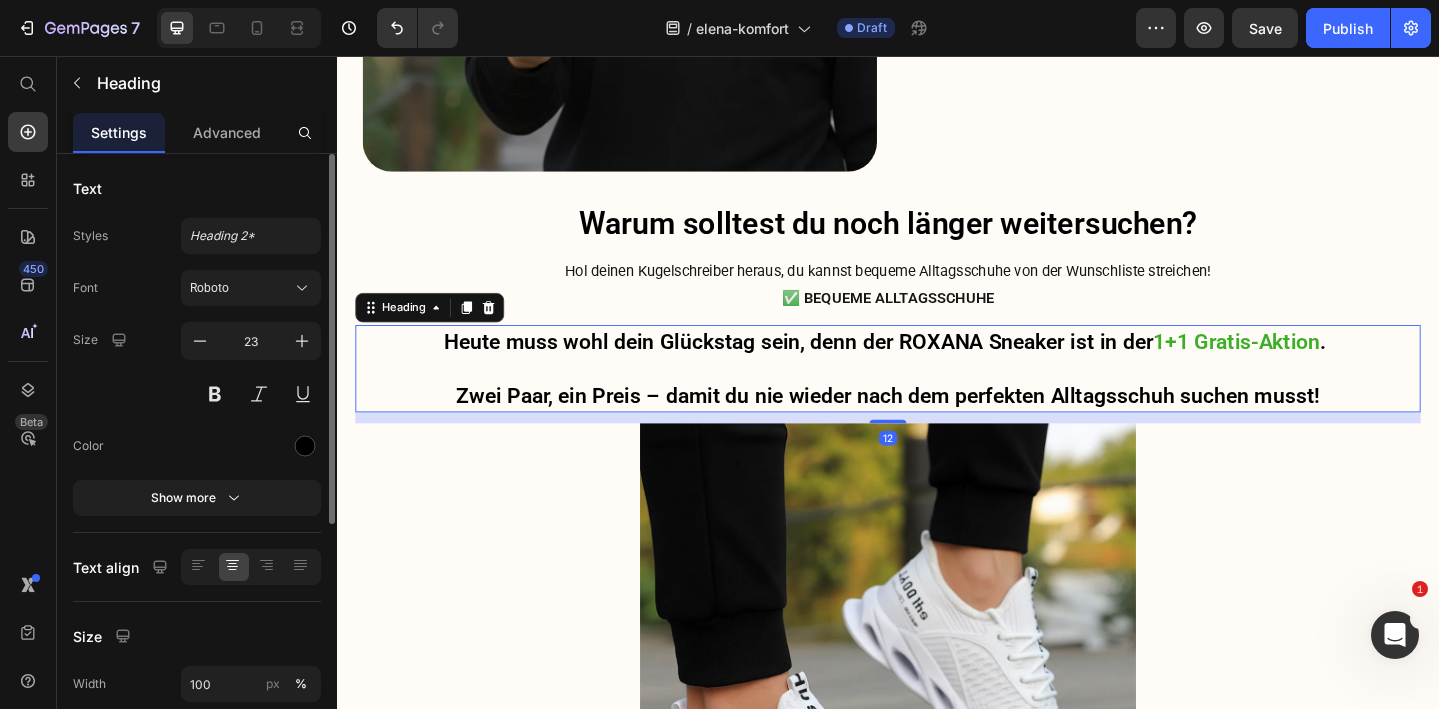 click on "Heute muss wohl dein Glückstag sein, denn der ROXANA Sneaker ist in der  1+1 Gratis-Aktion .   Zwei Paar, ein Preis – damit du nie wieder nach dem perfekten Alltagsschuh suchen musst!" at bounding box center (937, 398) 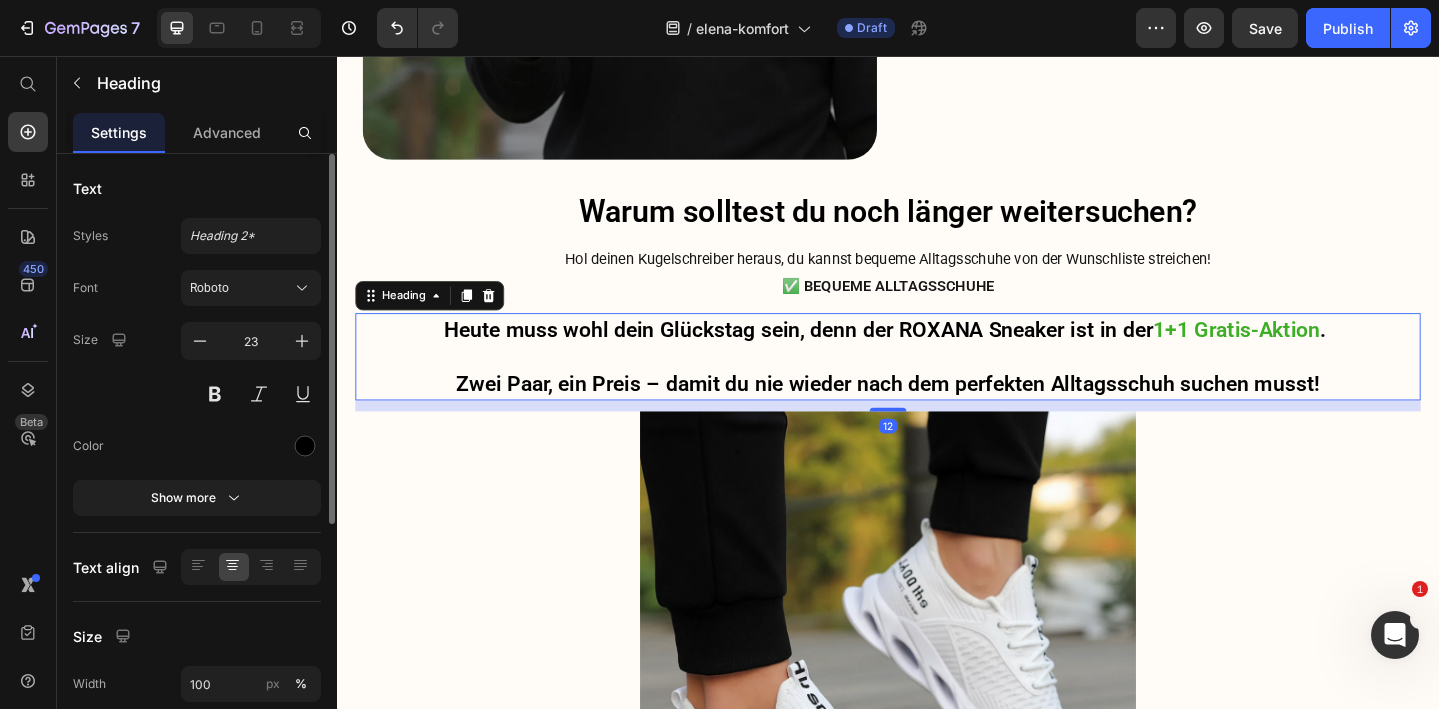 scroll, scrollTop: 5784, scrollLeft: 0, axis: vertical 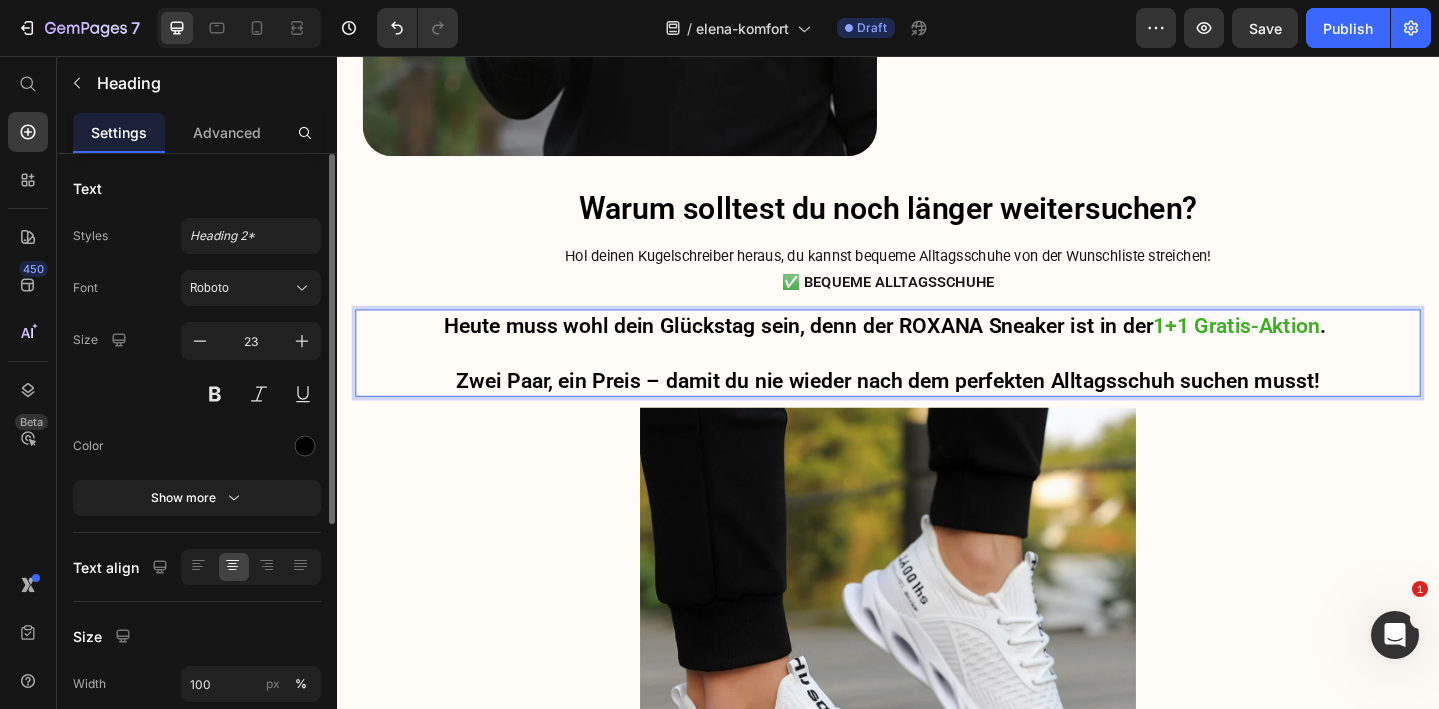 click on "Heute muss wohl dein Glückstag sein, denn der ROXANA Sneaker ist in der  1+1 Gratis-Aktion .   Zwei Paar, ein Preis – damit du nie wieder nach dem perfekten Alltagsschuh suchen musst!" at bounding box center [937, 381] 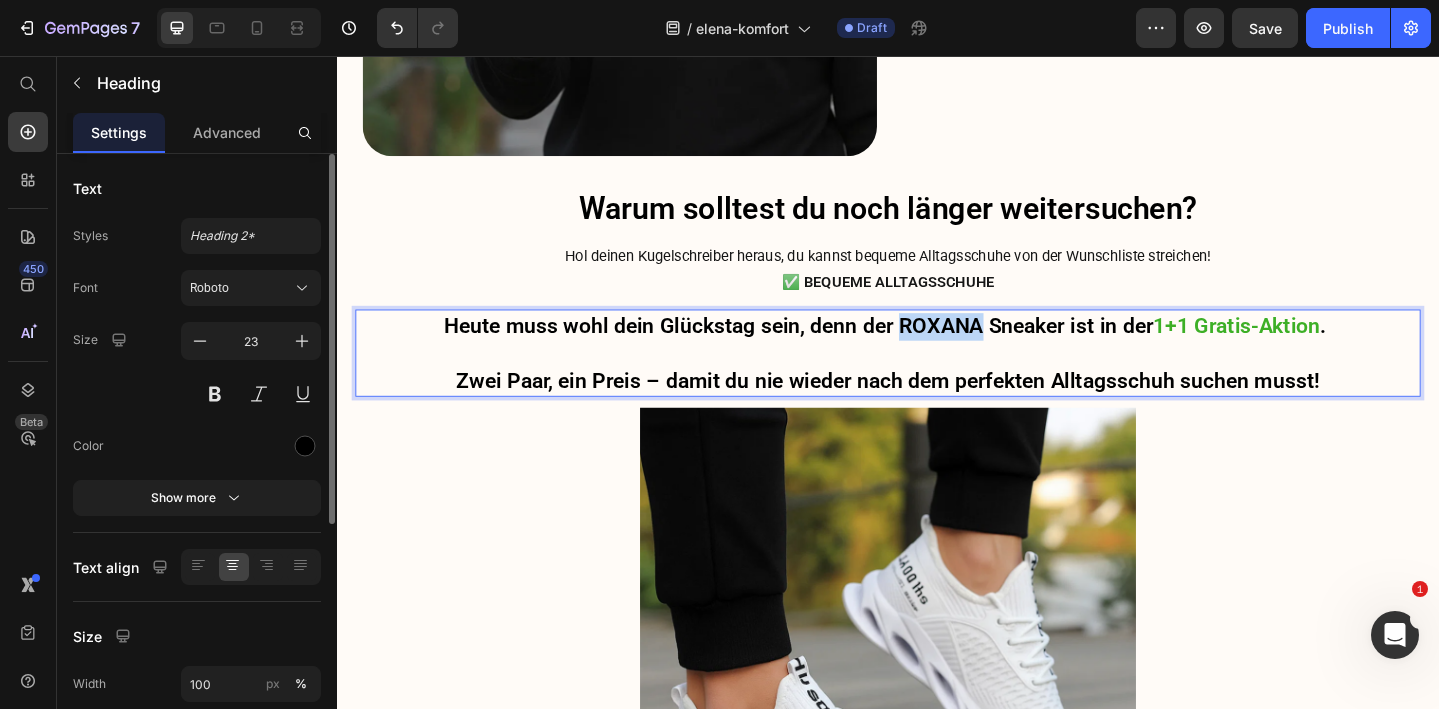 click on "Heute muss wohl dein Glückstag sein, denn der ROXANA Sneaker ist in der  1+1 Gratis-Aktion .   Zwei Paar, ein Preis – damit du nie wieder nach dem perfekten Alltagsschuh suchen musst!" at bounding box center (937, 381) 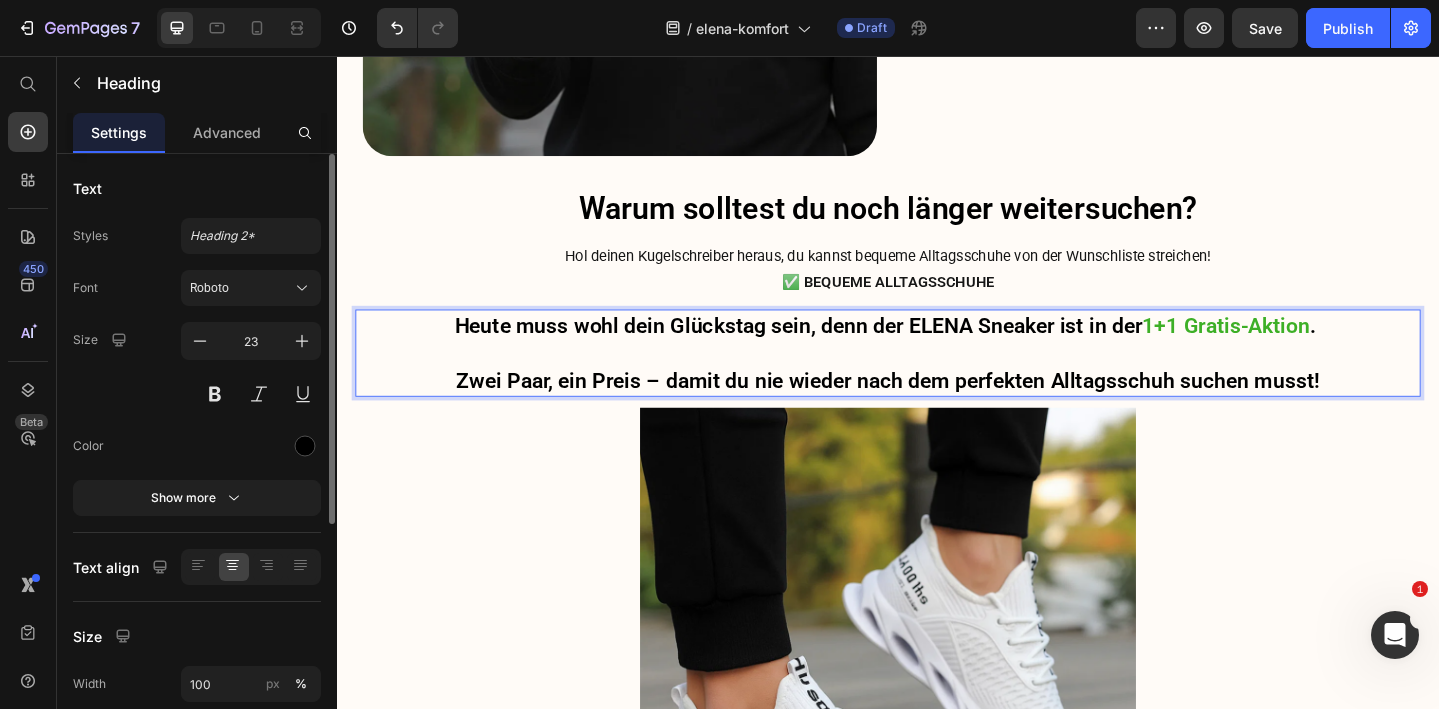 click on "Heute muss wohl dein Glückstag sein, denn der ELENA Sneaker ist in der  1+1 Gratis-Aktion .   Zwei Paar, ein Preis – damit du nie wieder nach dem perfekten Alltagsschuh suchen musst!" at bounding box center (937, 381) 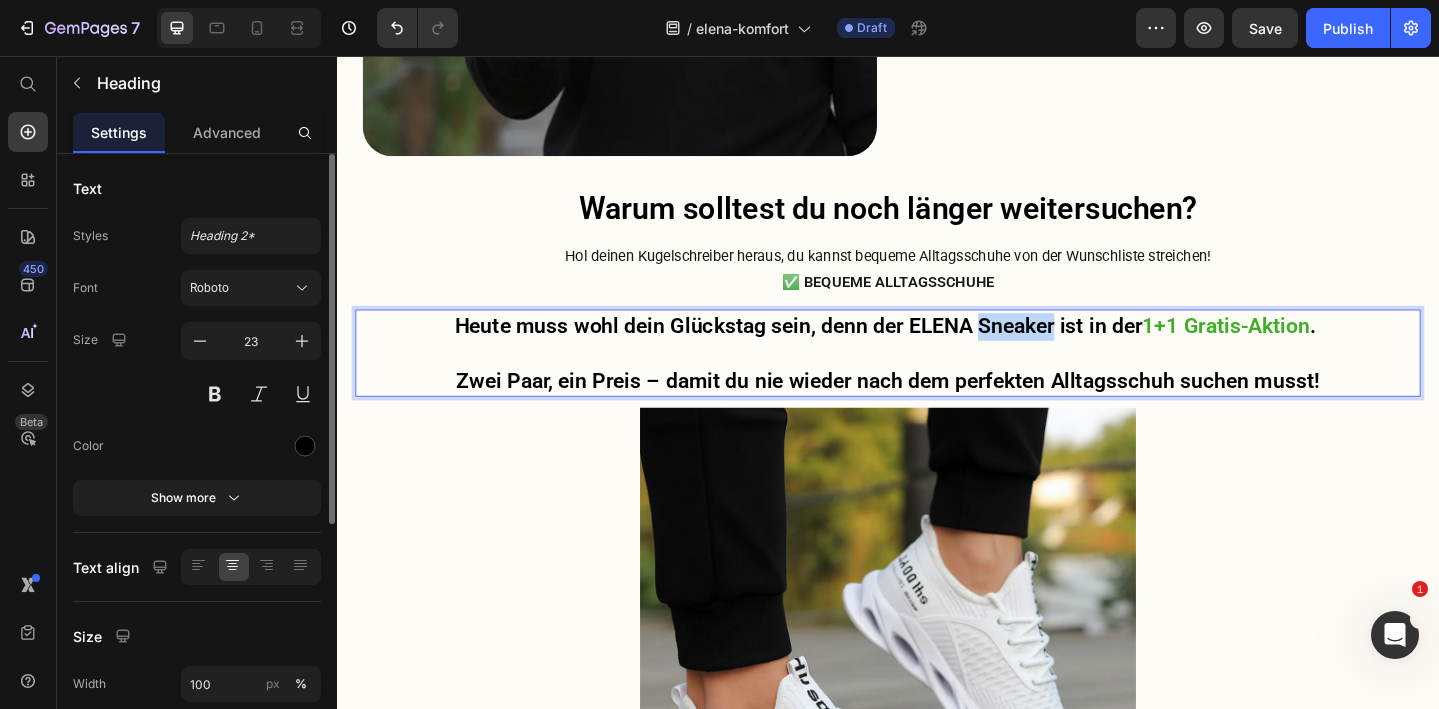 click on "Heute muss wohl dein Glückstag sein, denn der ELENA Sneaker ist in der  1+1 Gratis-Aktion .   Zwei Paar, ein Preis – damit du nie wieder nach dem perfekten Alltagsschuh suchen musst!" at bounding box center [937, 381] 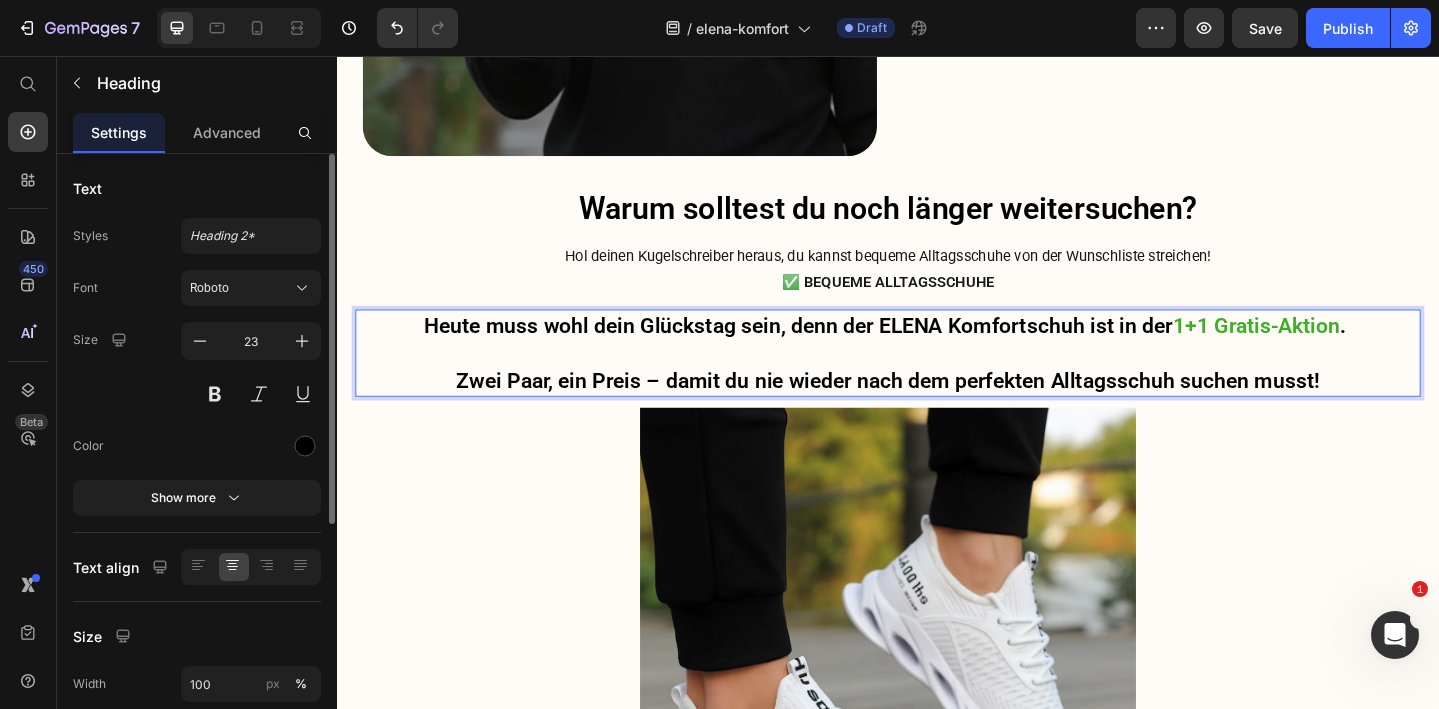 click on "Heute muss wohl dein Glückstag sein, denn der ELENA Komfortschuh ist in der  1+1 Gratis-Aktion .   Zwei Paar, ein Preis – damit du nie wieder nach dem perfekten Alltagsschuh suchen musst!" at bounding box center (937, 381) 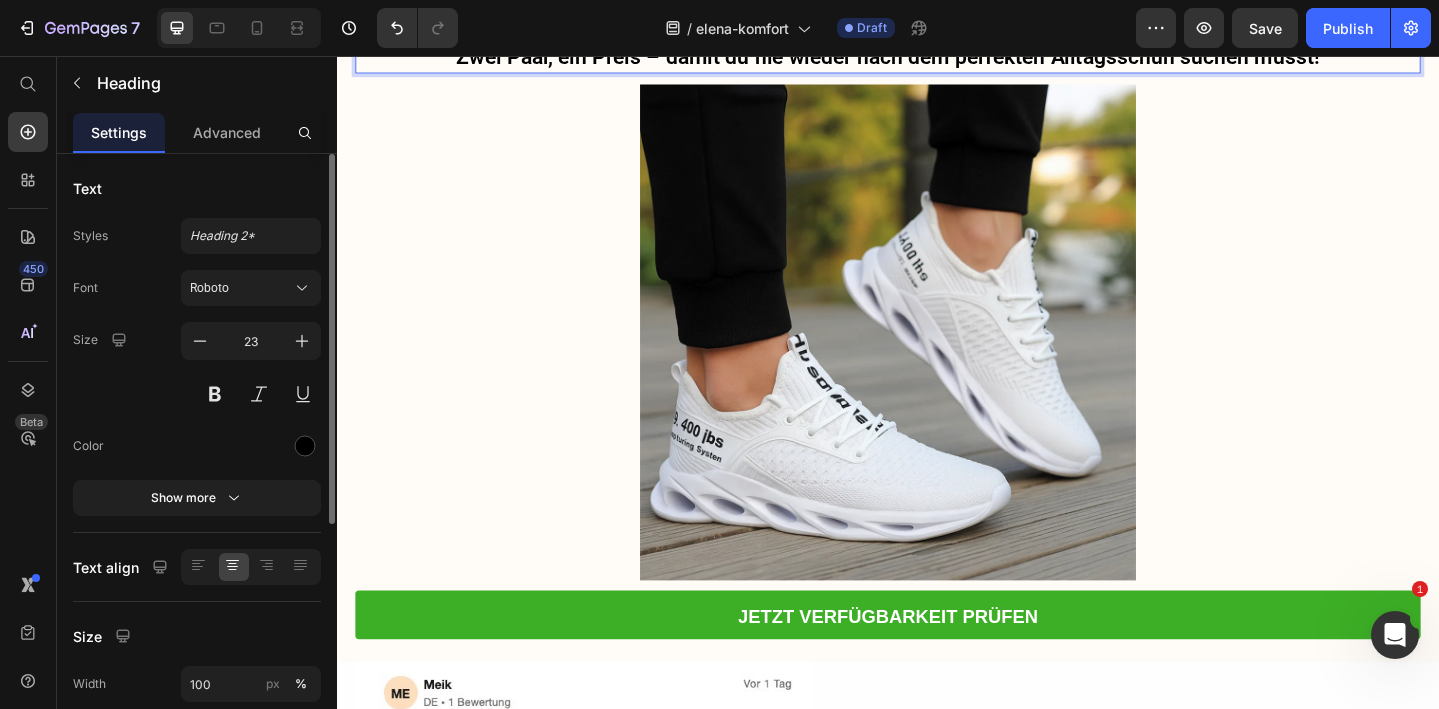 scroll, scrollTop: 6150, scrollLeft: 0, axis: vertical 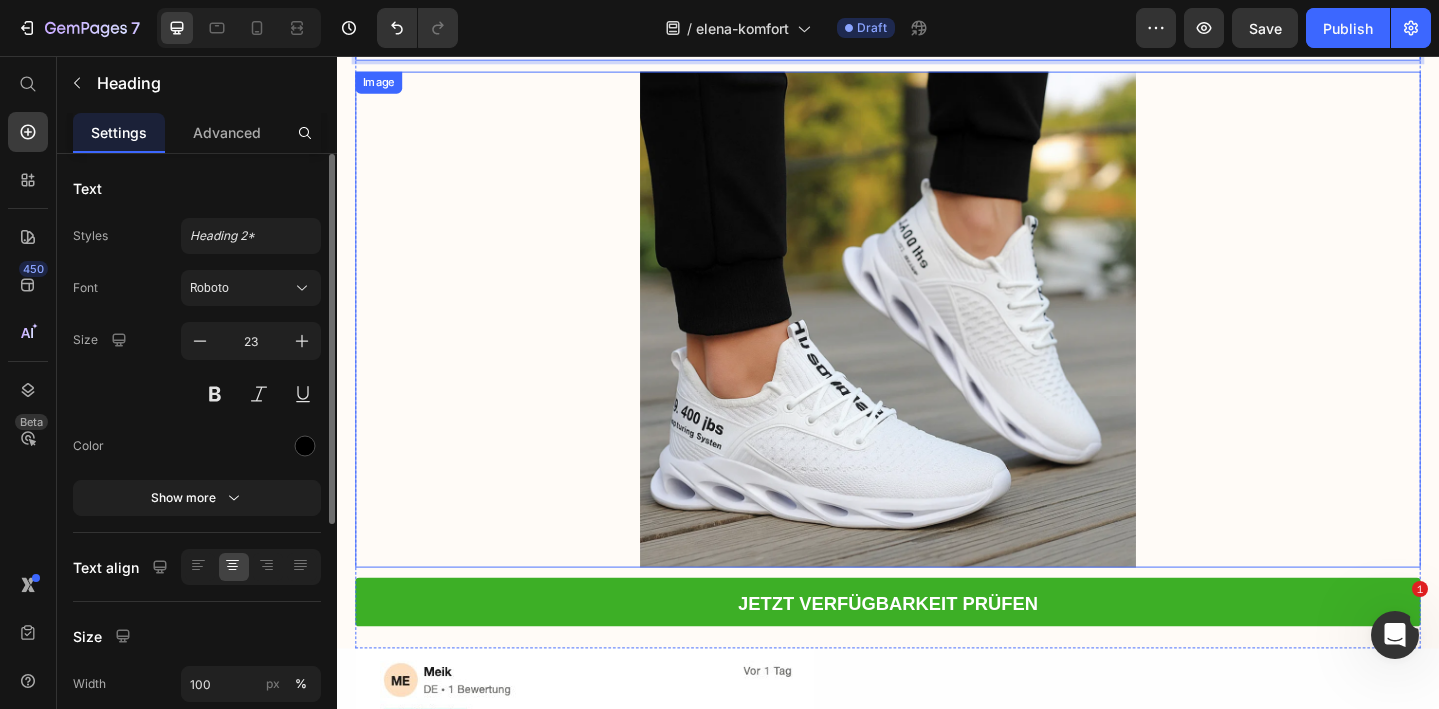 click at bounding box center (937, 343) 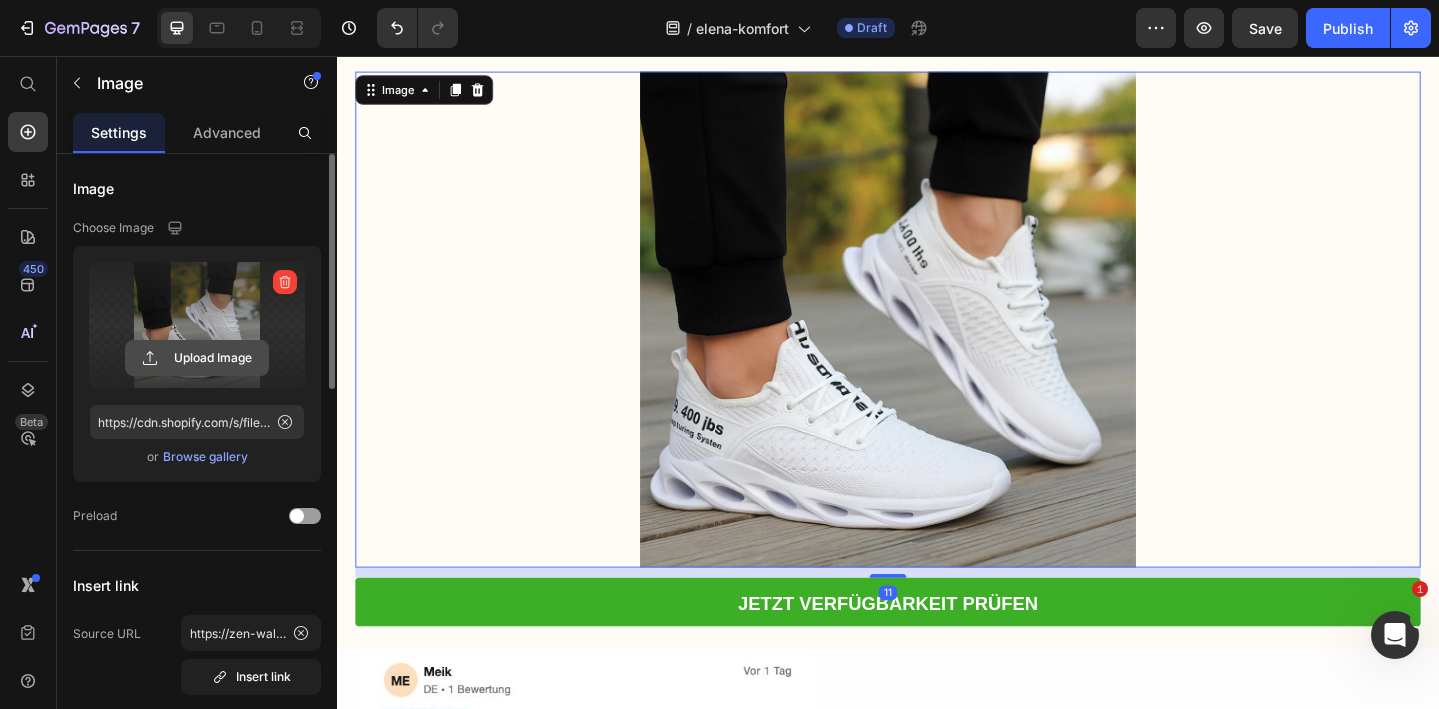 click 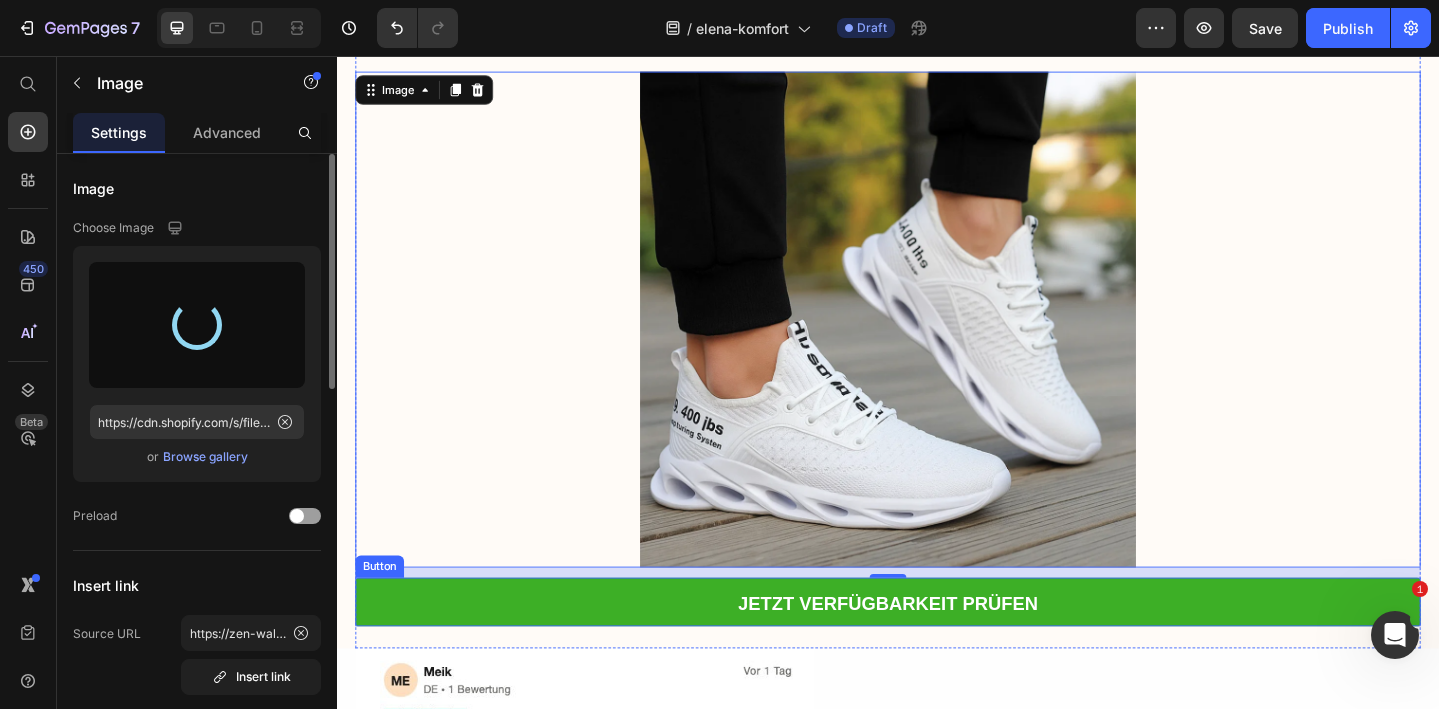 type on "https://cdn.shopify.com/s/files/1/0740/2012/6939/files/gempages_553629490677285781-70e6baa6-fdeb-4cb7-8a94-dd681c7efc08.png" 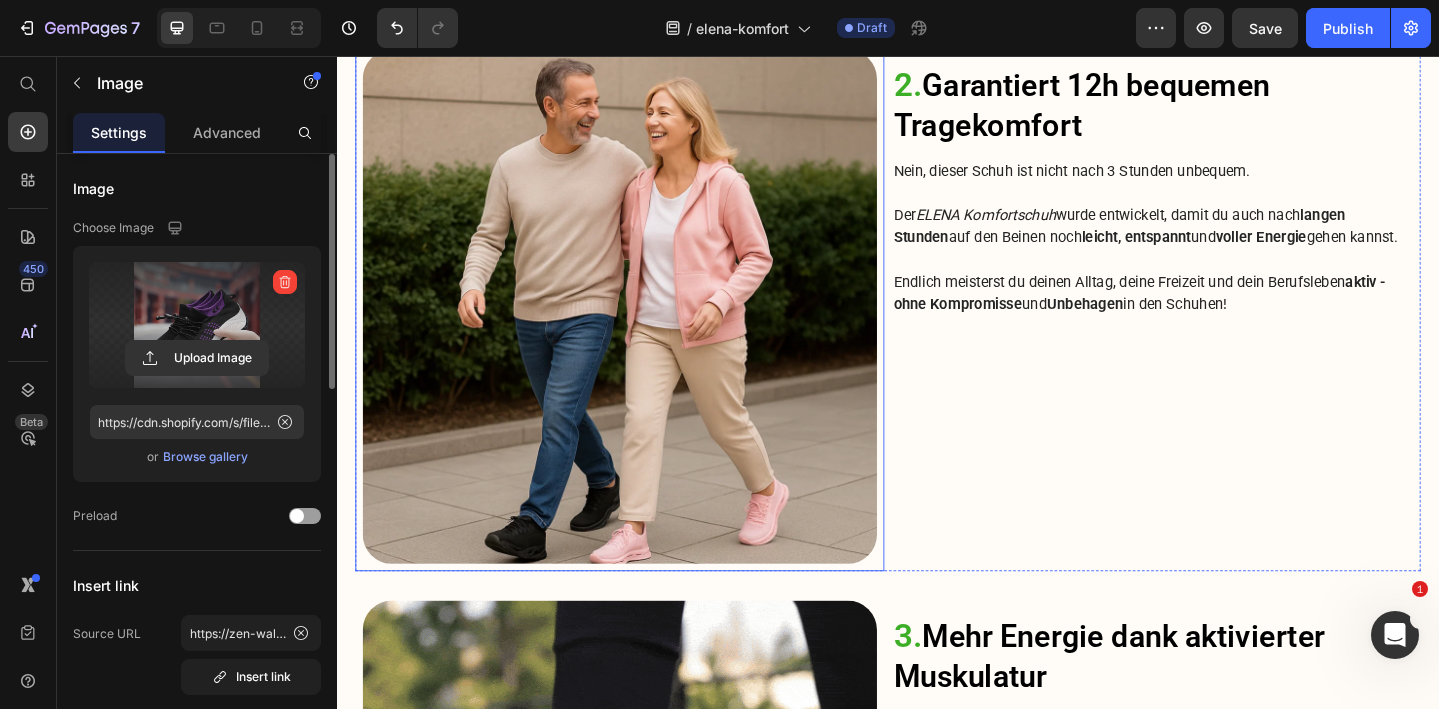 scroll, scrollTop: 2265, scrollLeft: 0, axis: vertical 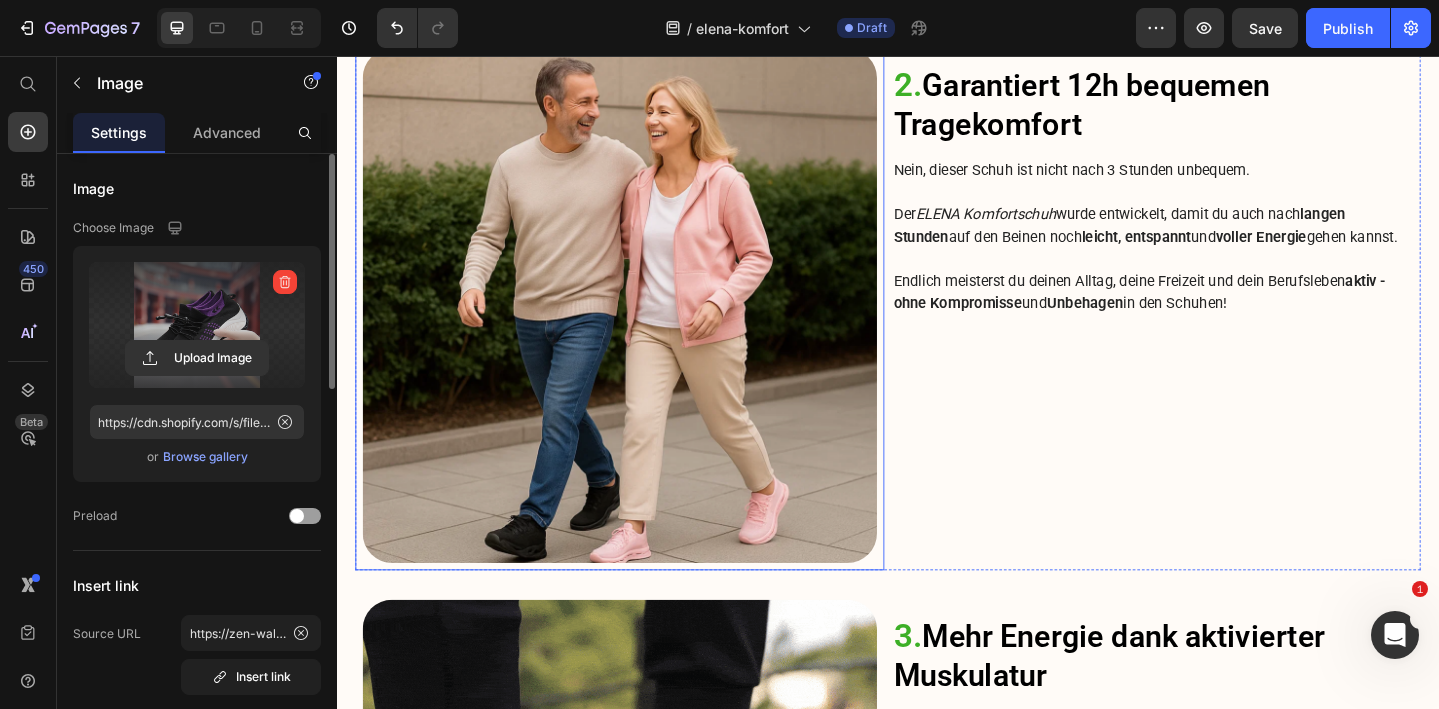 click at bounding box center (645, 328) 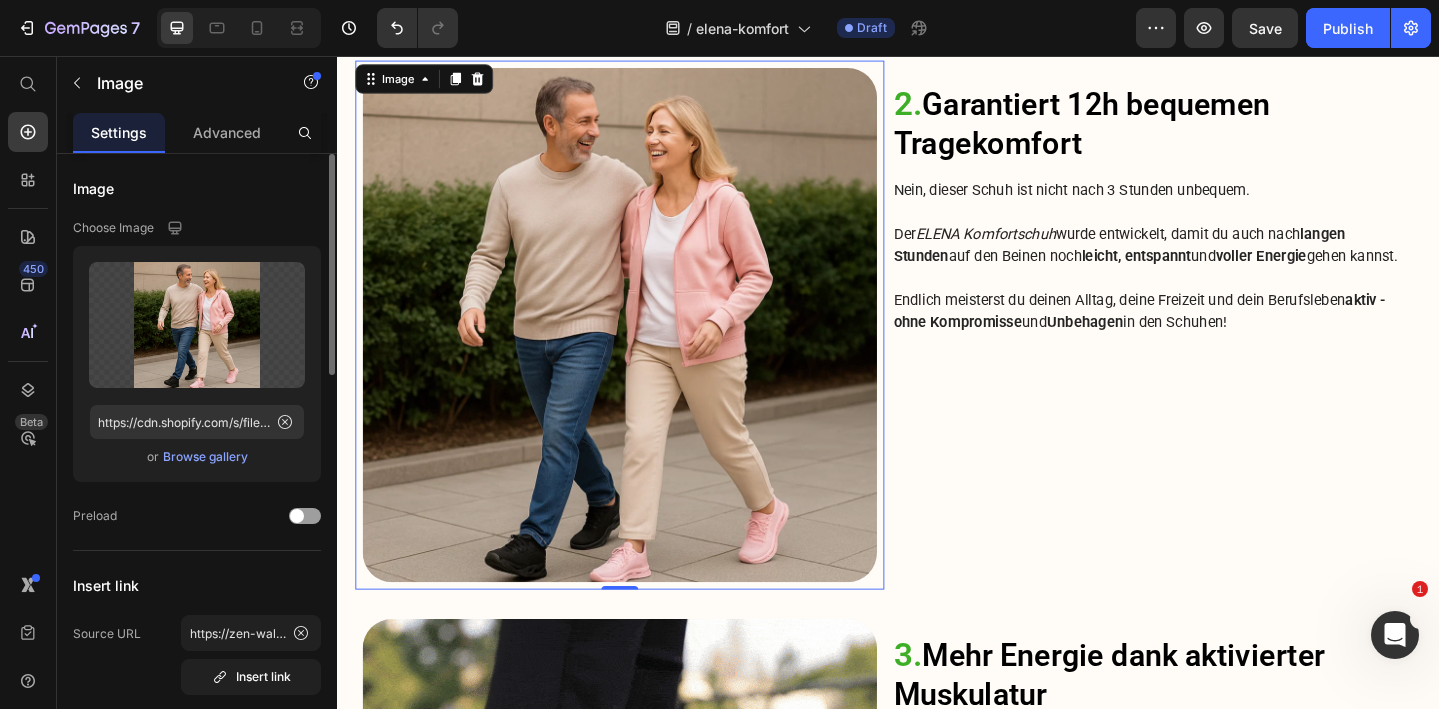 scroll, scrollTop: 2257, scrollLeft: 0, axis: vertical 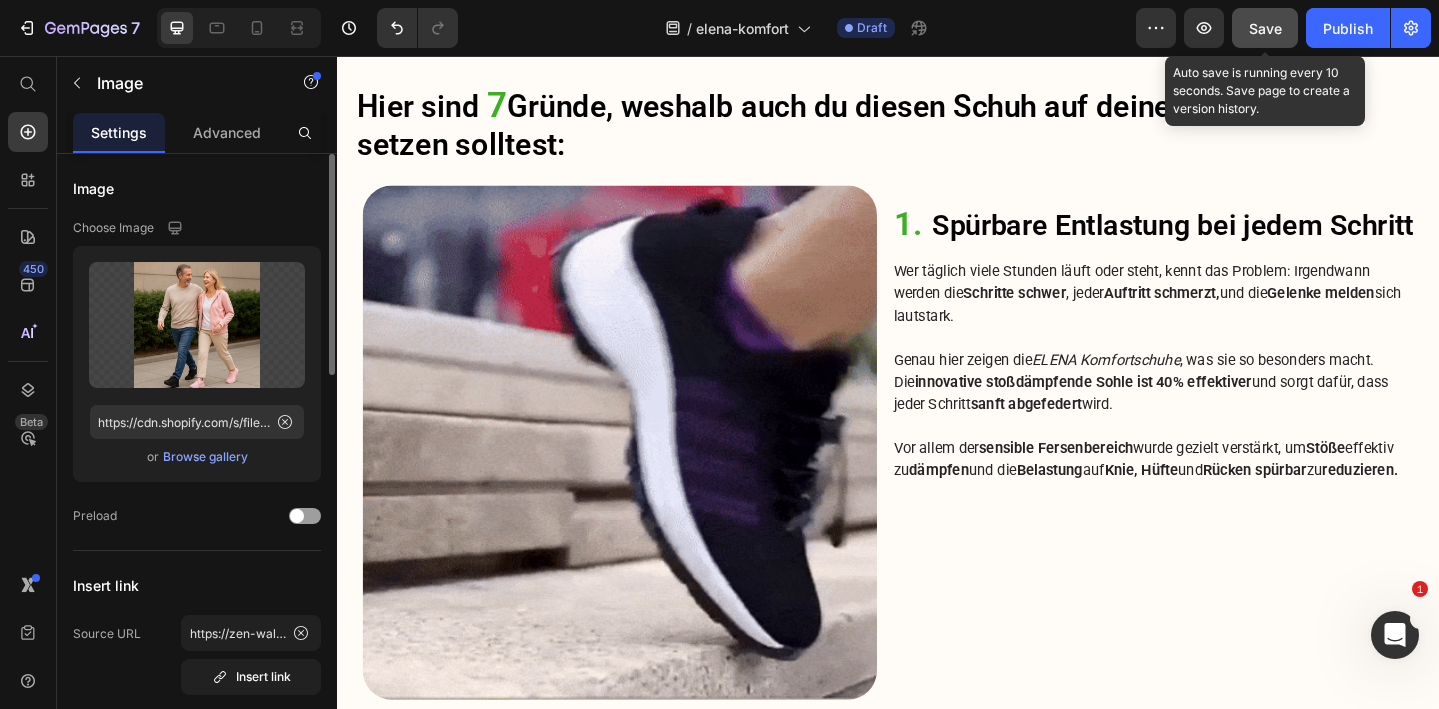 drag, startPoint x: 1278, startPoint y: 26, endPoint x: 836, endPoint y: 175, distance: 466.43863 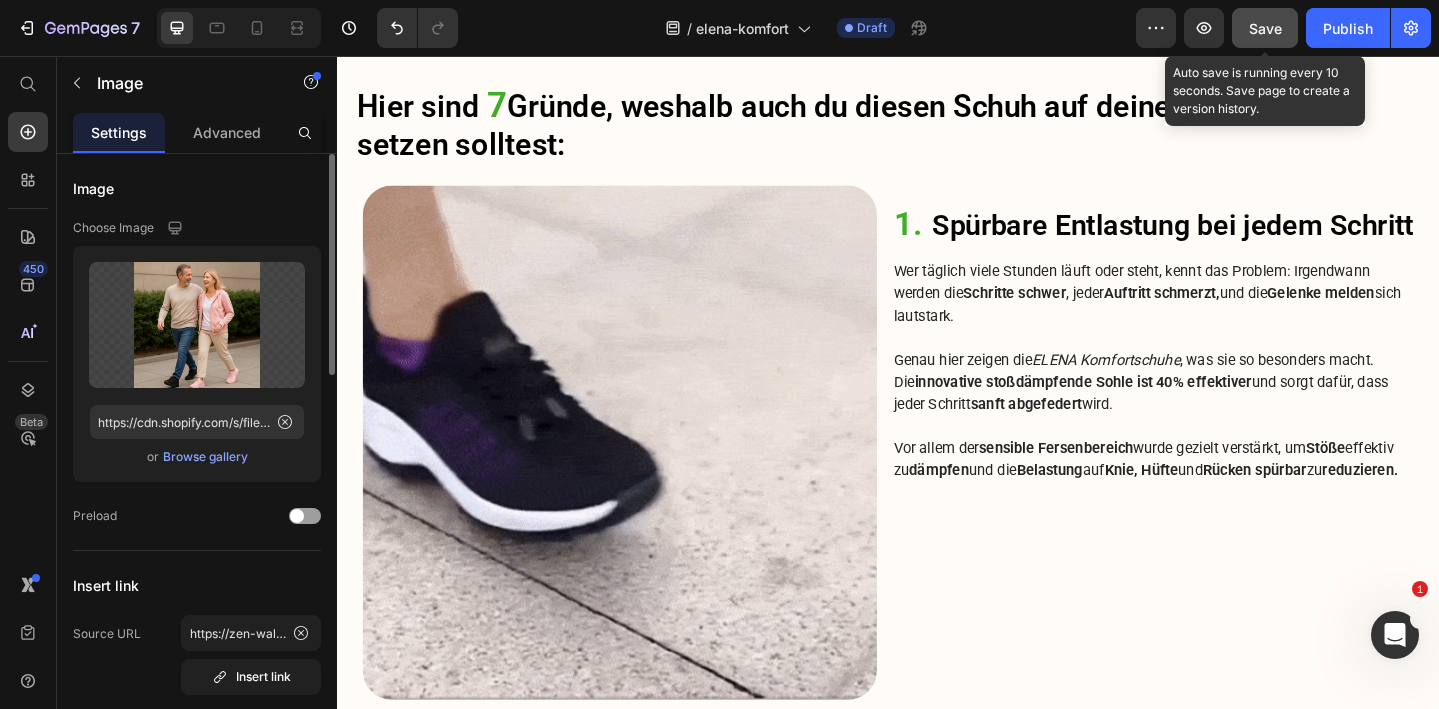 click on "Save" at bounding box center [1265, 28] 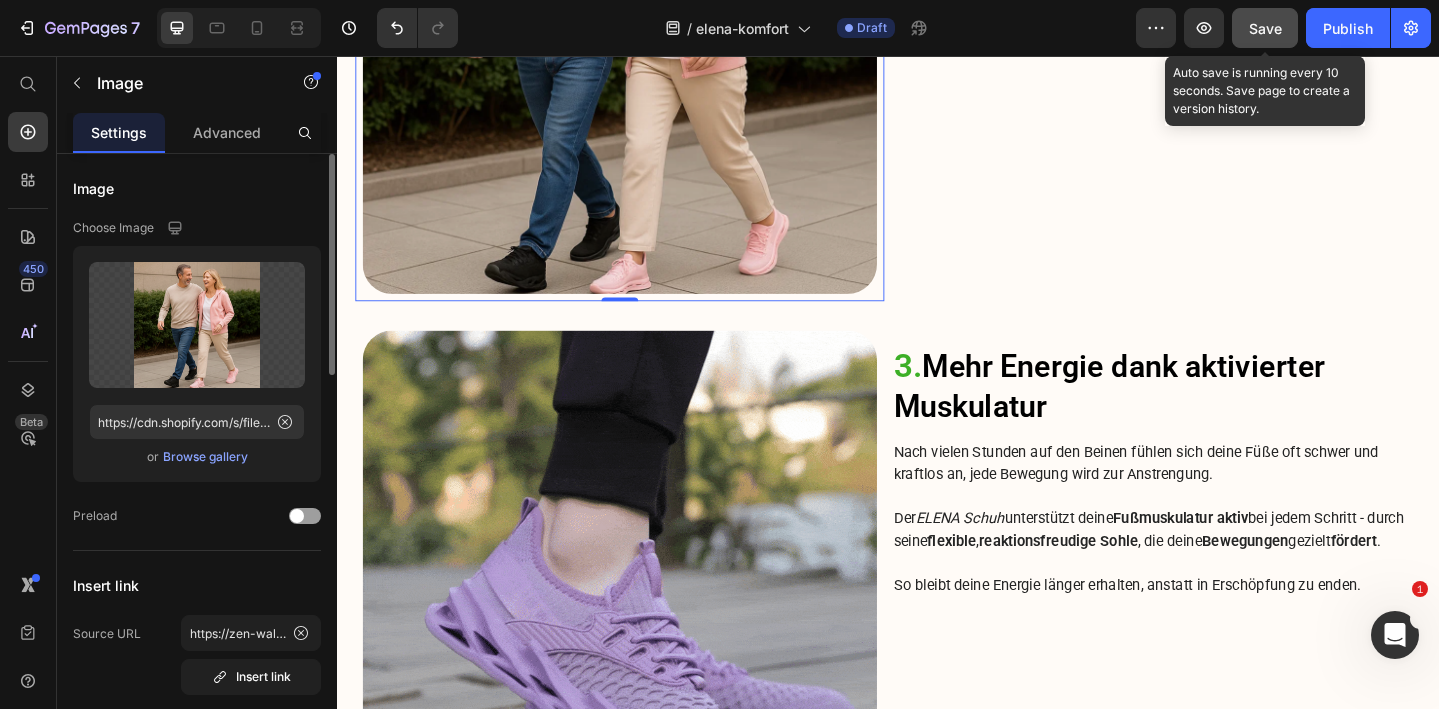 scroll, scrollTop: 2546, scrollLeft: 0, axis: vertical 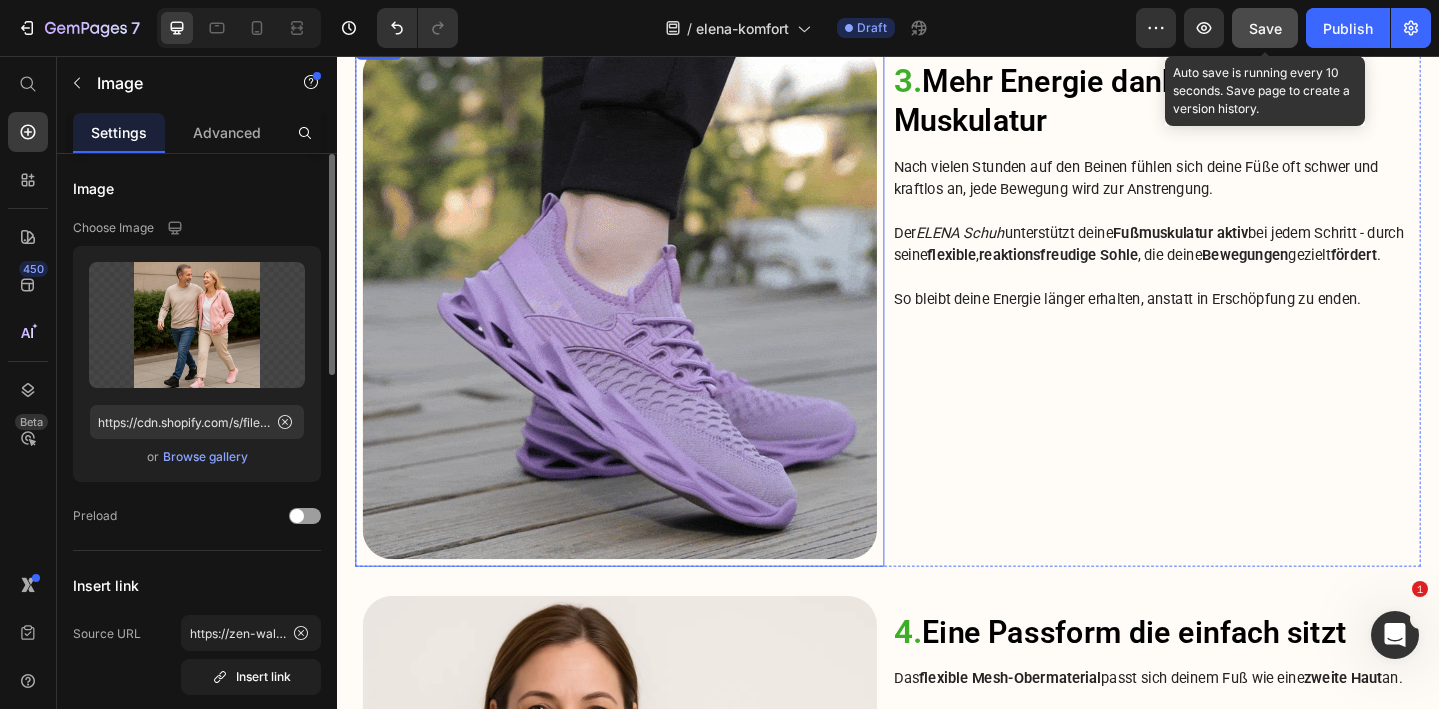 click at bounding box center (645, 324) 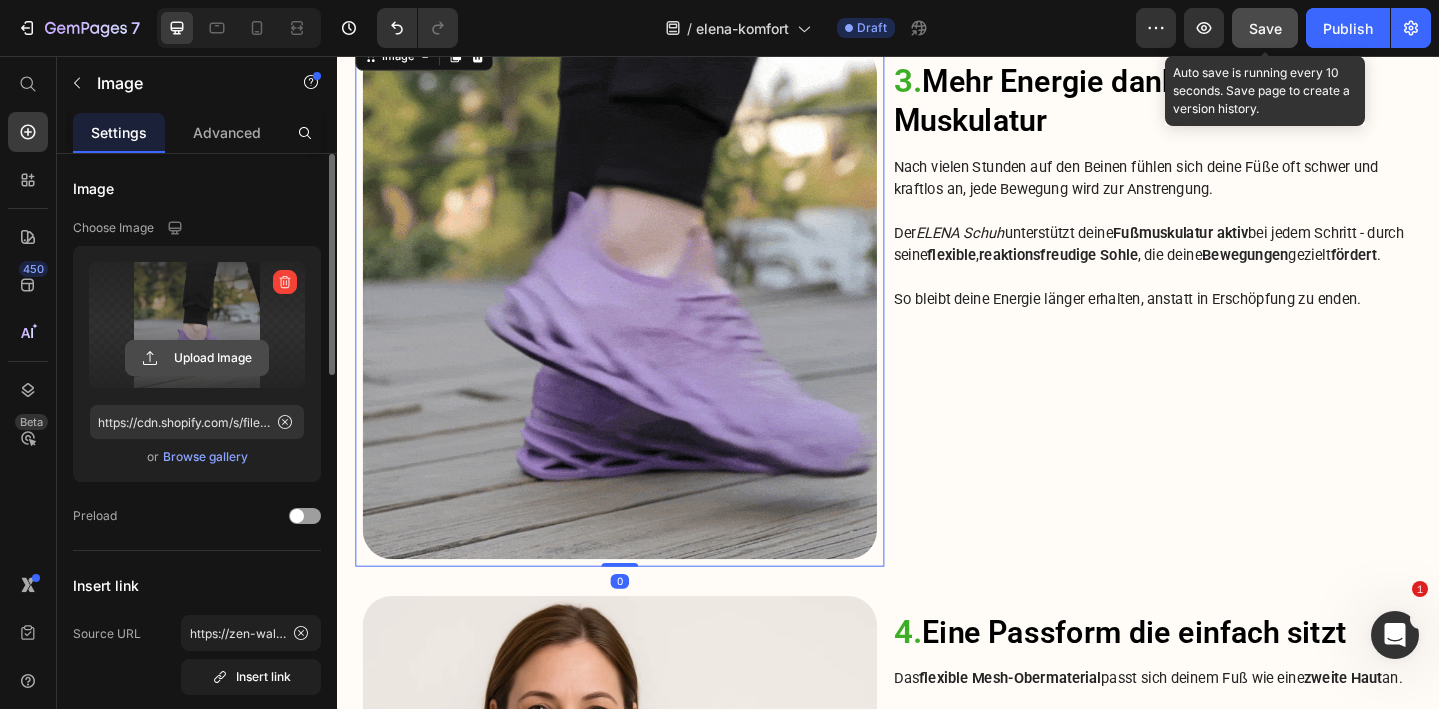 click 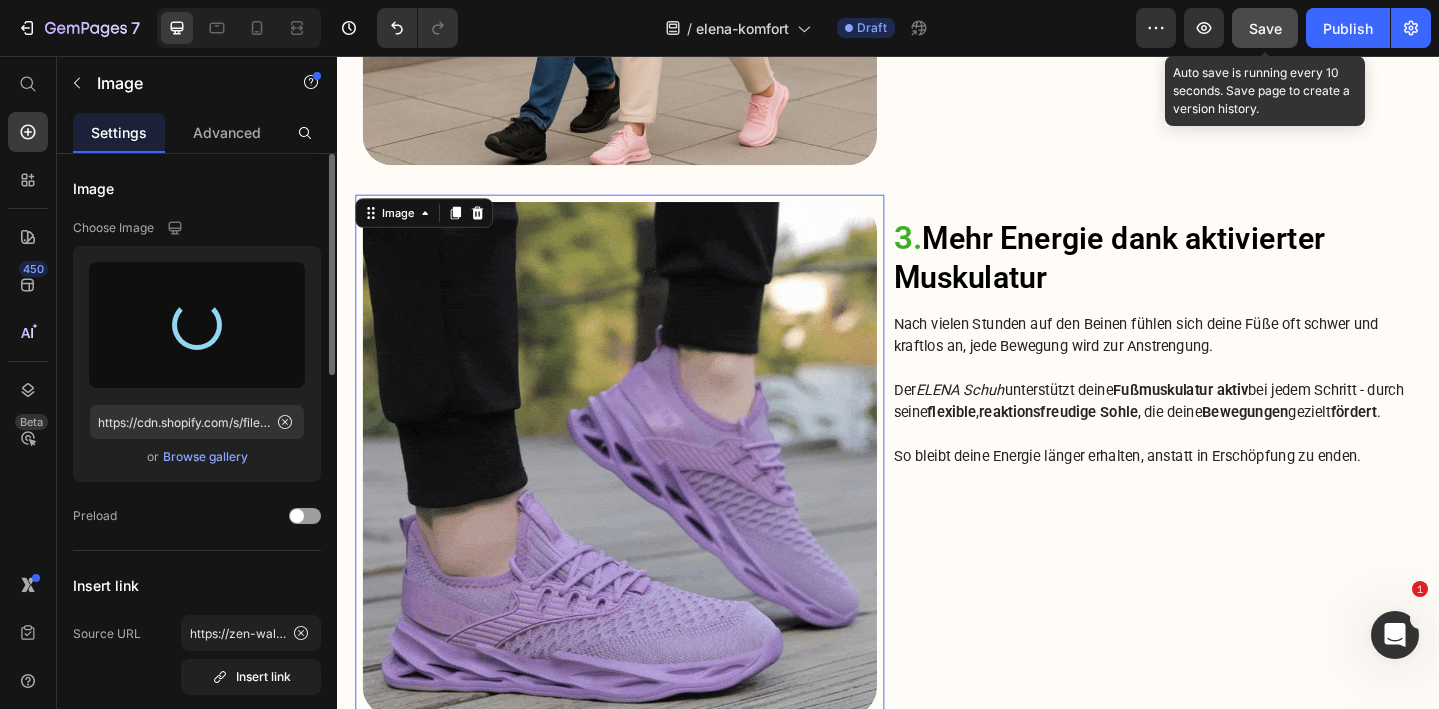 type on "https://cdn.shopify.com/s/files/1/0740/2012/6939/files/gempages_553629490677285781-9488be3e-c487-4125-a096-0e45e05e0baa.gif" 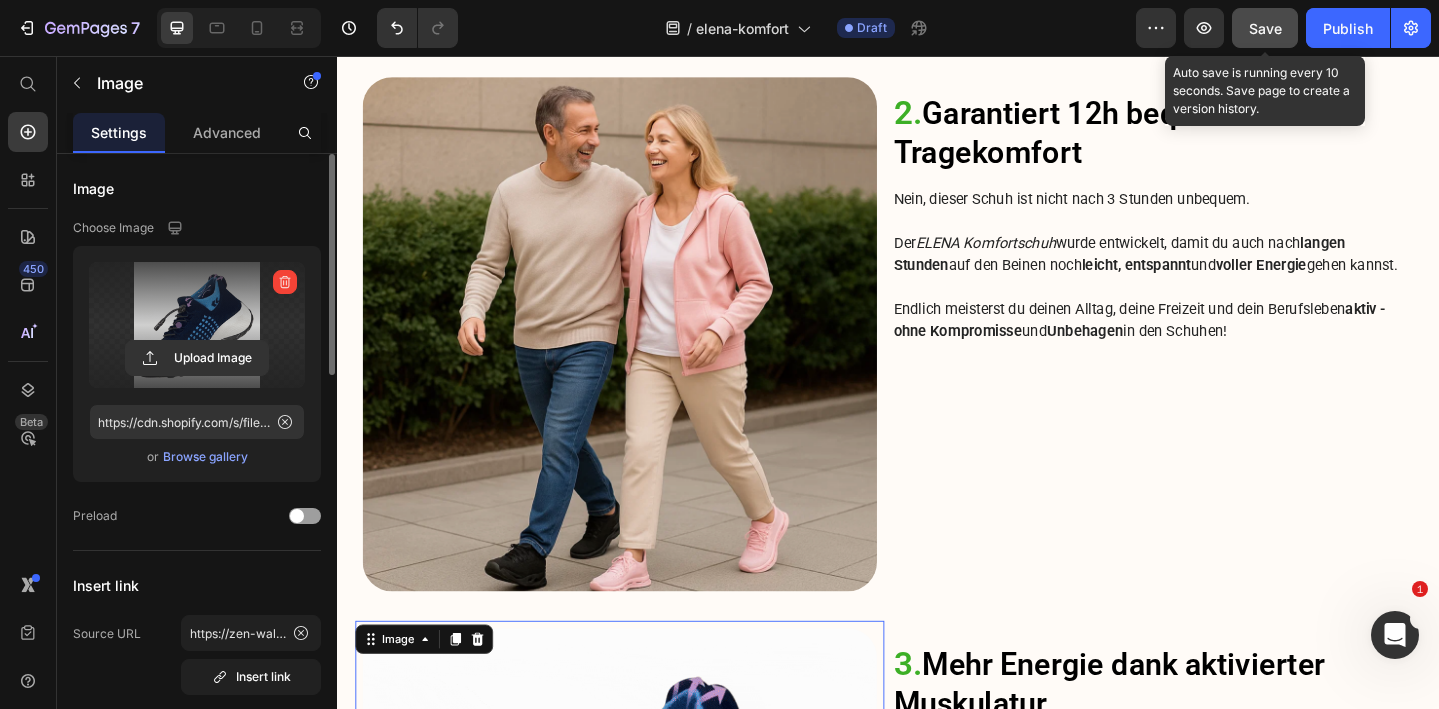 scroll, scrollTop: 2241, scrollLeft: 0, axis: vertical 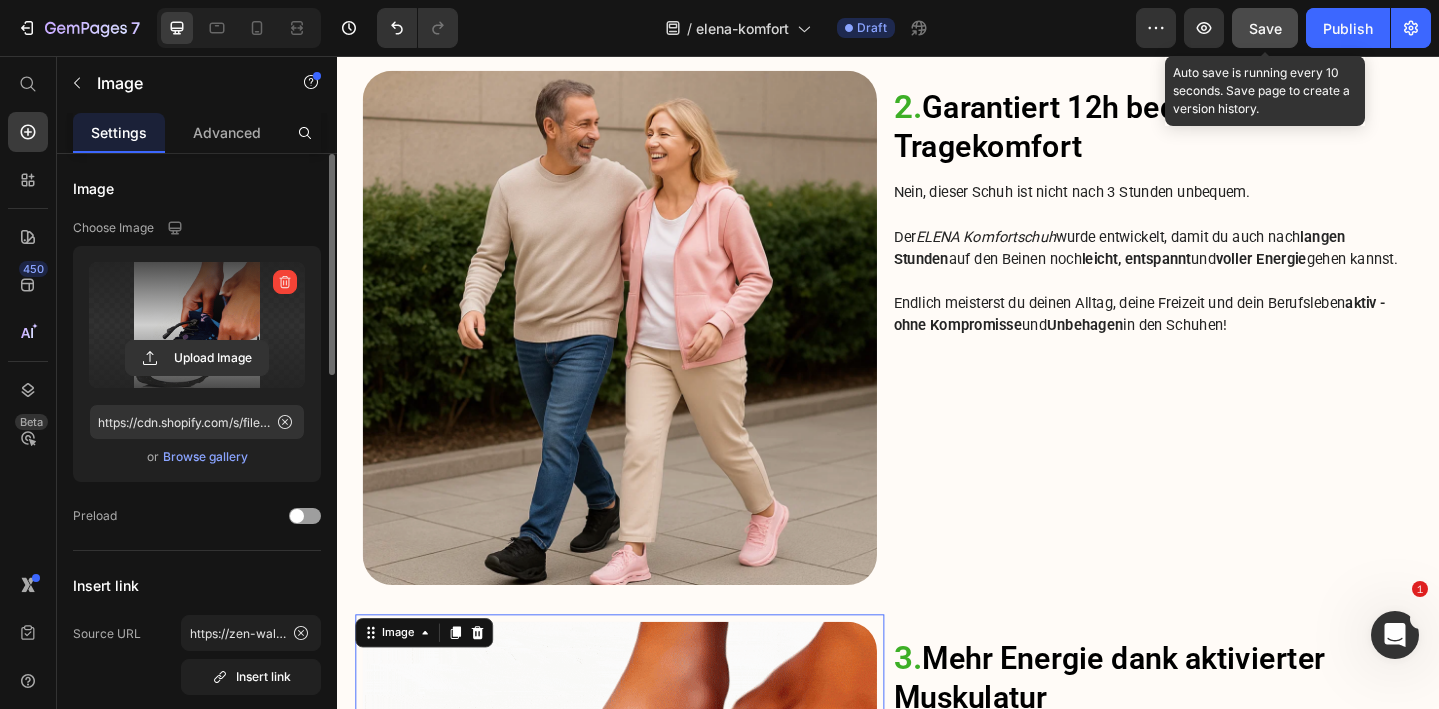 click at bounding box center [645, 352] 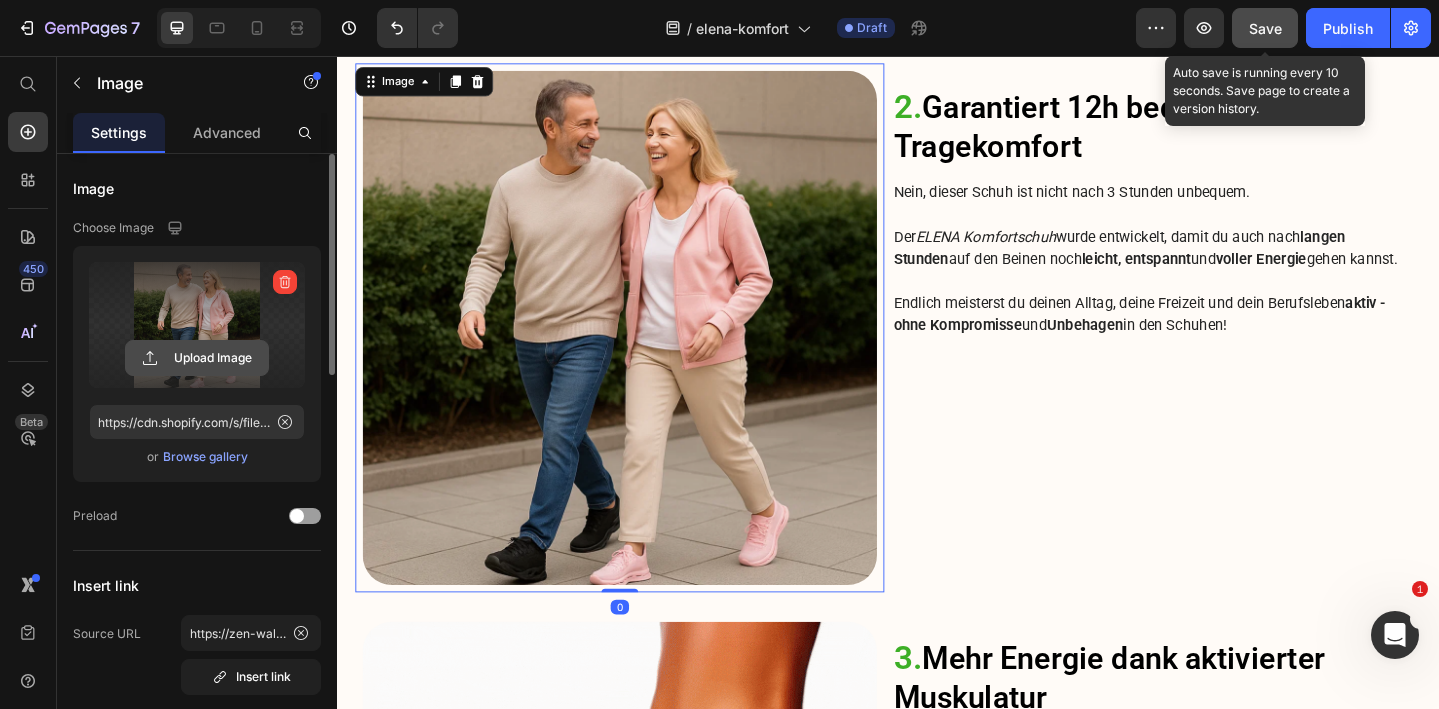 click 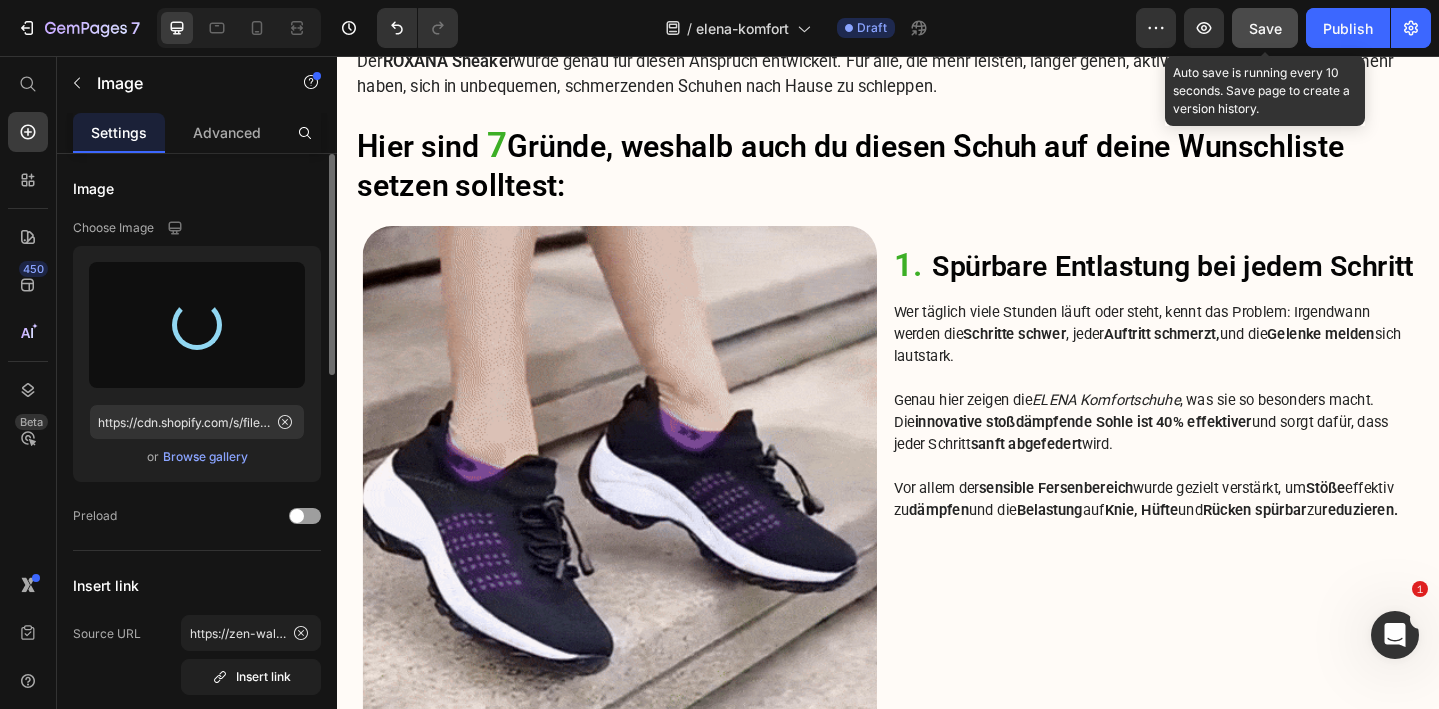 type on "https://cdn.shopify.com/s/files/1/0740/2012/6939/files/gempages_553629490677285781-7e499a38-41b6-4927-bb70-4089920a839b.png" 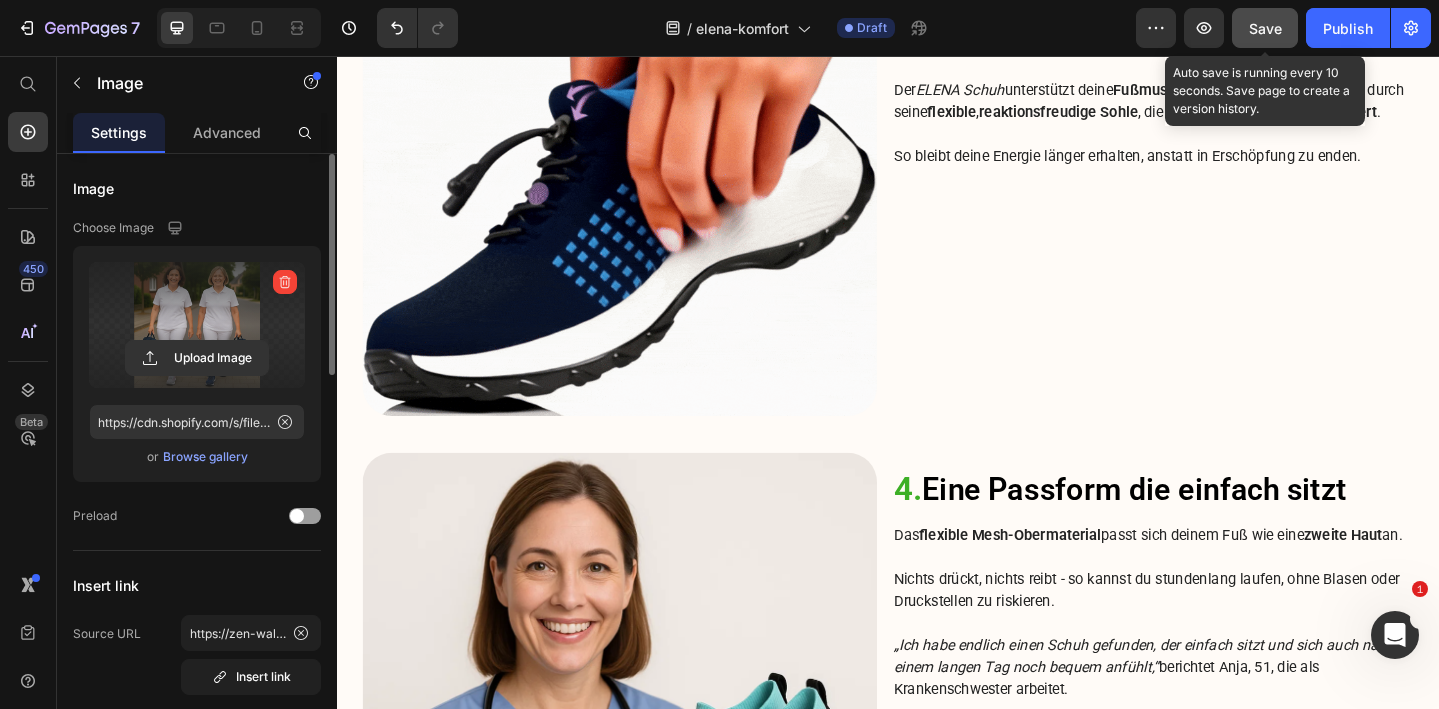 scroll, scrollTop: 2591, scrollLeft: 0, axis: vertical 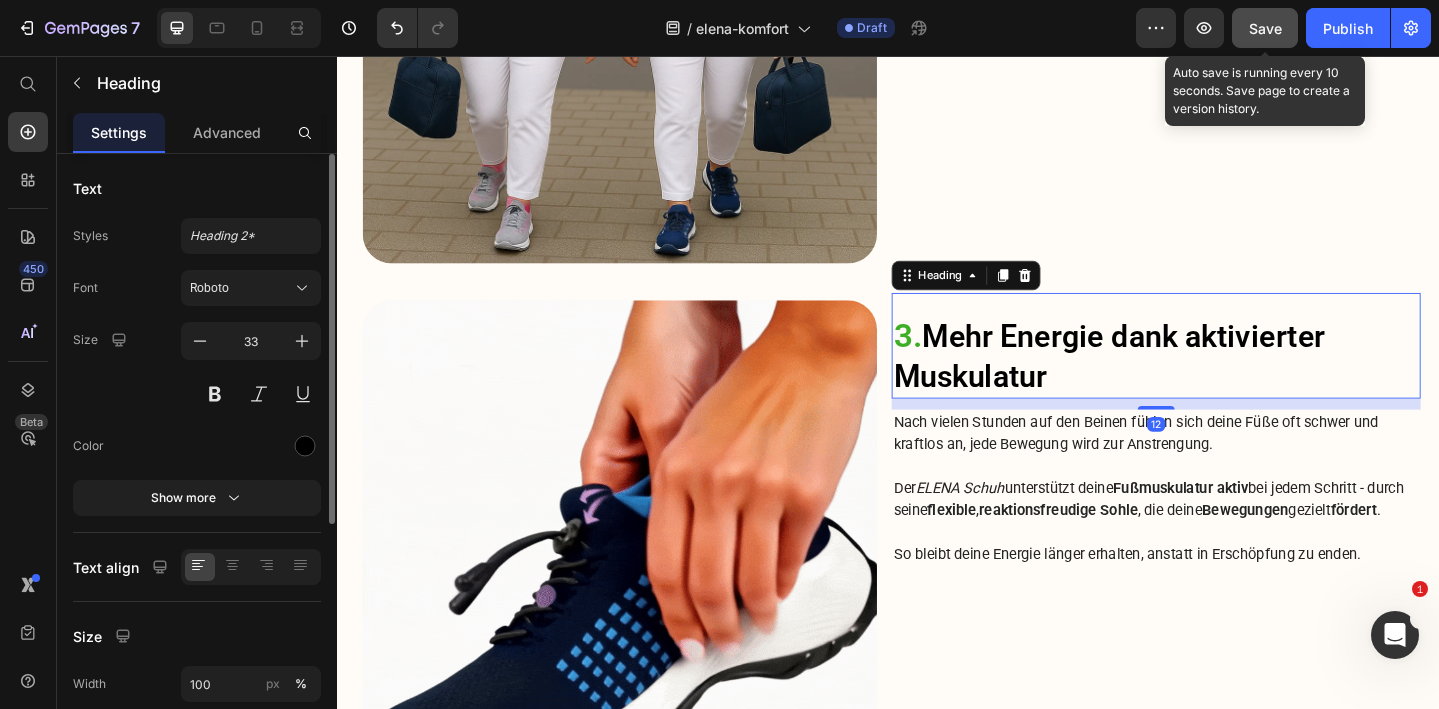 click on "3.  Mehr Energie dank aktivierter Muskulatur" at bounding box center [1229, 383] 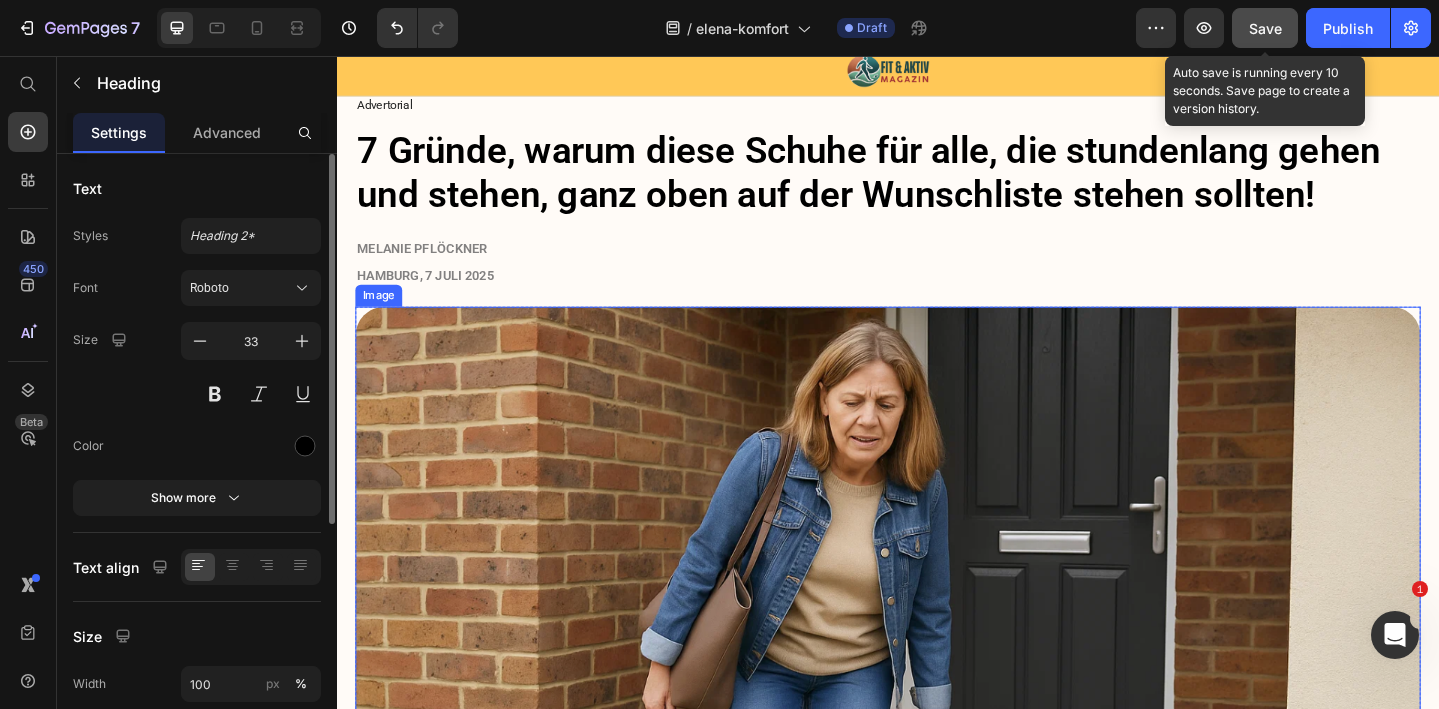 scroll, scrollTop: 72, scrollLeft: 0, axis: vertical 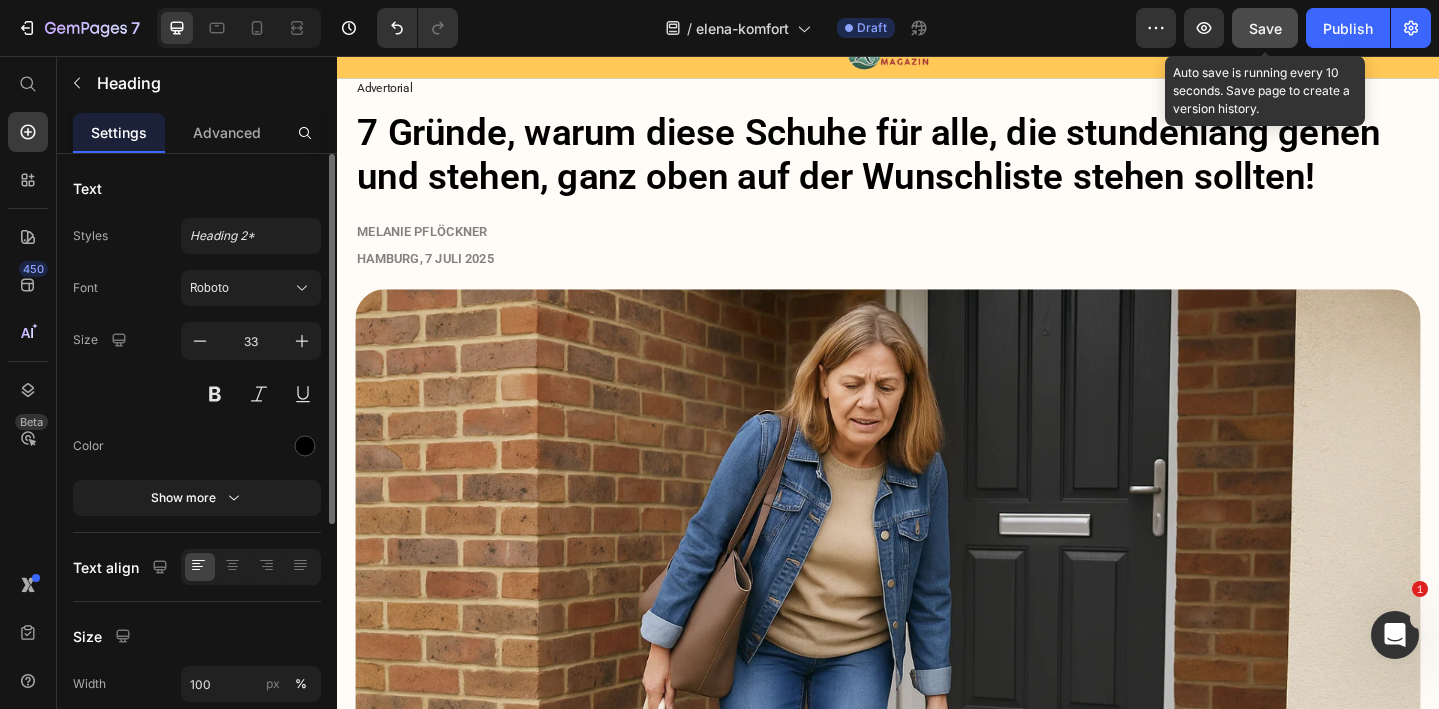 click on "Save" 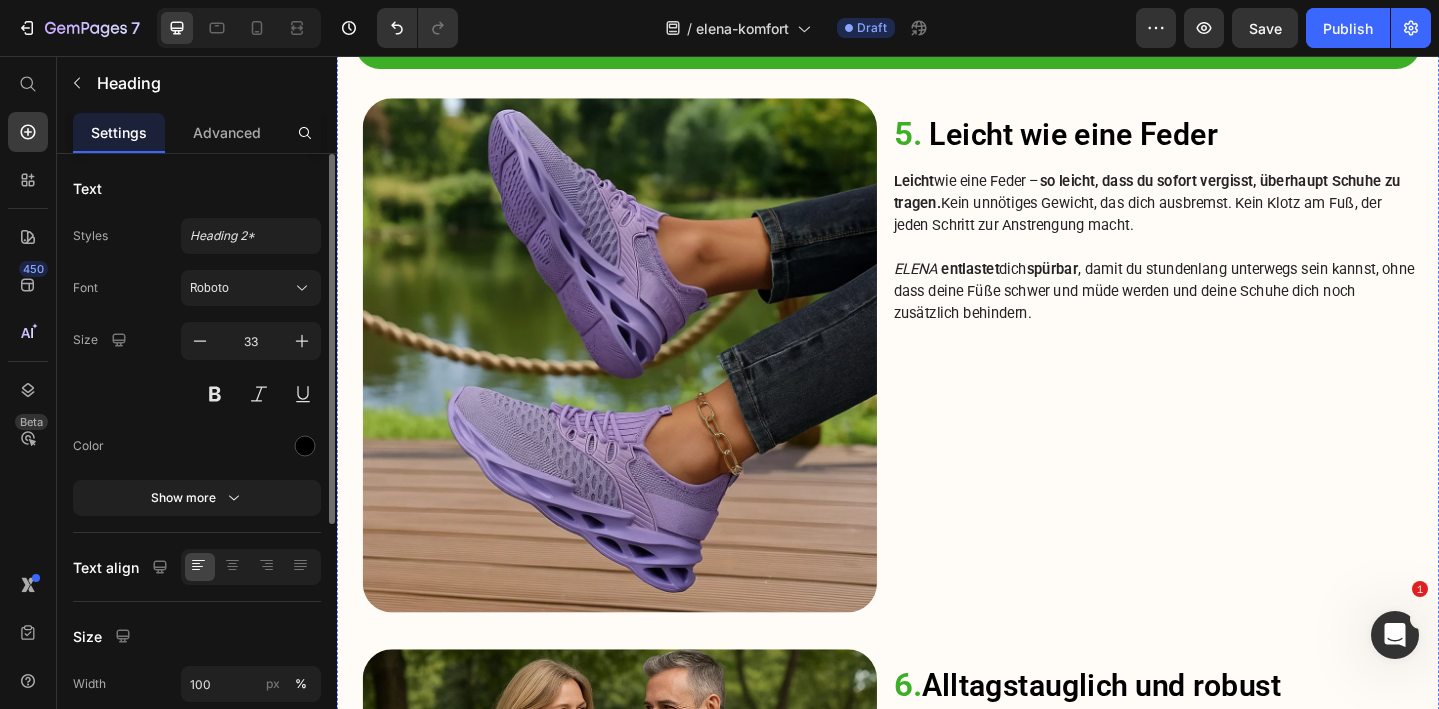 scroll, scrollTop: 4072, scrollLeft: 0, axis: vertical 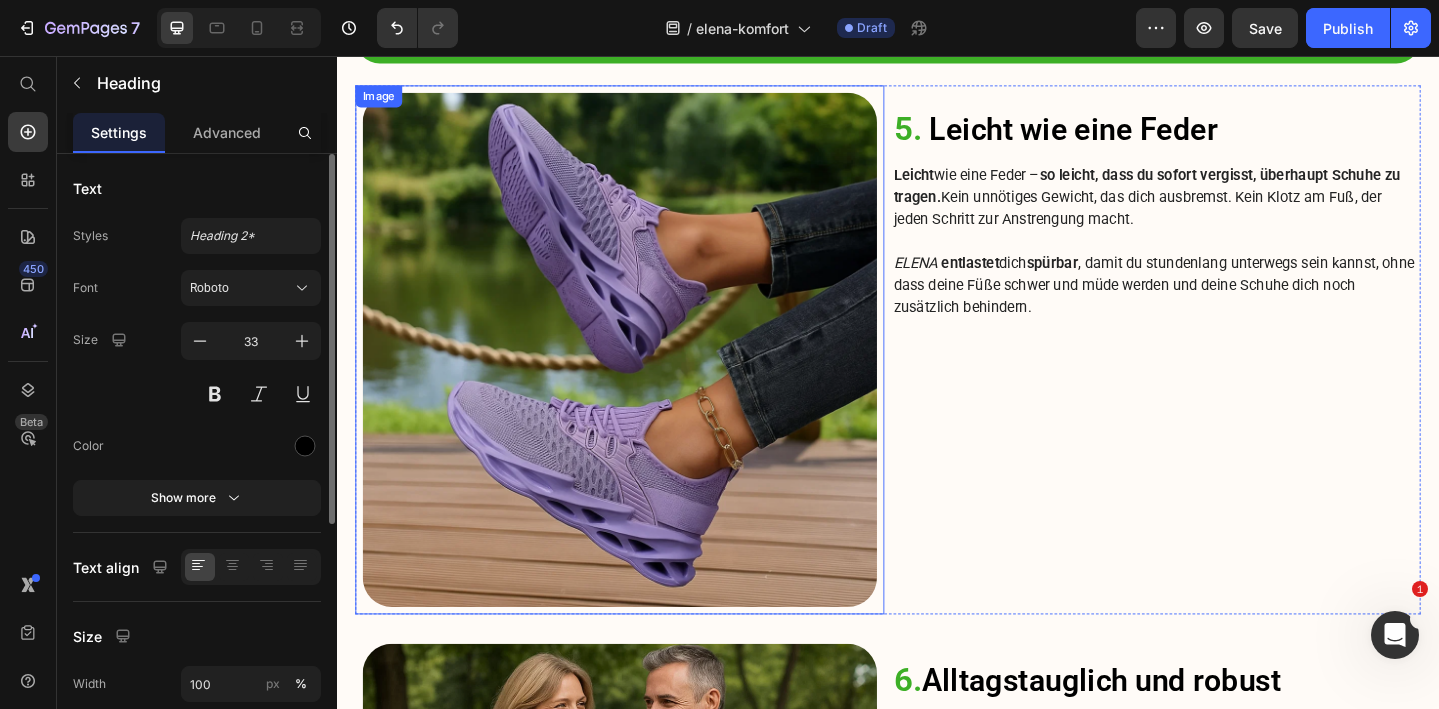 click at bounding box center [645, 376] 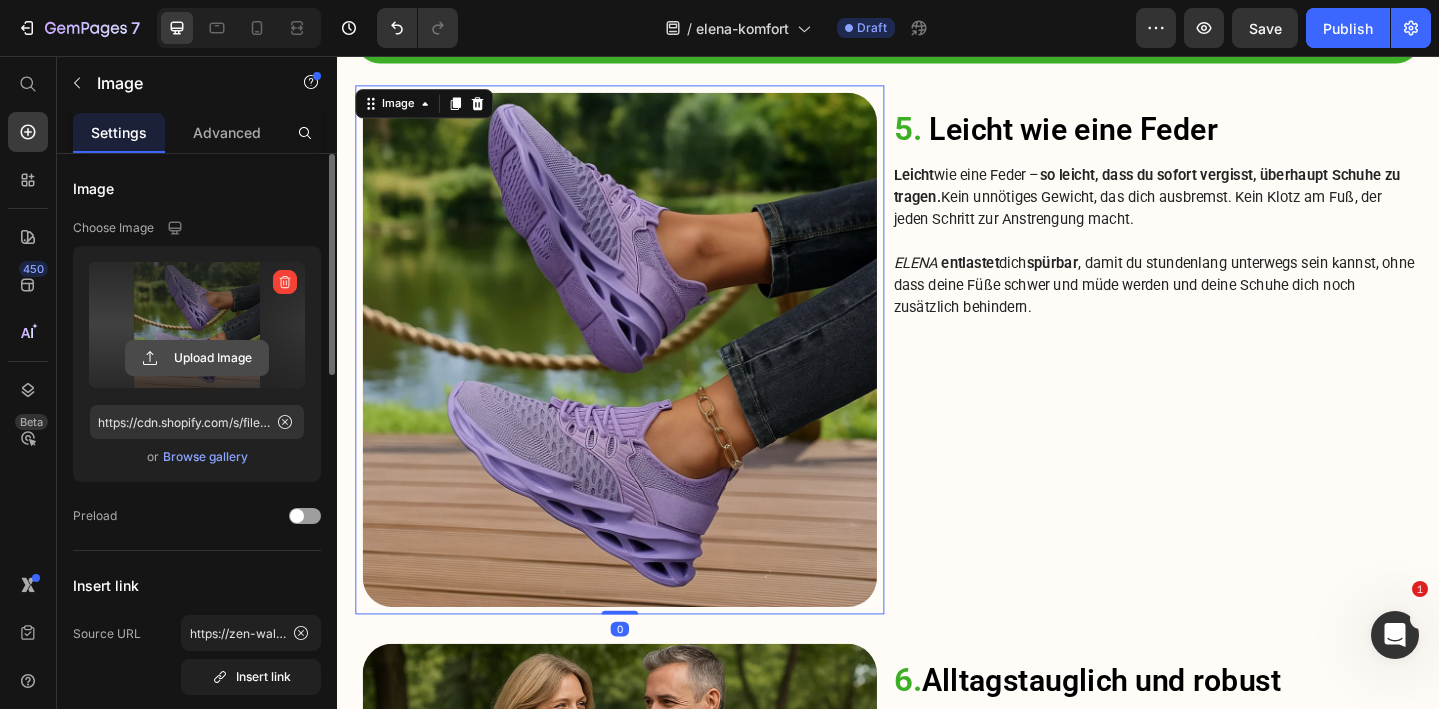 click 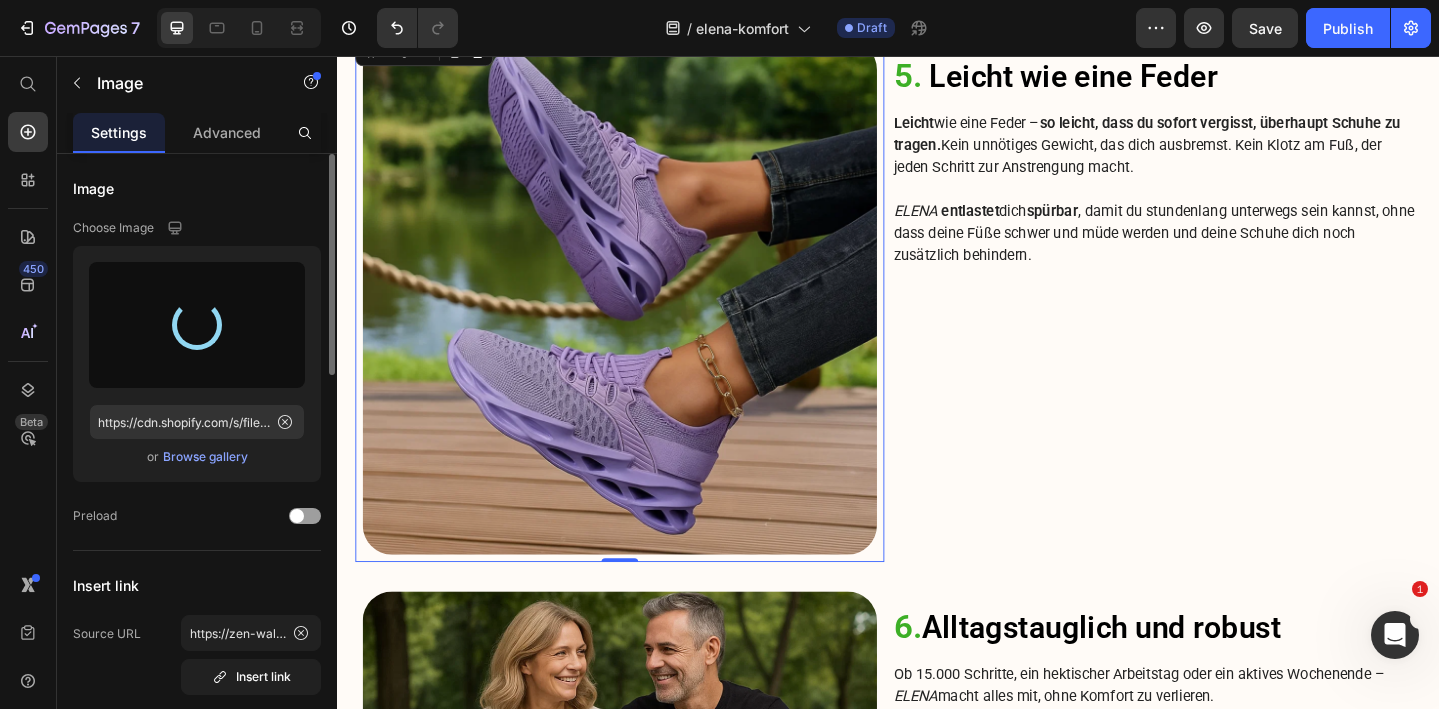 scroll, scrollTop: 4154, scrollLeft: 0, axis: vertical 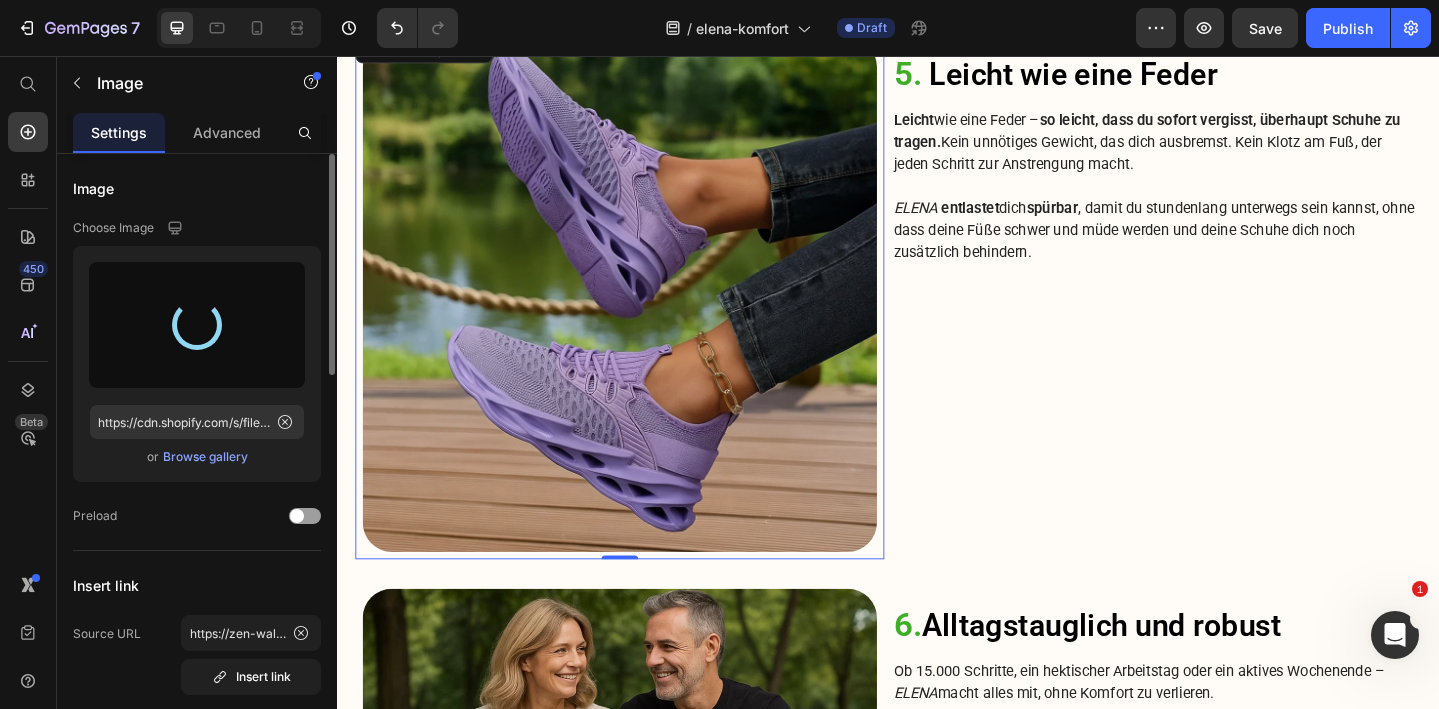 type on "https://cdn.shopify.com/s/files/1/0740/2012/6939/files/gempages_553629490677285781-d5f30622-3002-4bb8-ad78-49a7f6fd2e05.png" 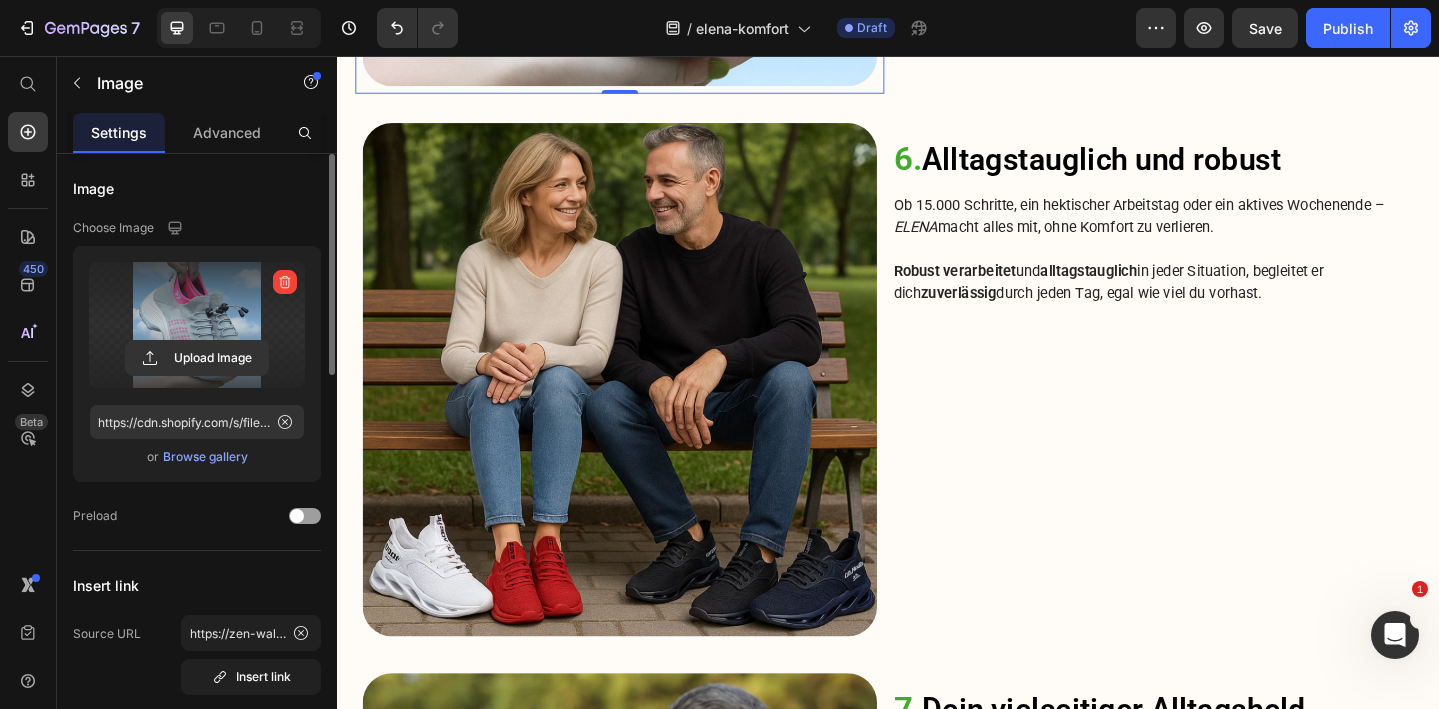 scroll, scrollTop: 4622, scrollLeft: 0, axis: vertical 